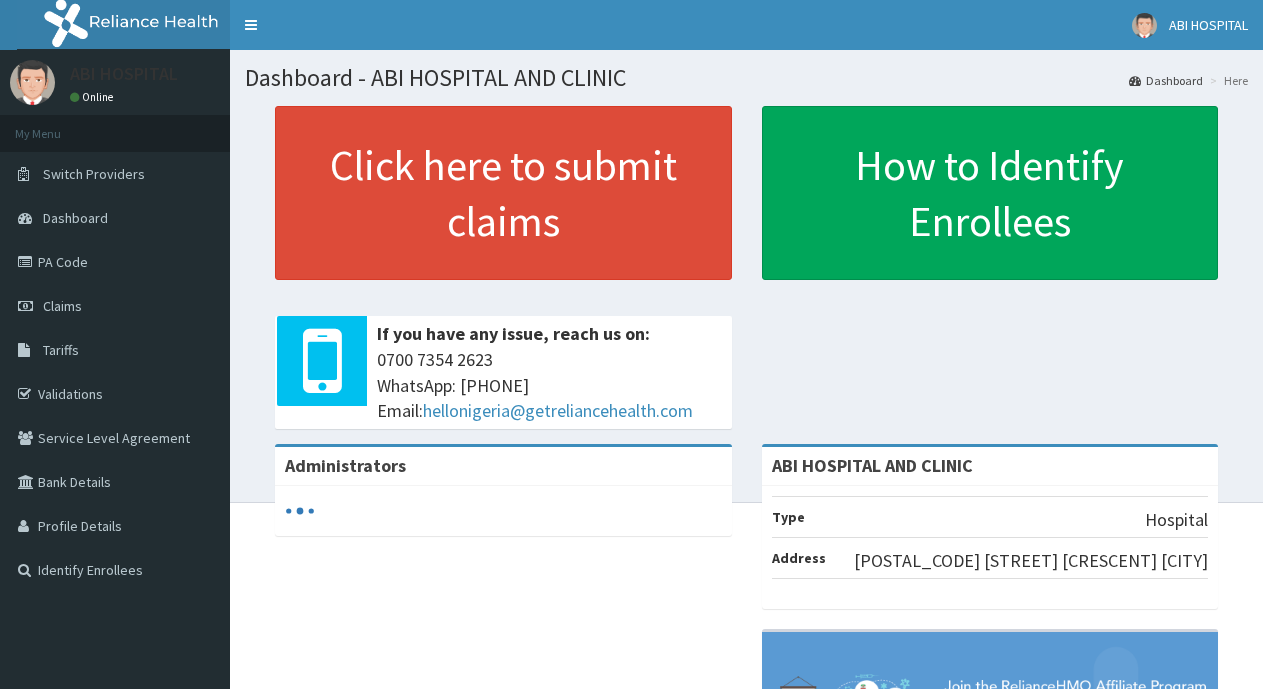 scroll, scrollTop: 0, scrollLeft: 0, axis: both 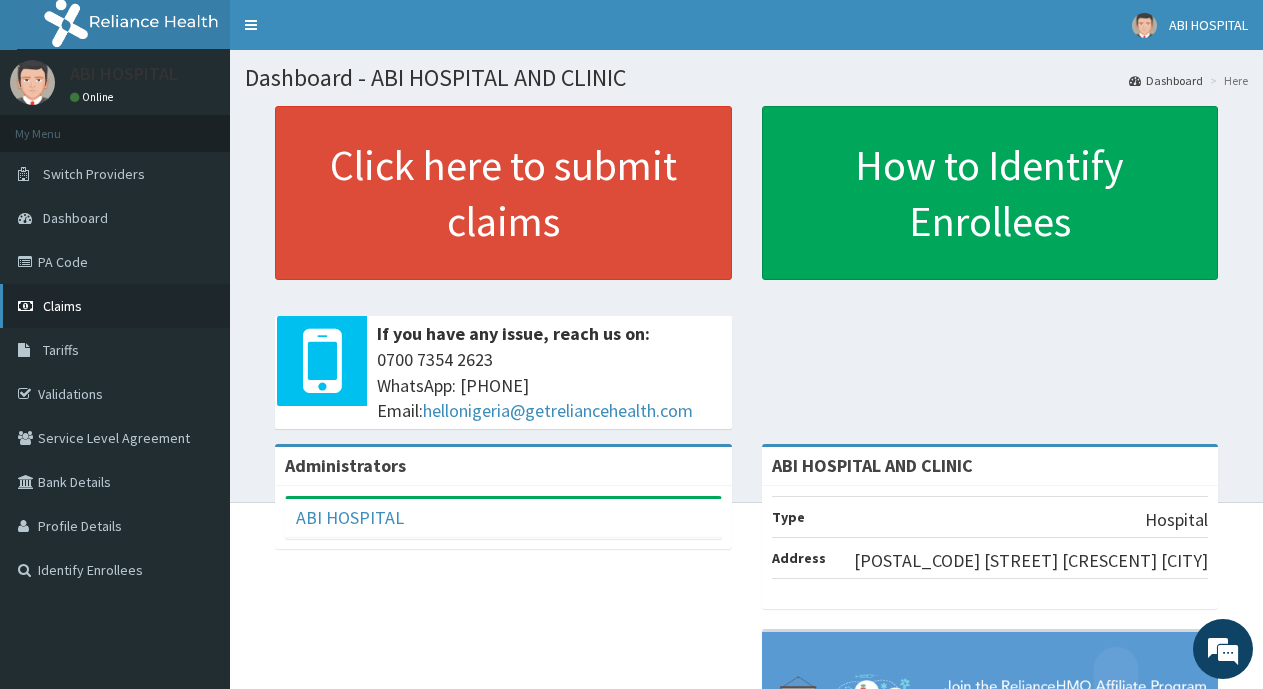 click on "Claims" at bounding box center [62, 306] 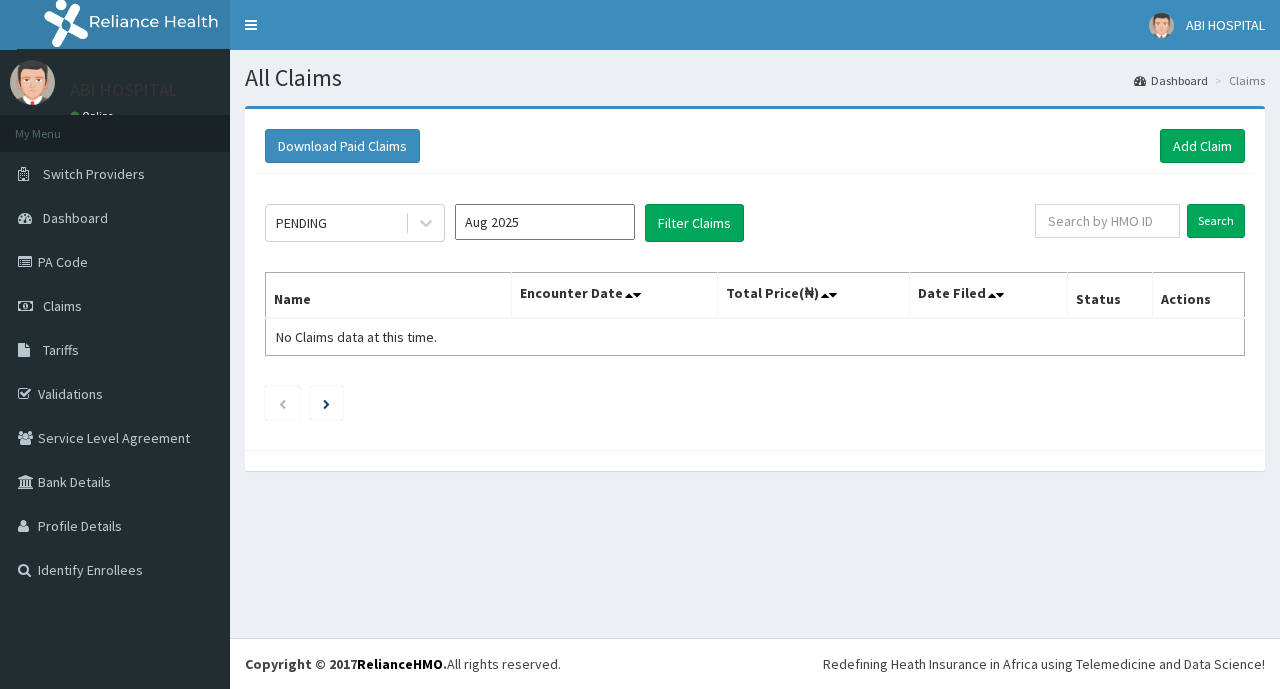 scroll, scrollTop: 0, scrollLeft: 0, axis: both 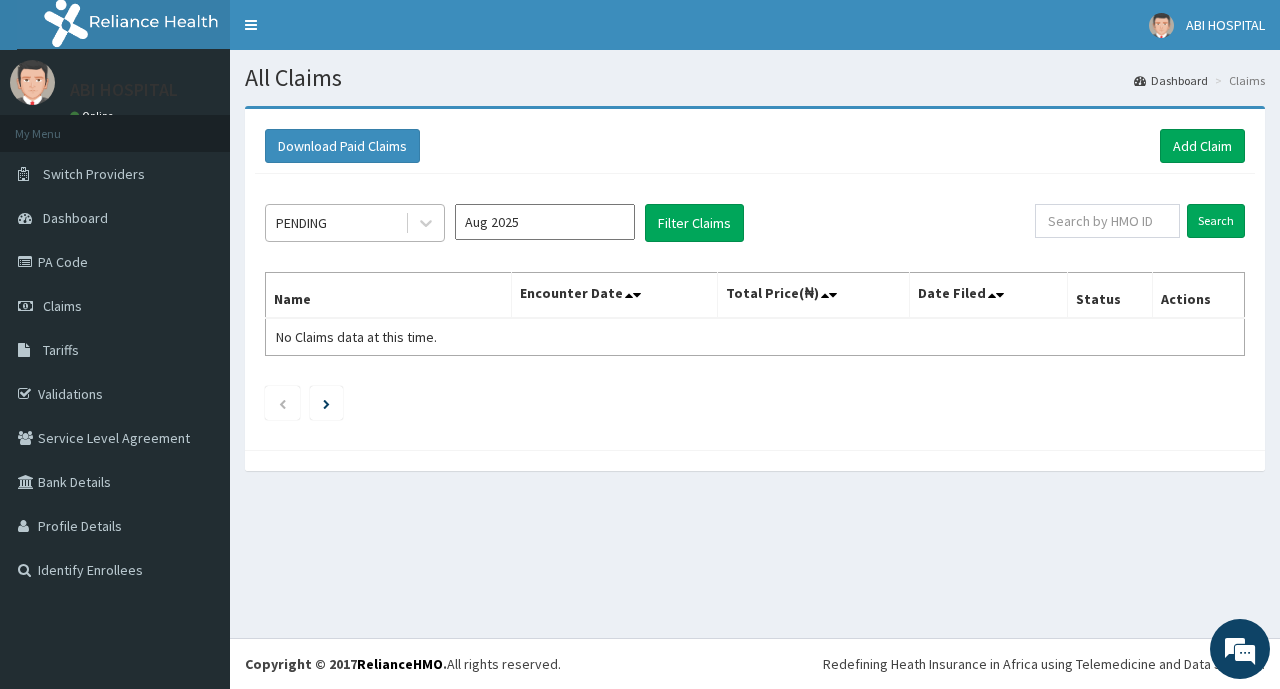 click on "PENDING" at bounding box center (335, 223) 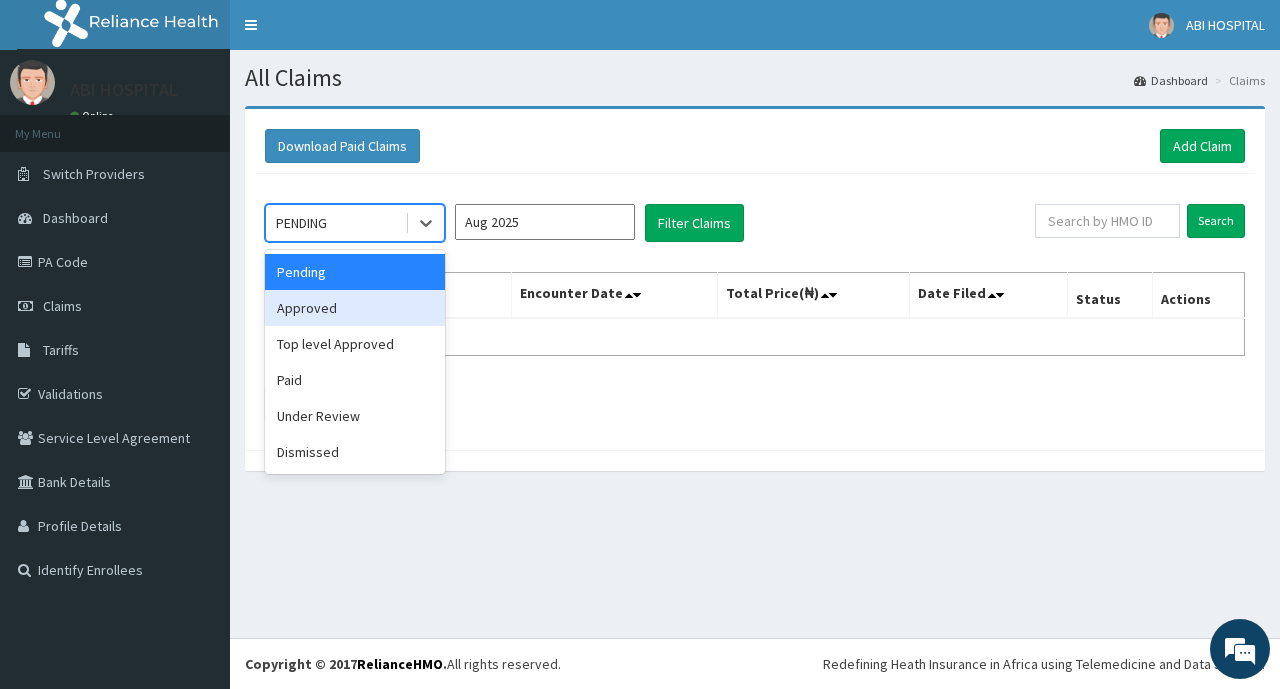 drag, startPoint x: 317, startPoint y: 309, endPoint x: 598, endPoint y: 269, distance: 283.8327 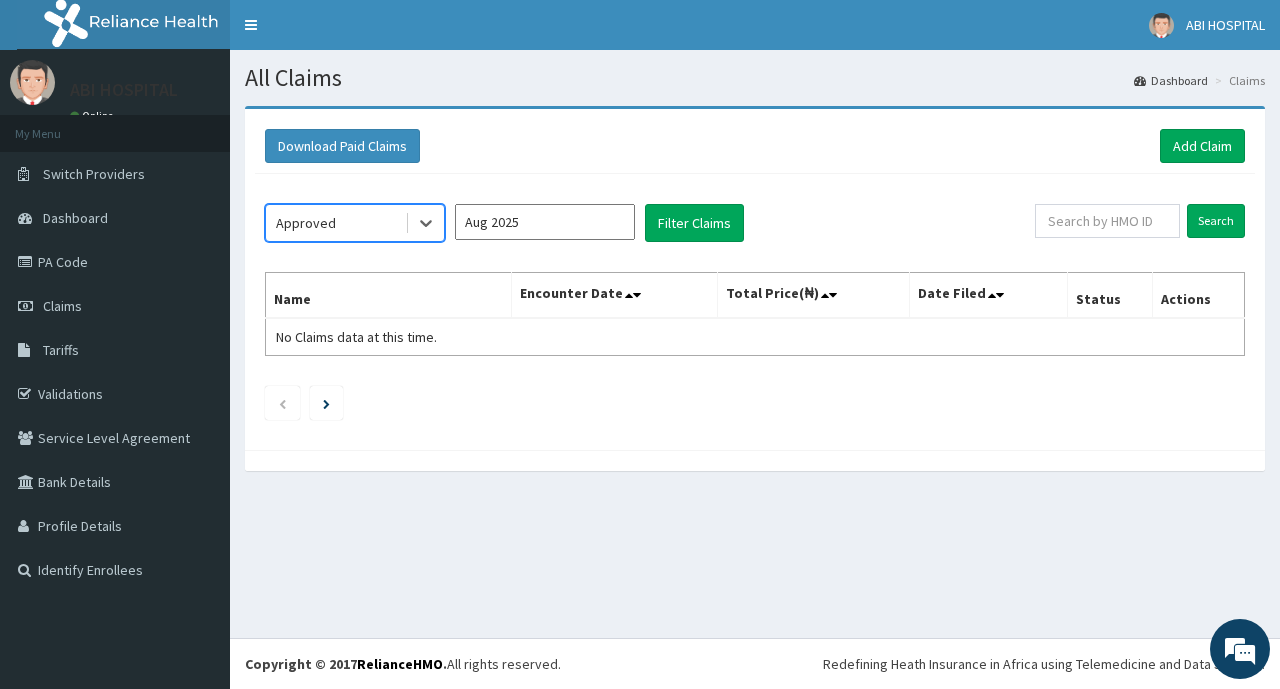click on "Aug 2025" at bounding box center (545, 222) 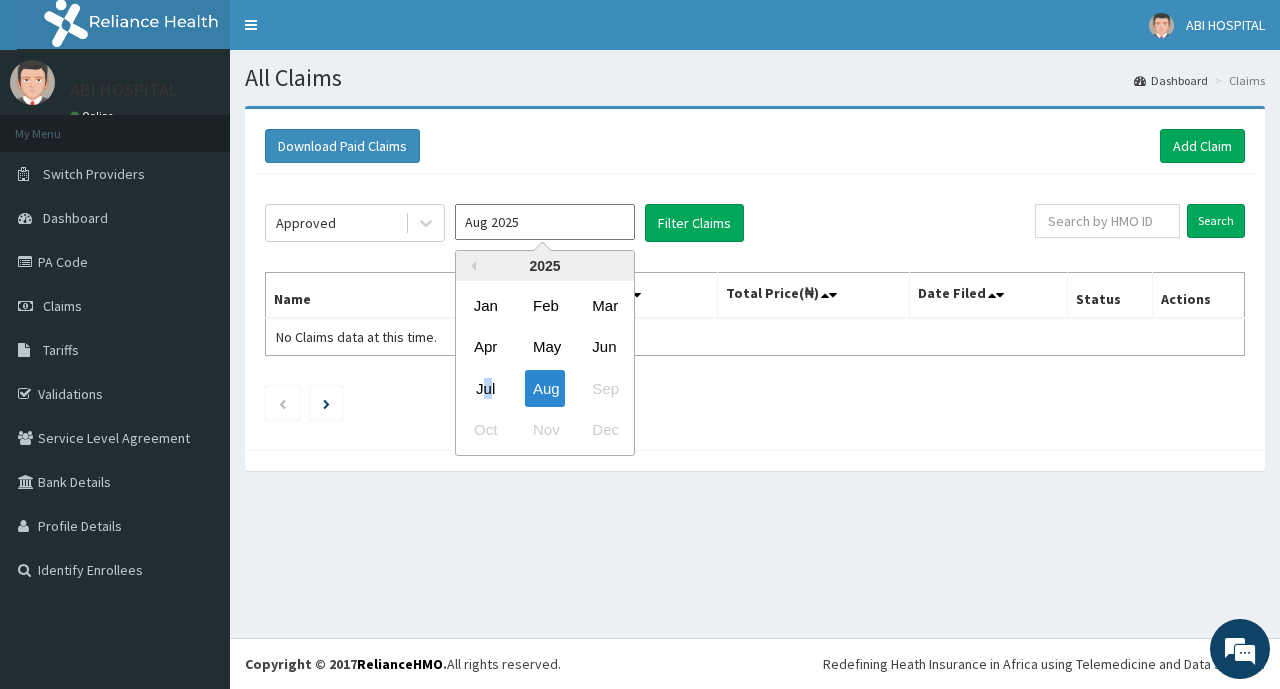 drag, startPoint x: 487, startPoint y: 389, endPoint x: 596, endPoint y: 332, distance: 123.00407 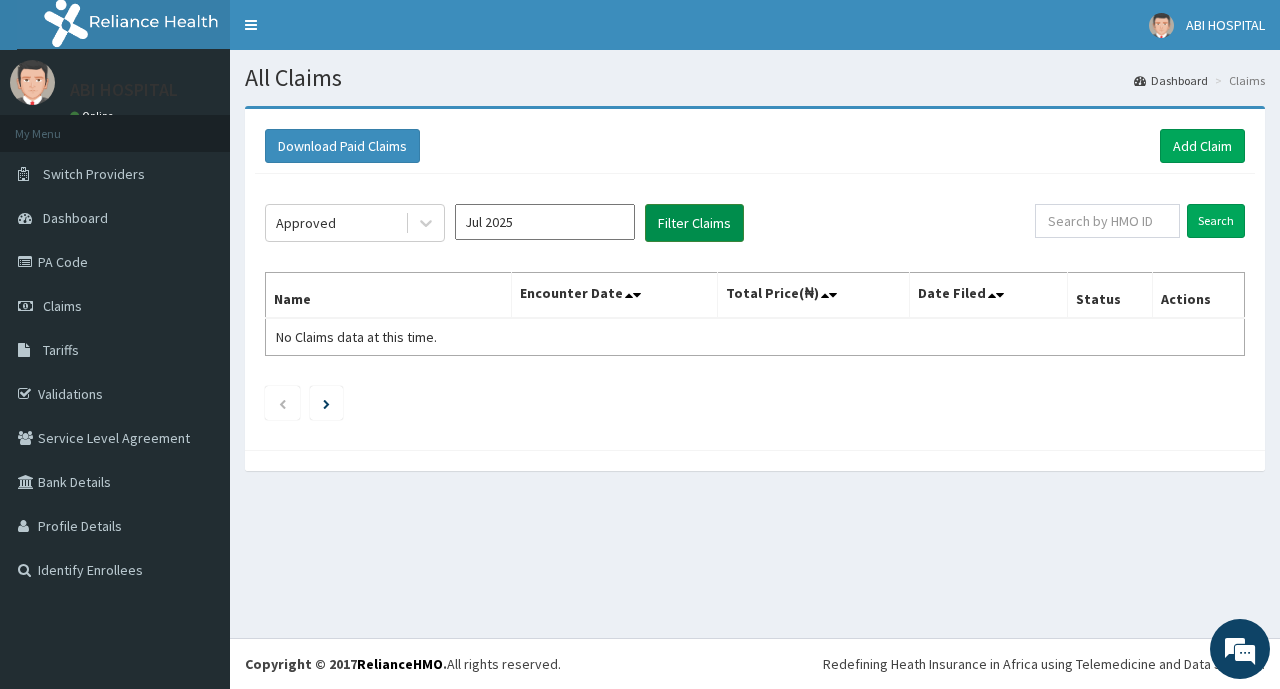 click on "Filter Claims" at bounding box center [694, 223] 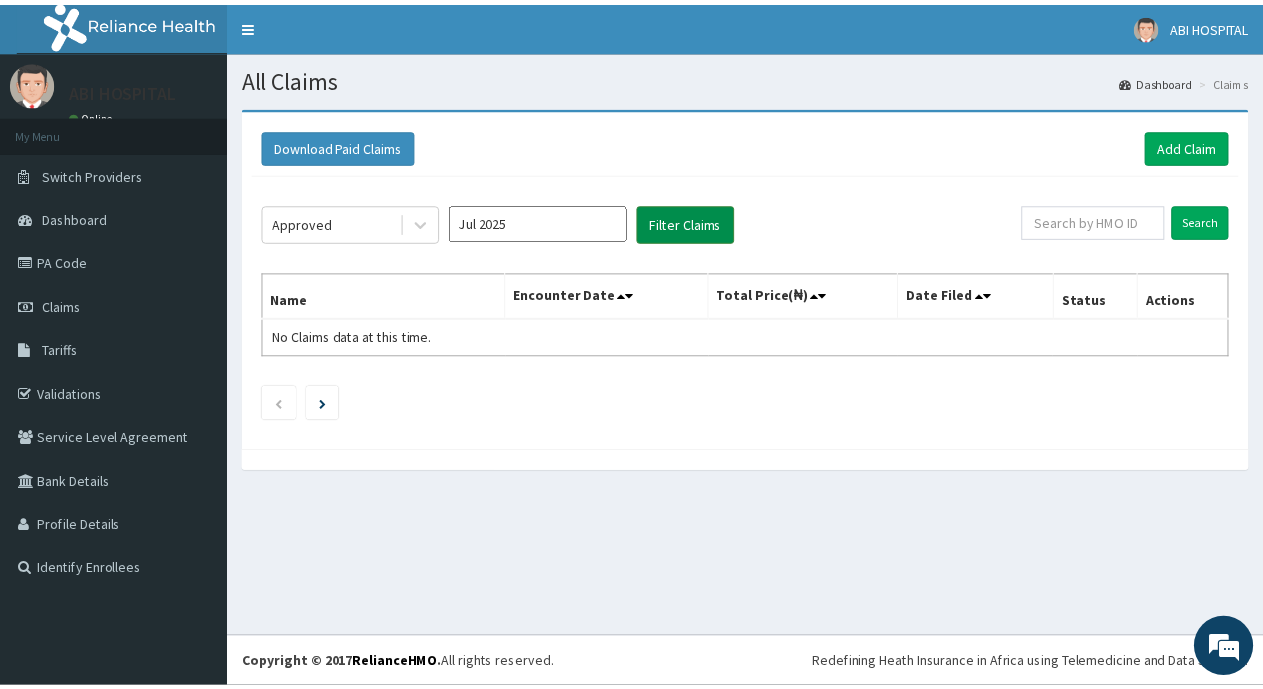 scroll, scrollTop: 0, scrollLeft: 0, axis: both 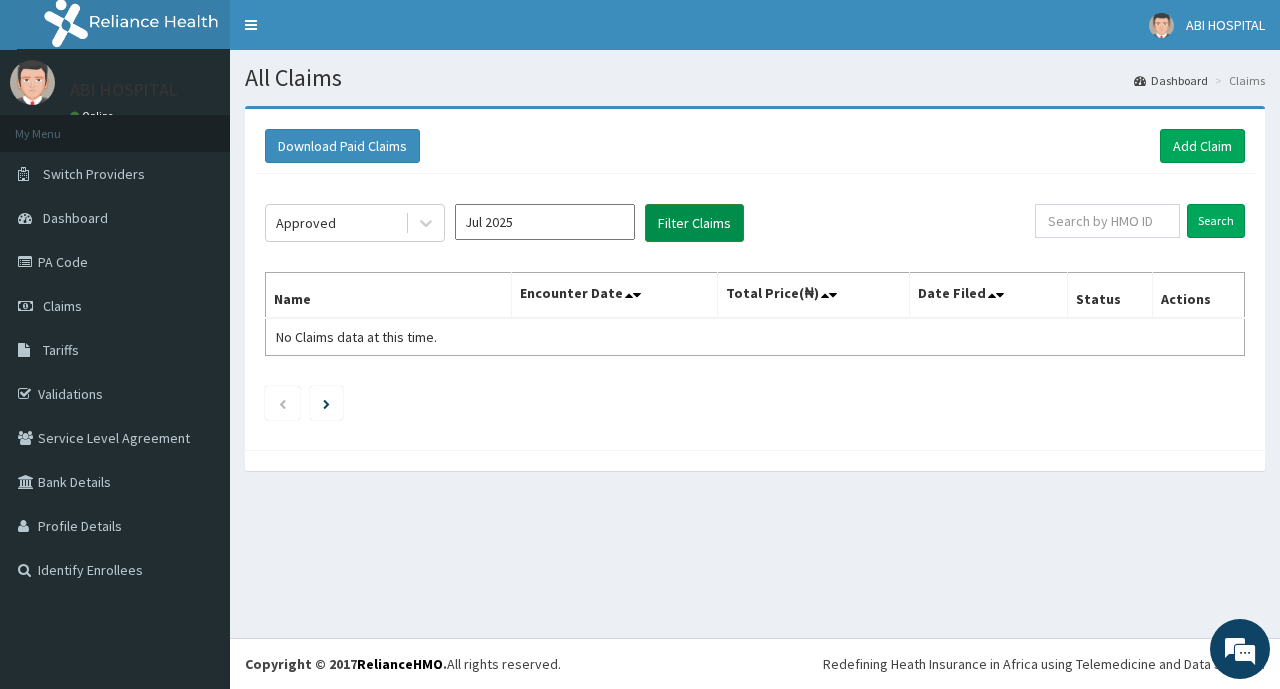 click on "Filter Claims" at bounding box center [694, 223] 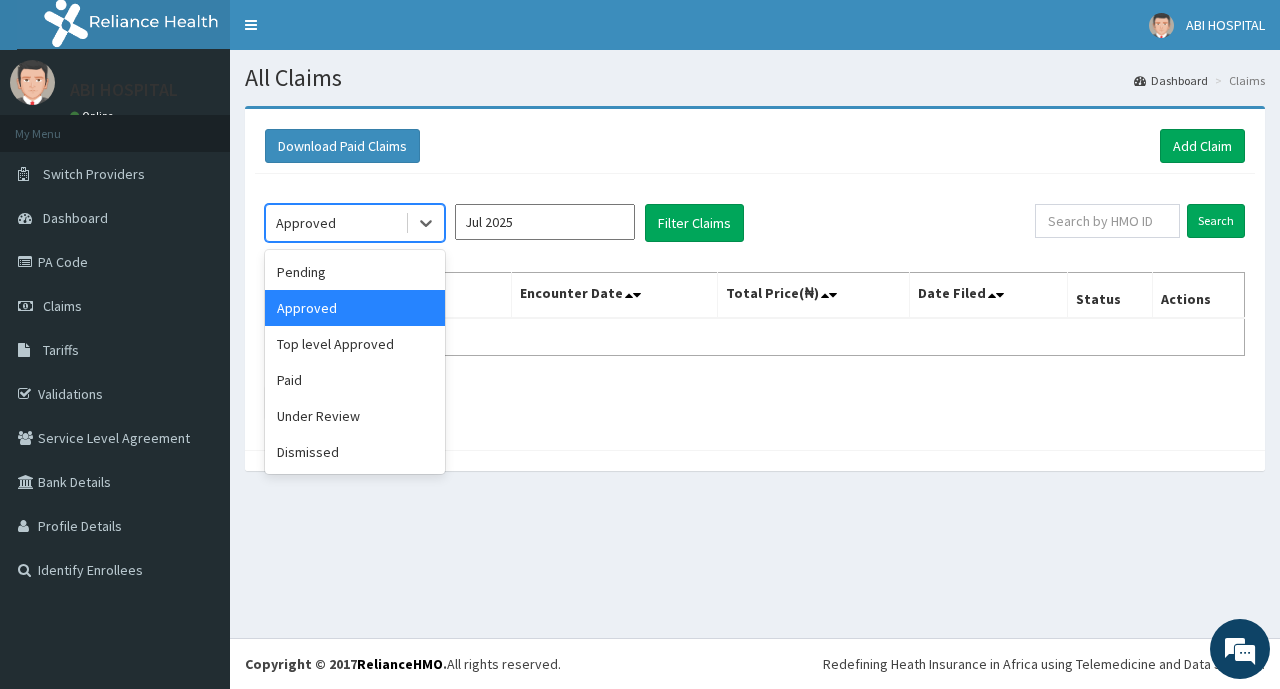 click on "Approved" at bounding box center [335, 223] 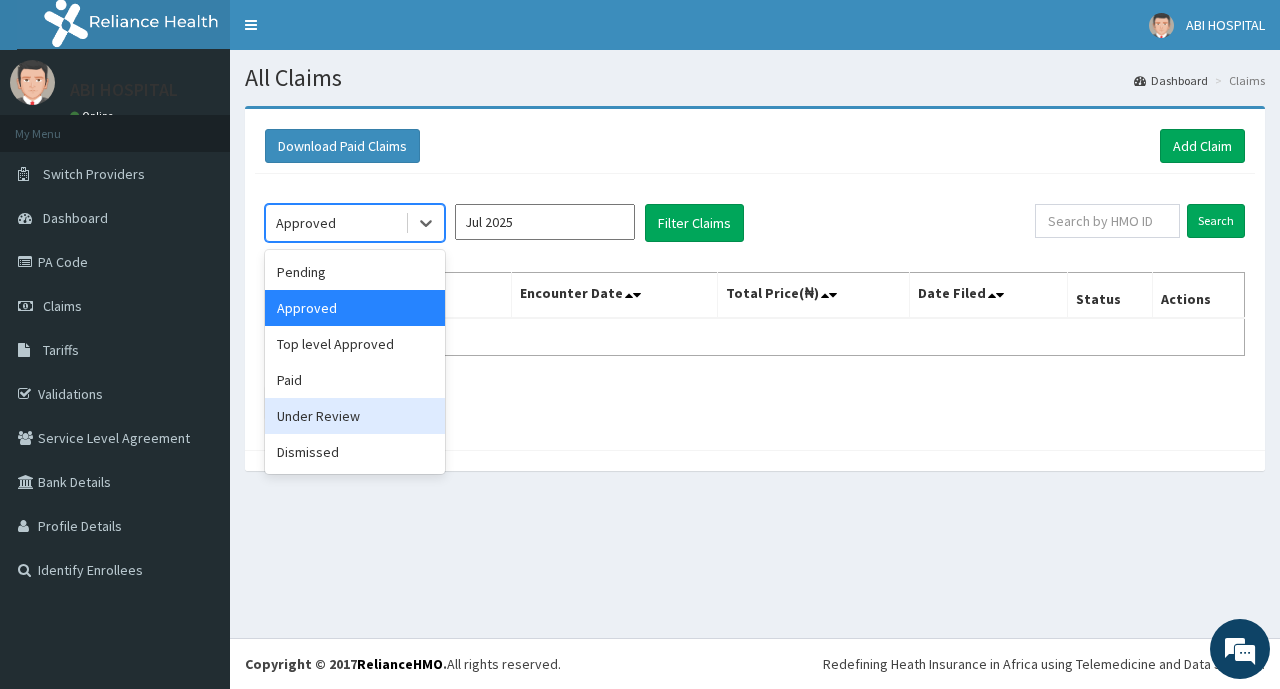 click on "Under Review" at bounding box center [355, 416] 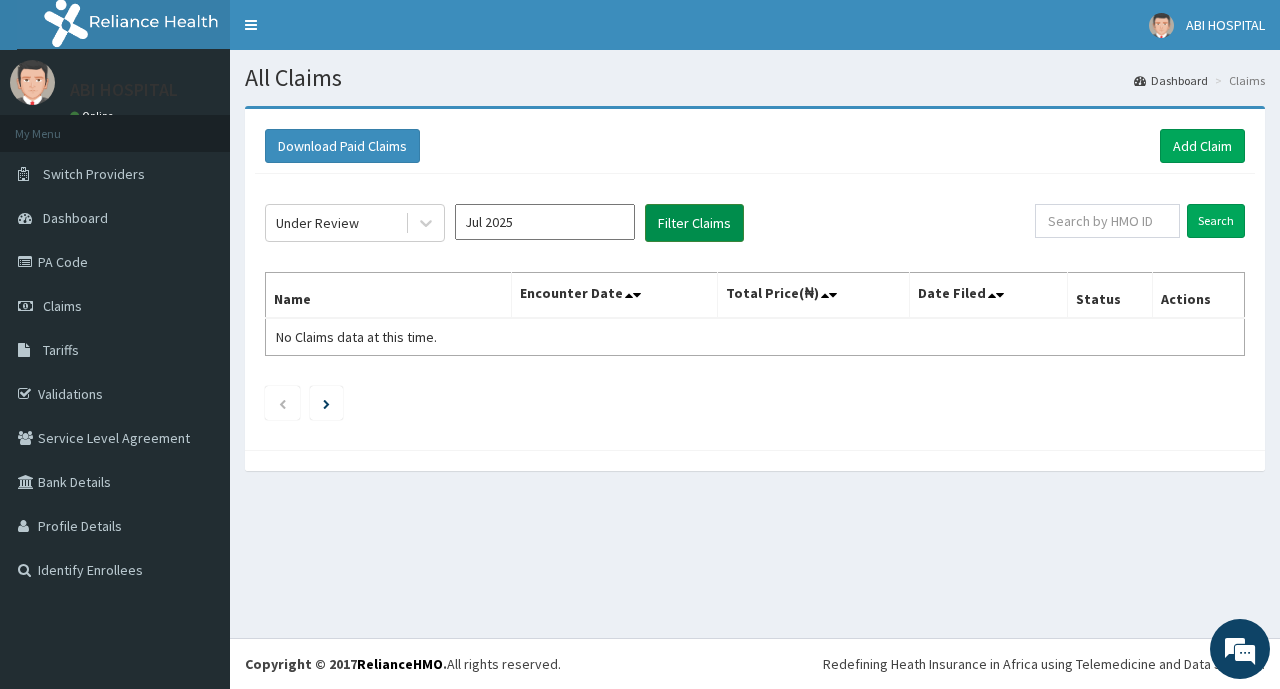 click on "Filter Claims" at bounding box center [694, 223] 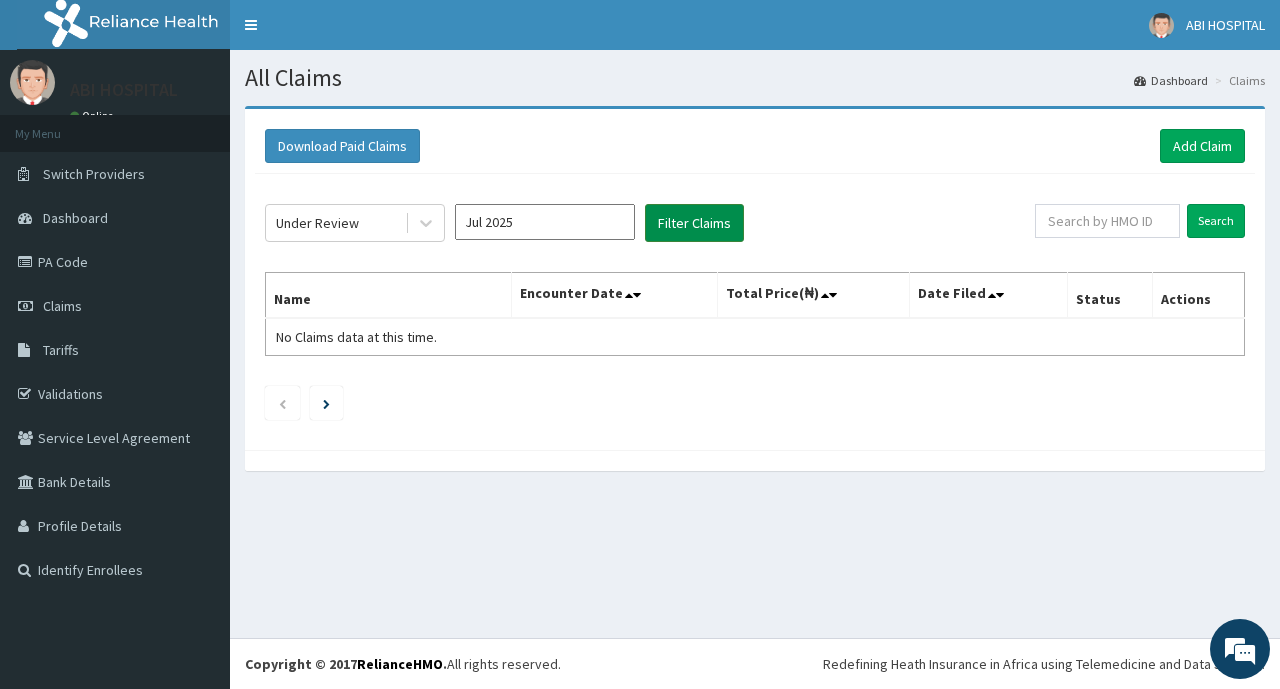 click on "Filter Claims" at bounding box center [694, 223] 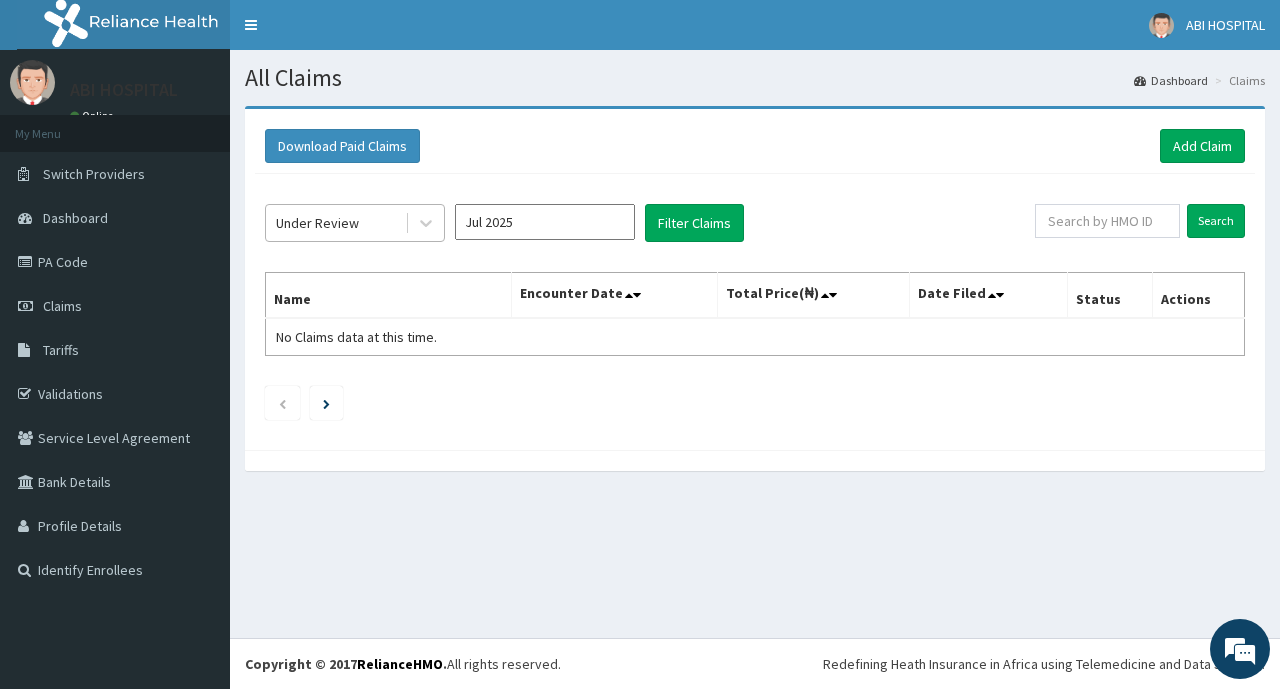 click on "Under Review" at bounding box center (317, 223) 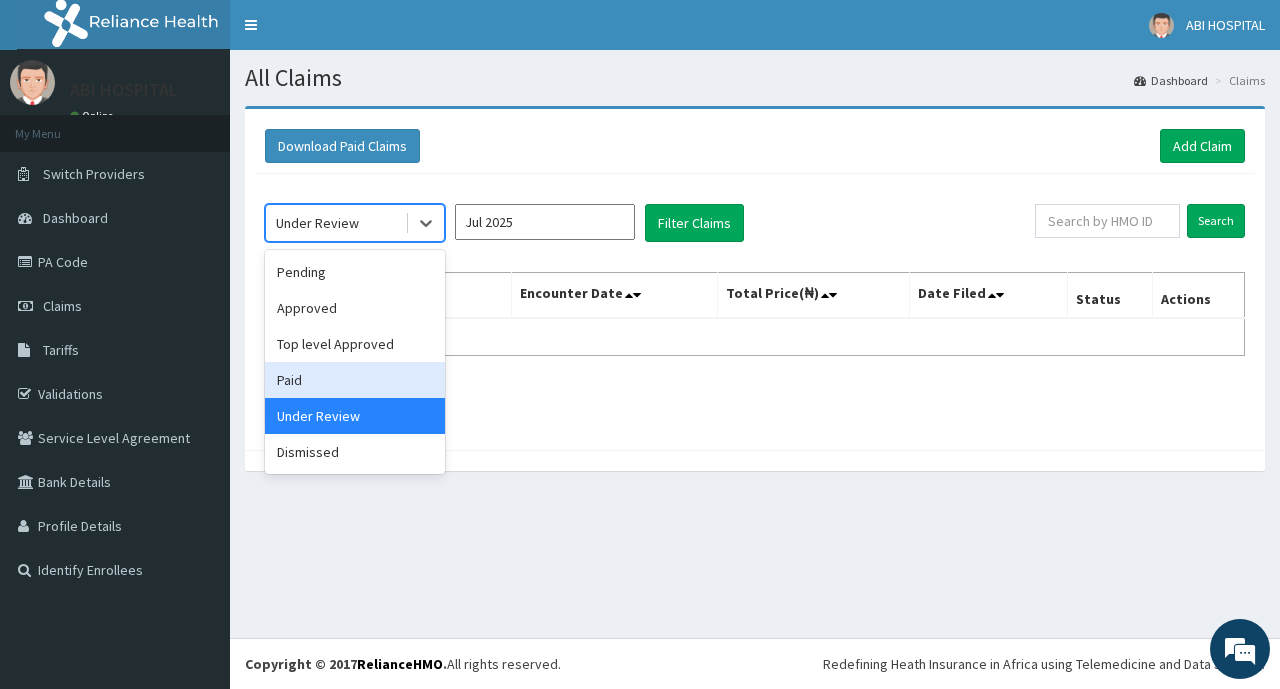 click on "Paid" at bounding box center (355, 380) 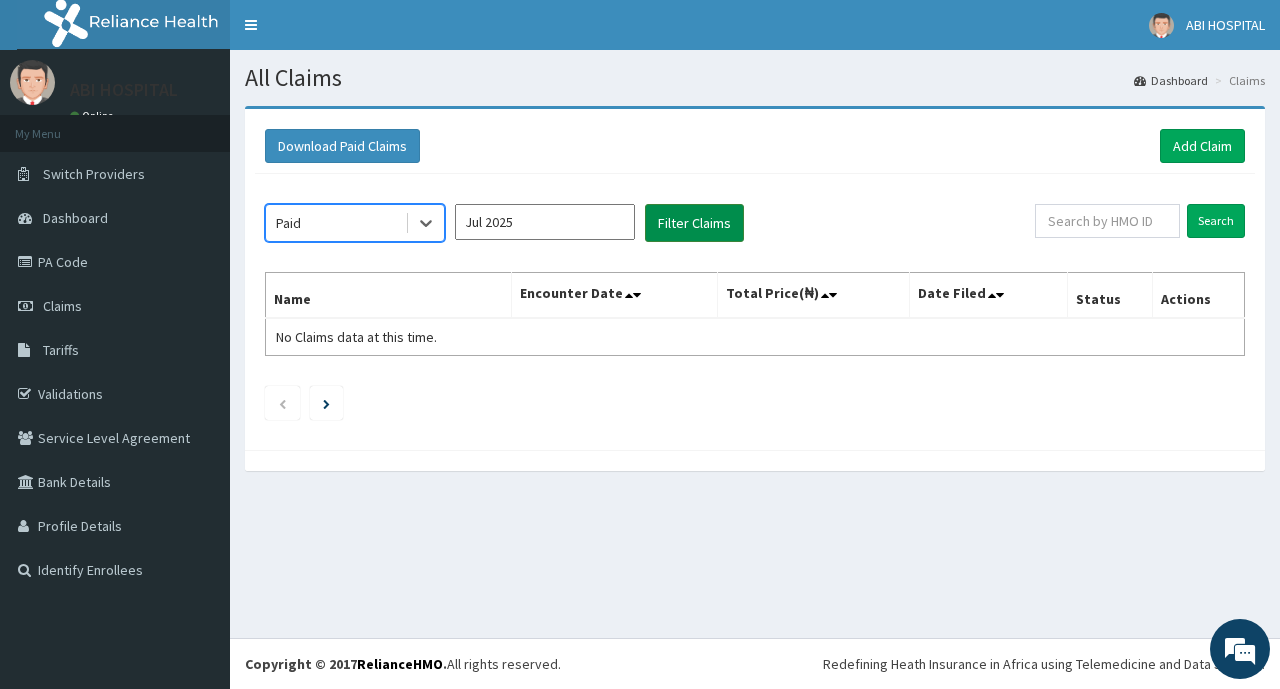 drag, startPoint x: 683, startPoint y: 214, endPoint x: 672, endPoint y: 208, distance: 12.529964 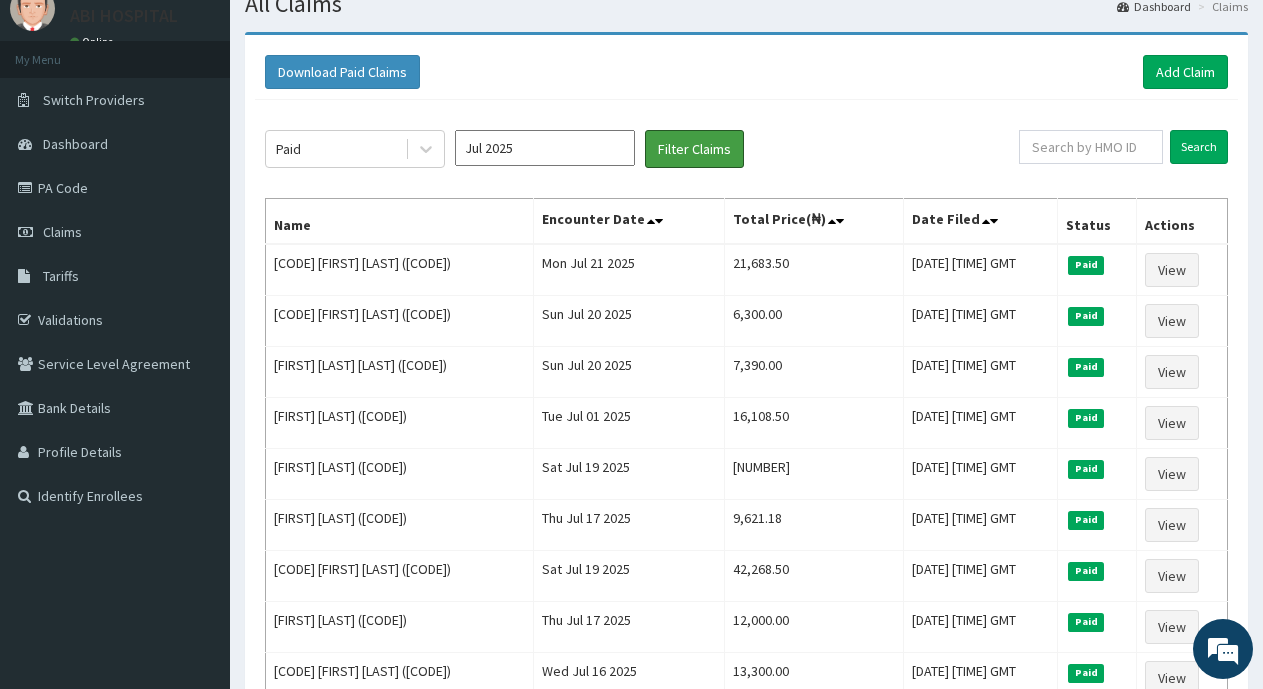 scroll, scrollTop: 57, scrollLeft: 0, axis: vertical 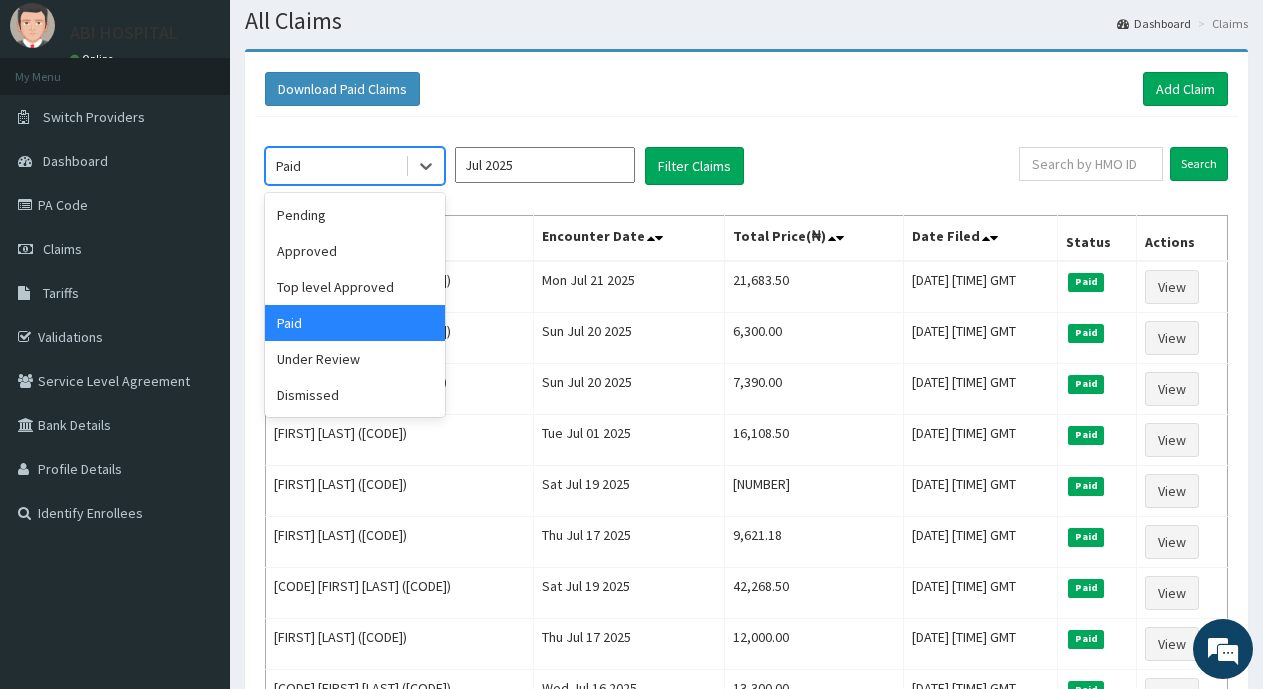click on "Paid" at bounding box center (335, 166) 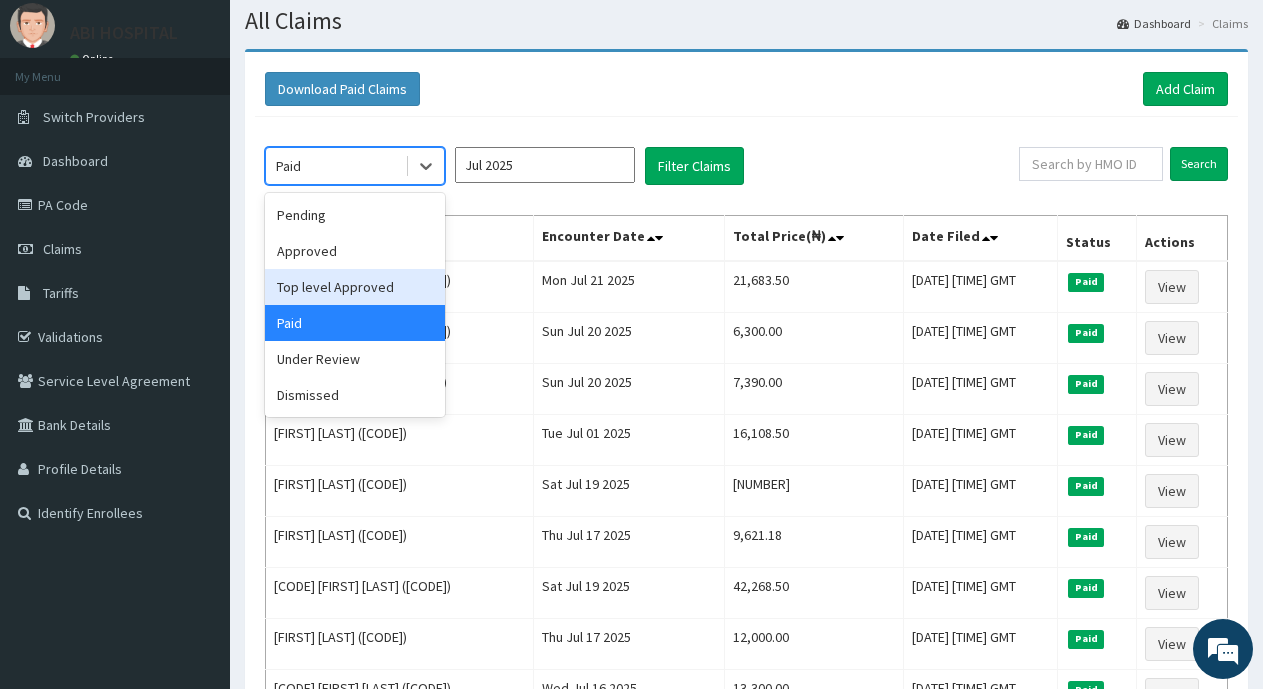 click on "Top level Approved" at bounding box center [355, 287] 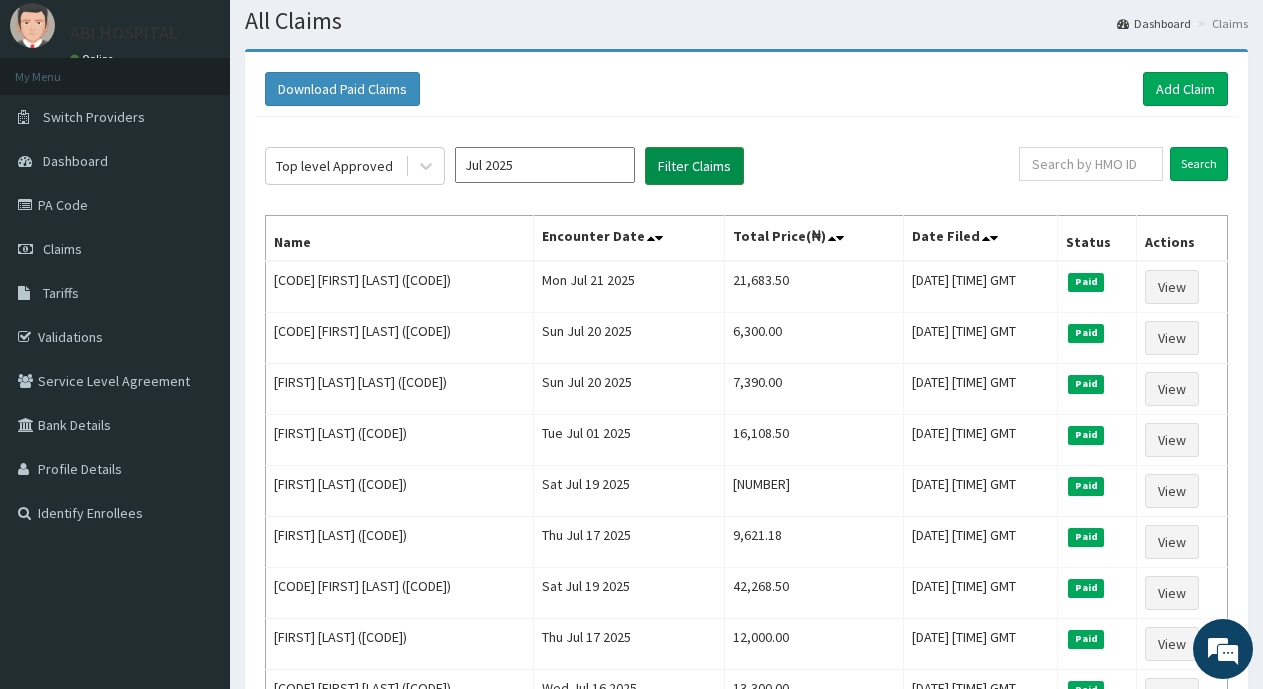 click on "Filter Claims" at bounding box center [694, 166] 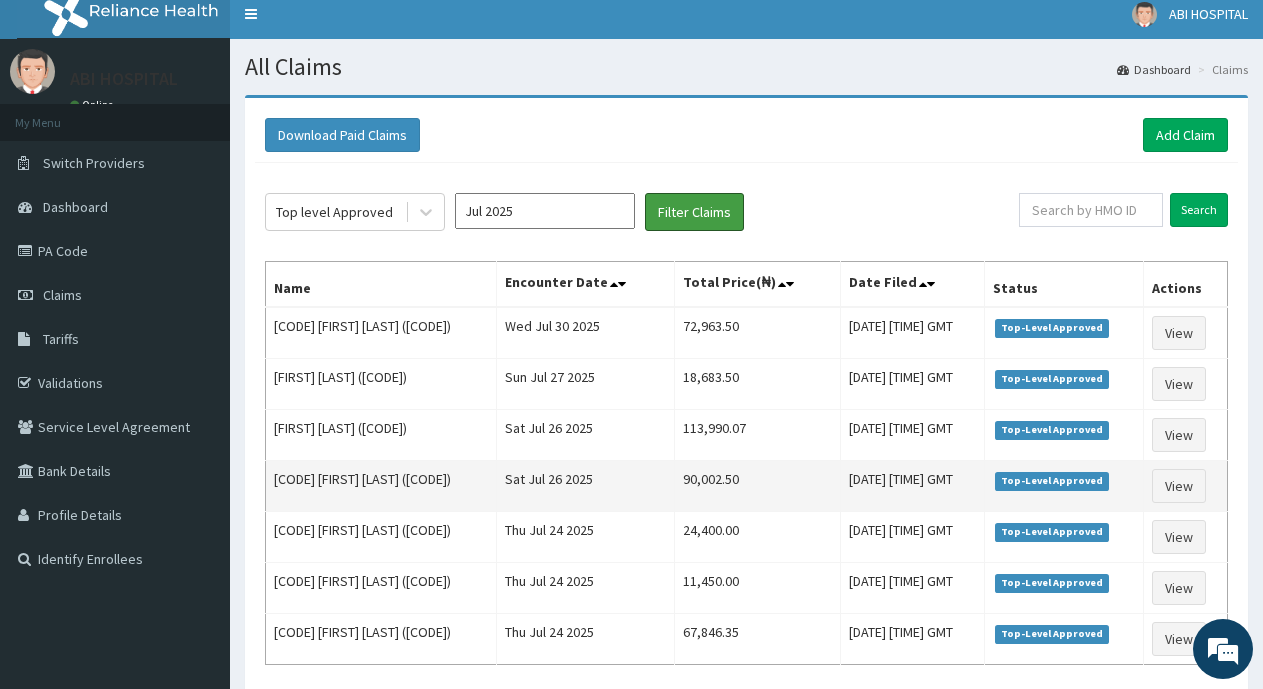 scroll, scrollTop: 0, scrollLeft: 0, axis: both 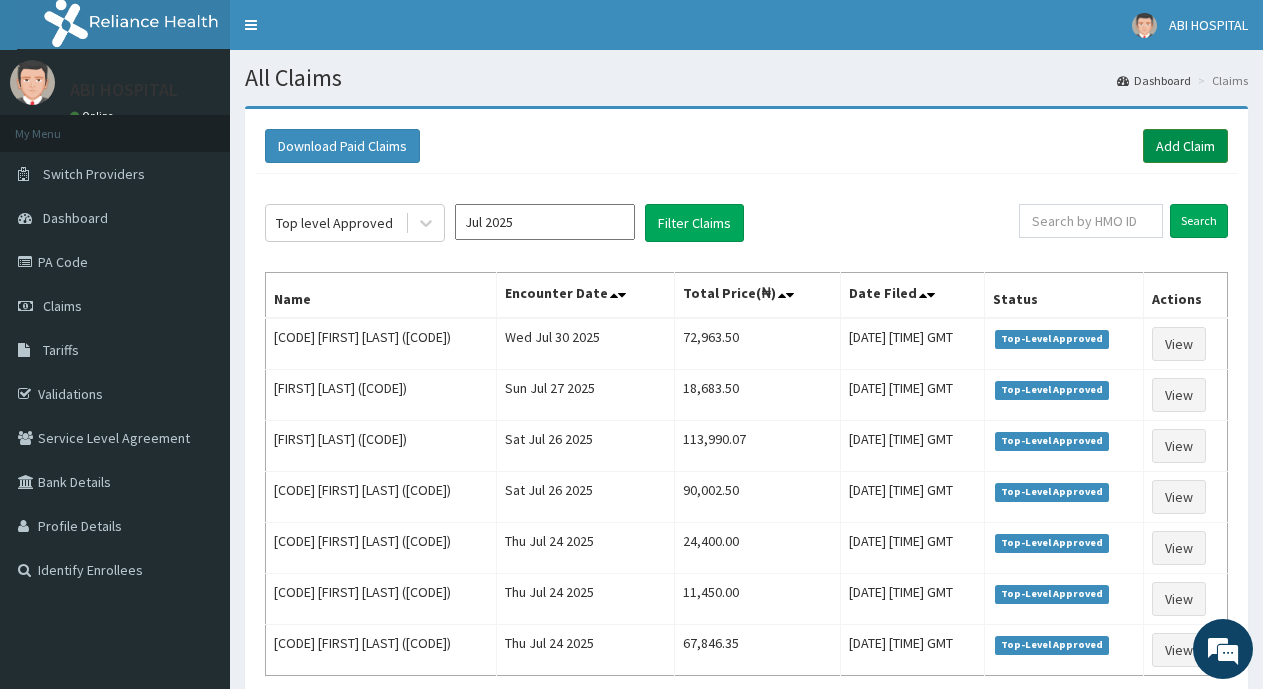 click on "Add Claim" at bounding box center (1185, 146) 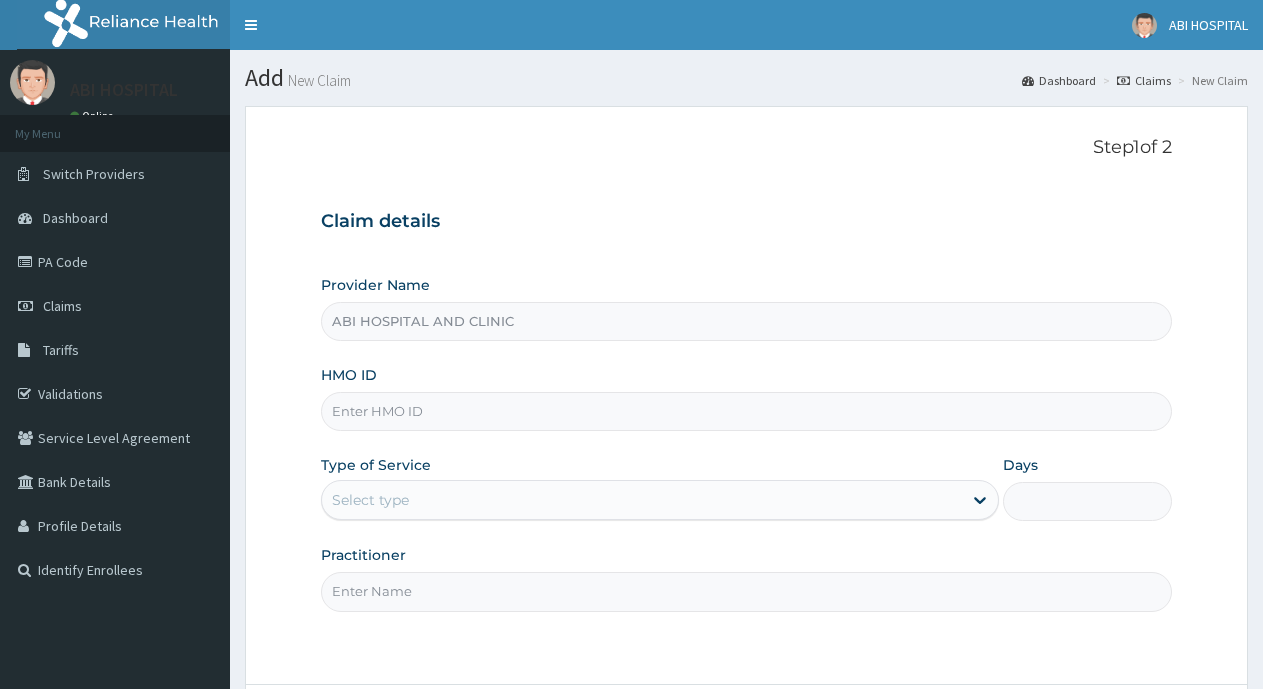 click on "HMO ID" at bounding box center [746, 411] 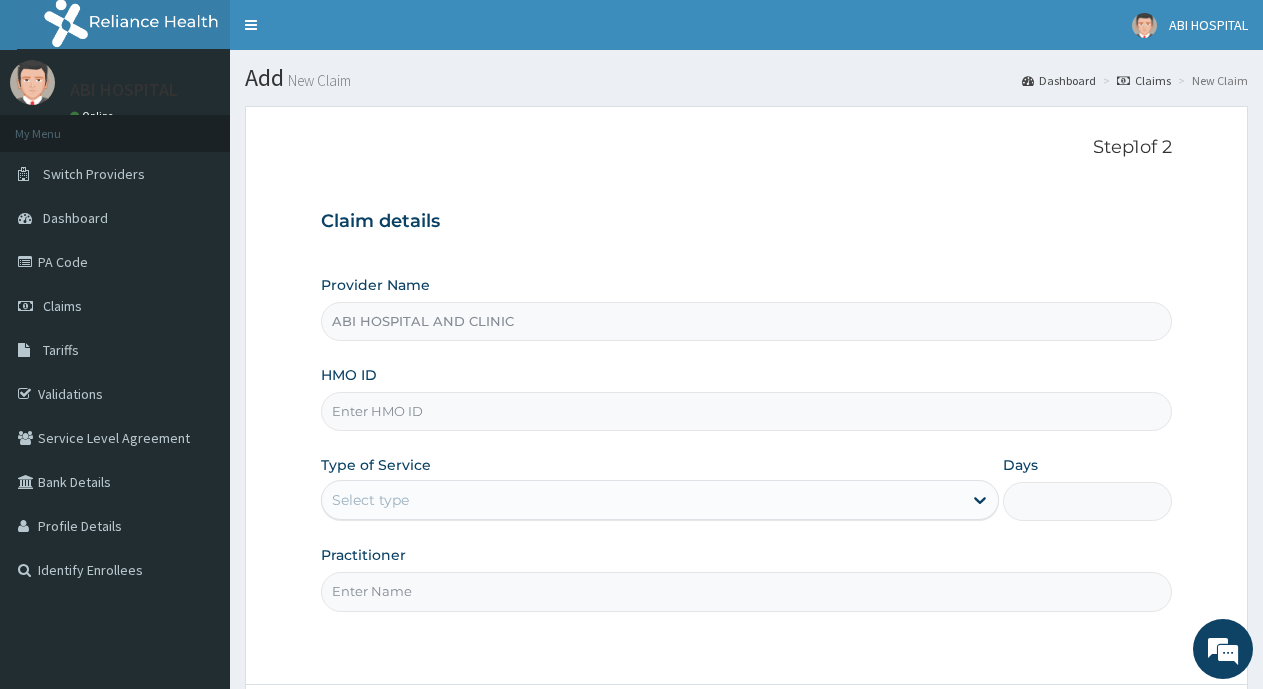 scroll, scrollTop: 0, scrollLeft: 0, axis: both 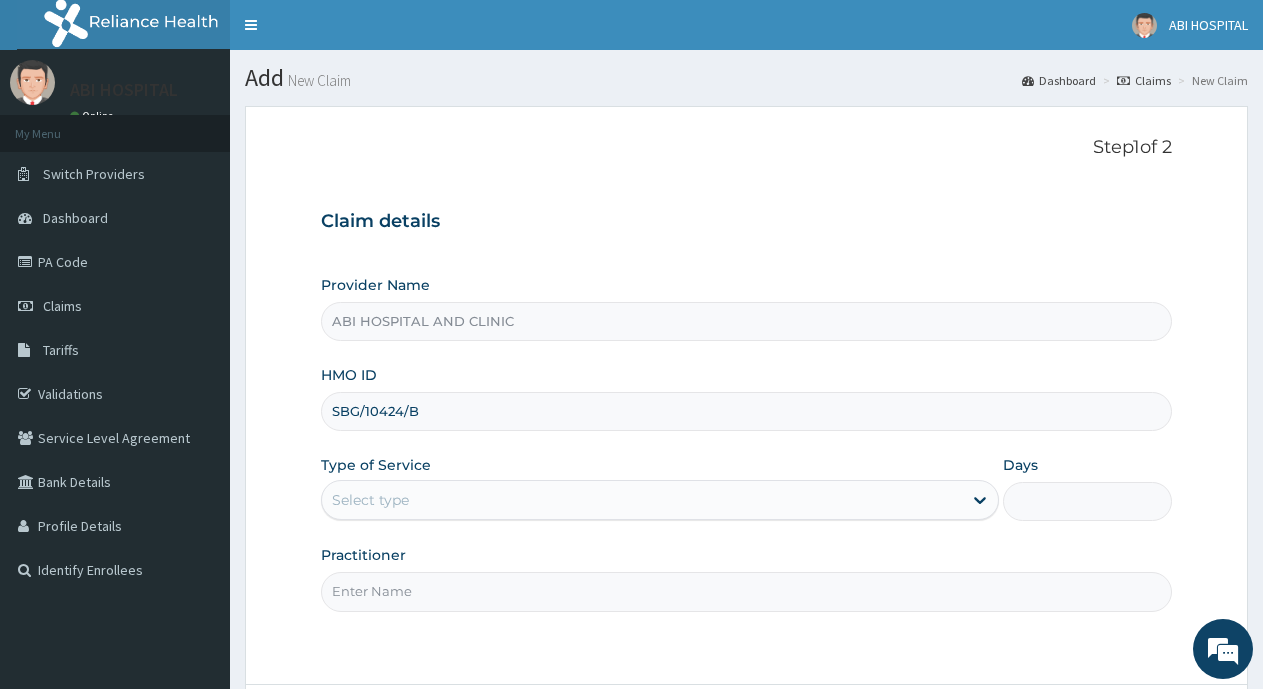 type on "SBG/10424/B" 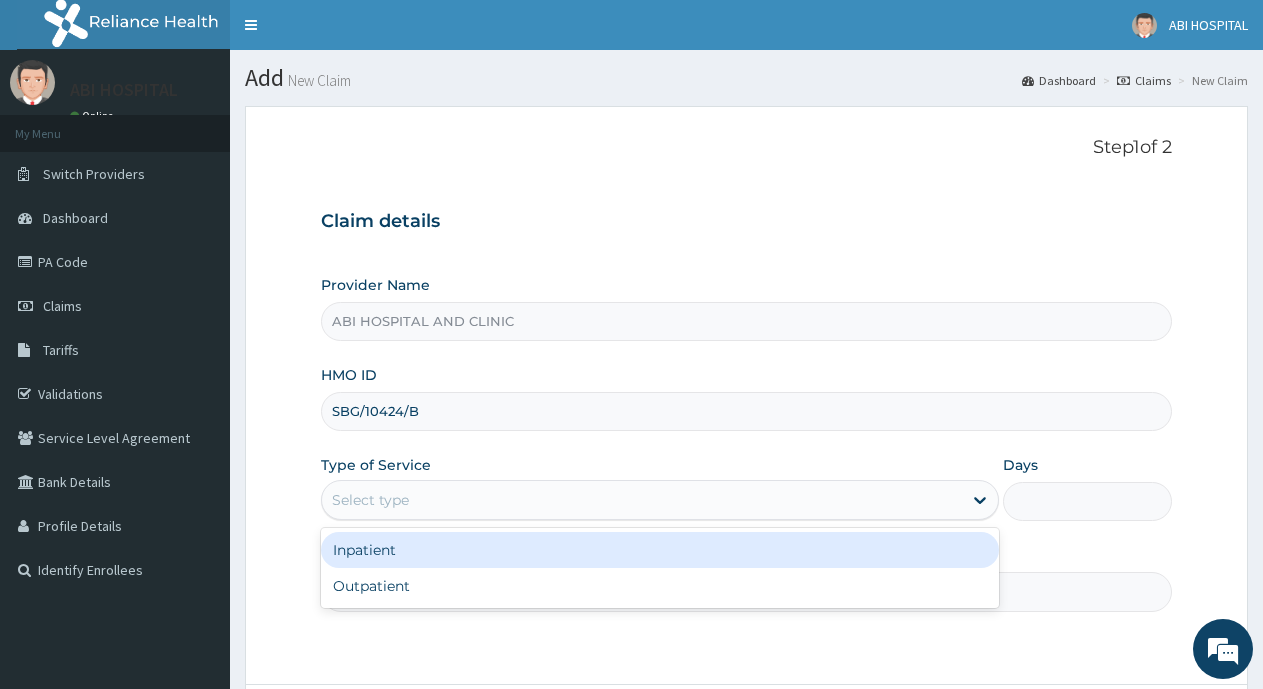 click on "Select type" at bounding box center (641, 500) 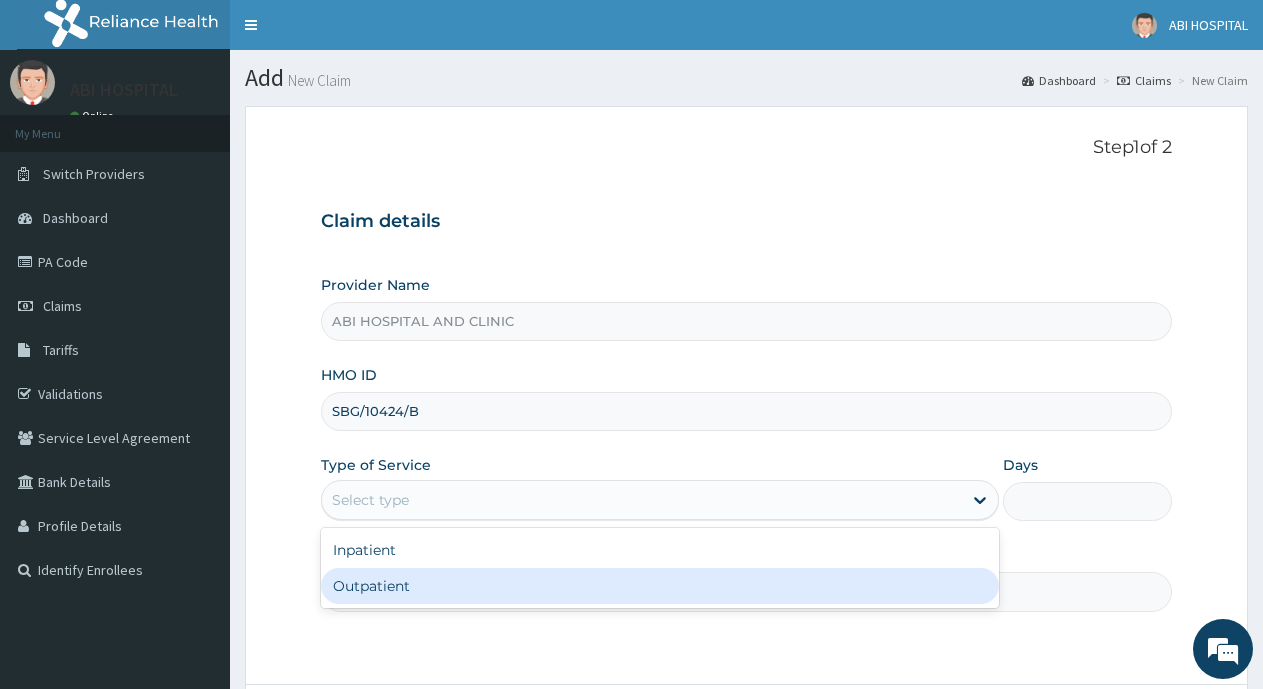 click on "Outpatient" at bounding box center (659, 586) 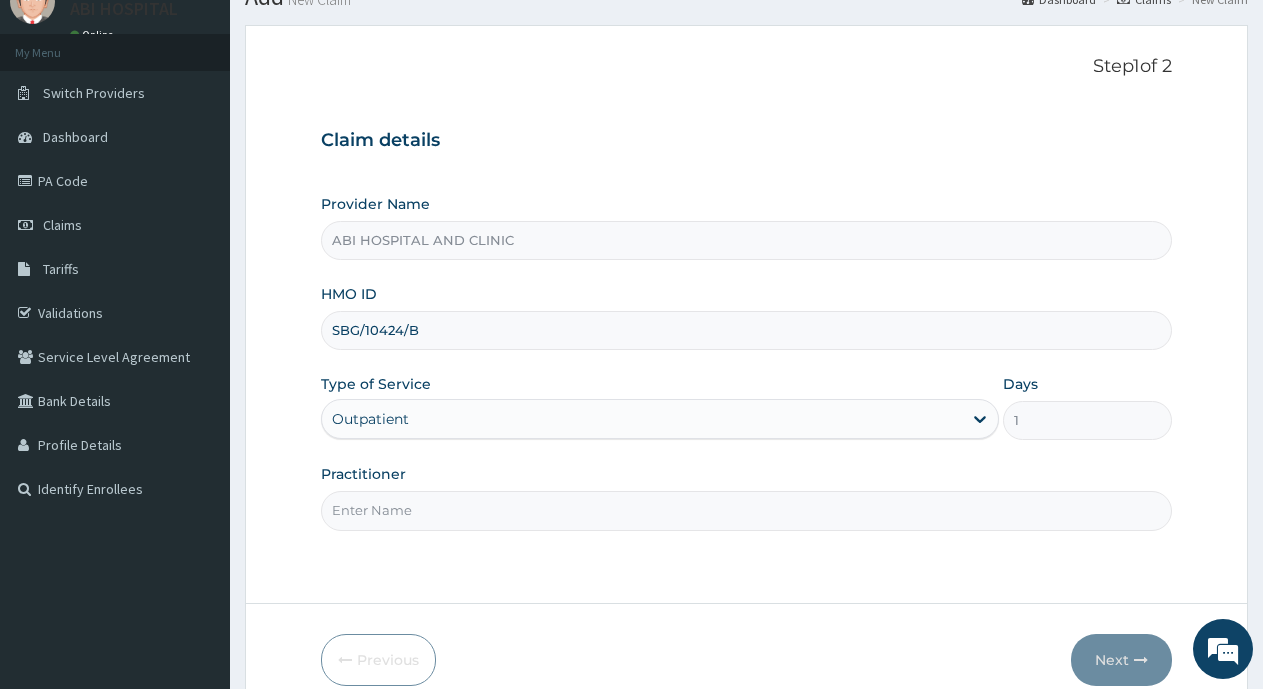 scroll, scrollTop: 175, scrollLeft: 0, axis: vertical 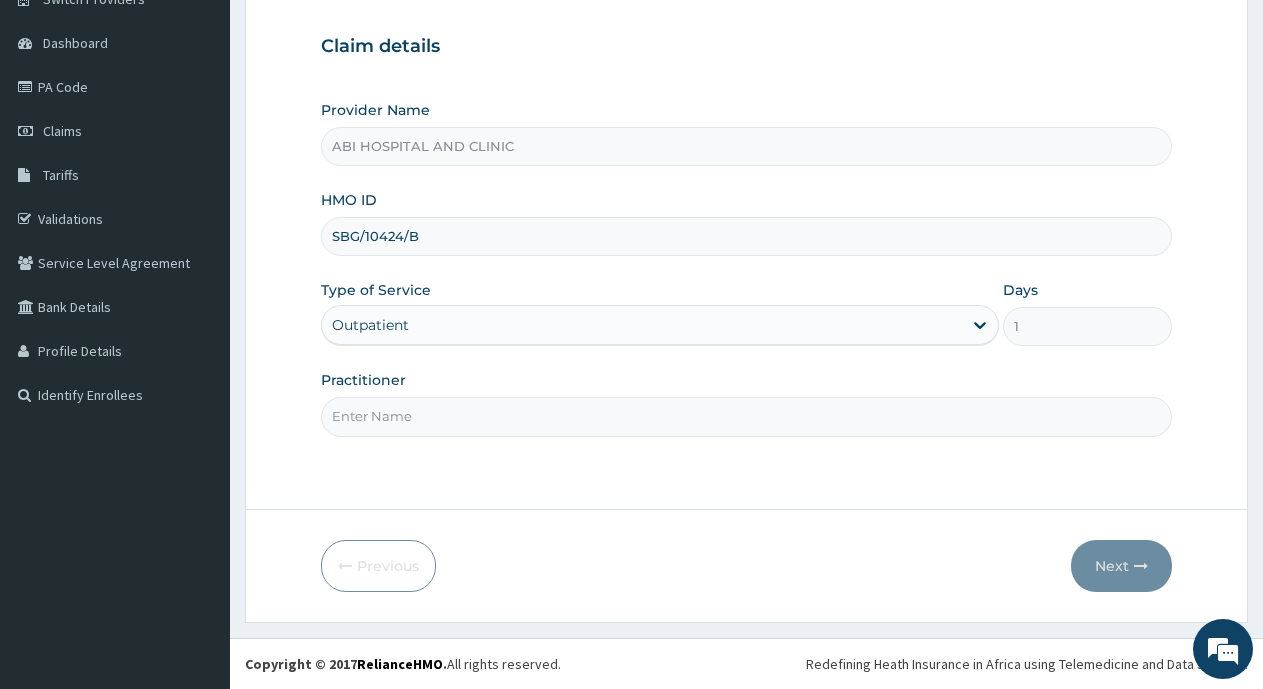 click on "Practitioner" at bounding box center [746, 416] 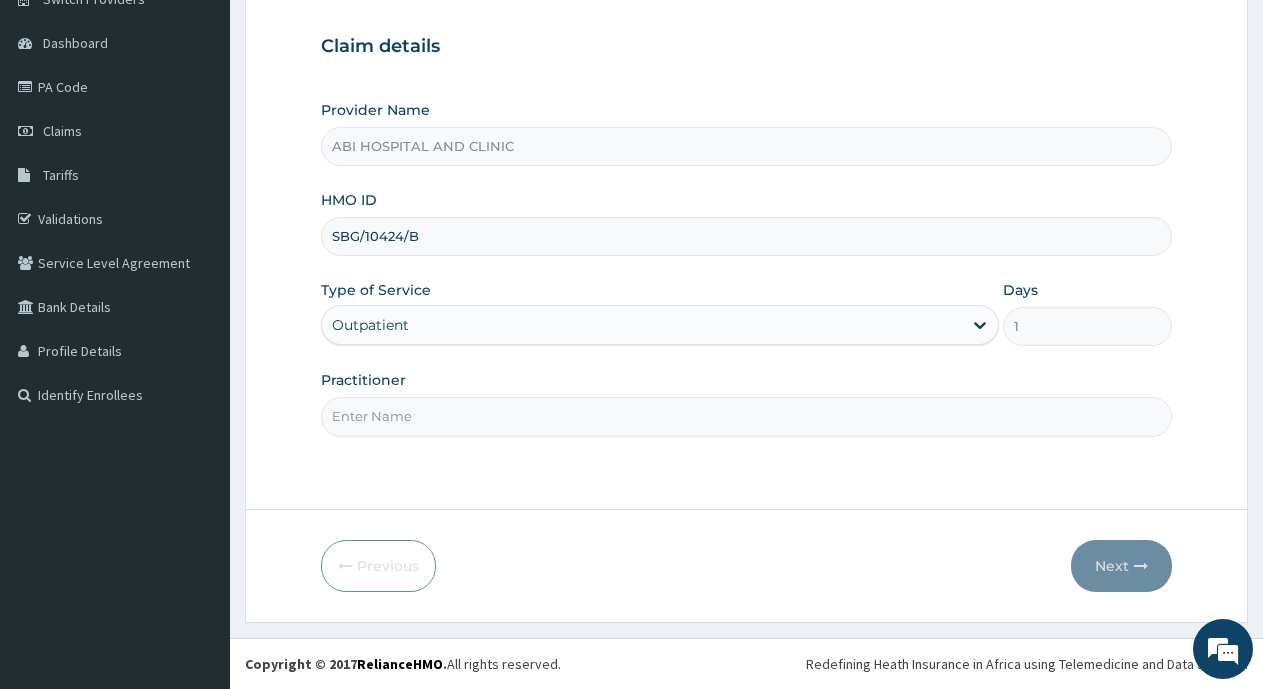 type on "DR. OLA" 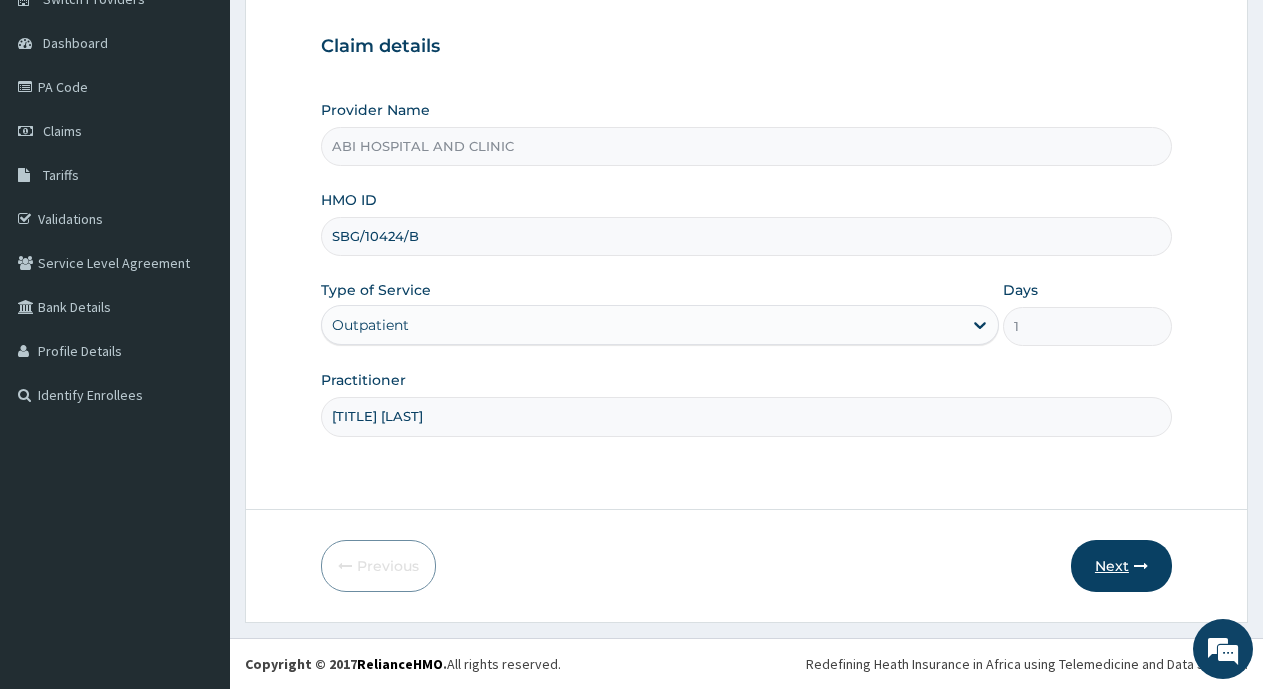 click on "Next" at bounding box center (1121, 566) 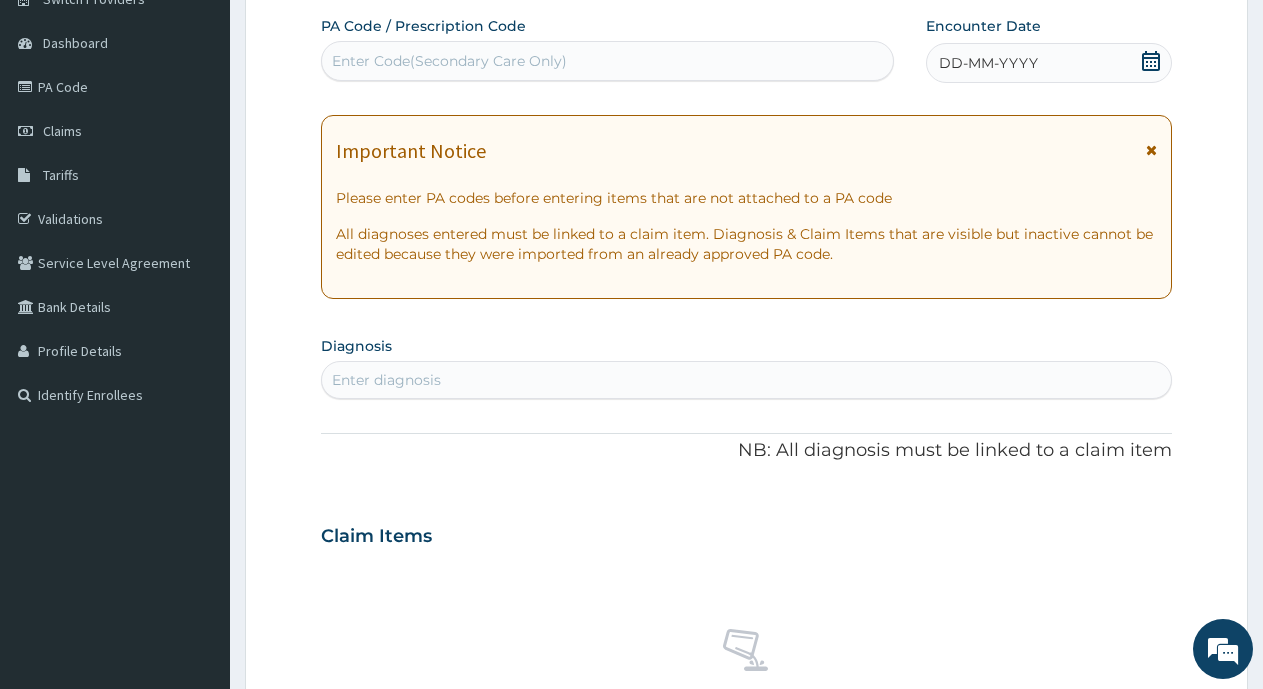 scroll, scrollTop: 0, scrollLeft: 0, axis: both 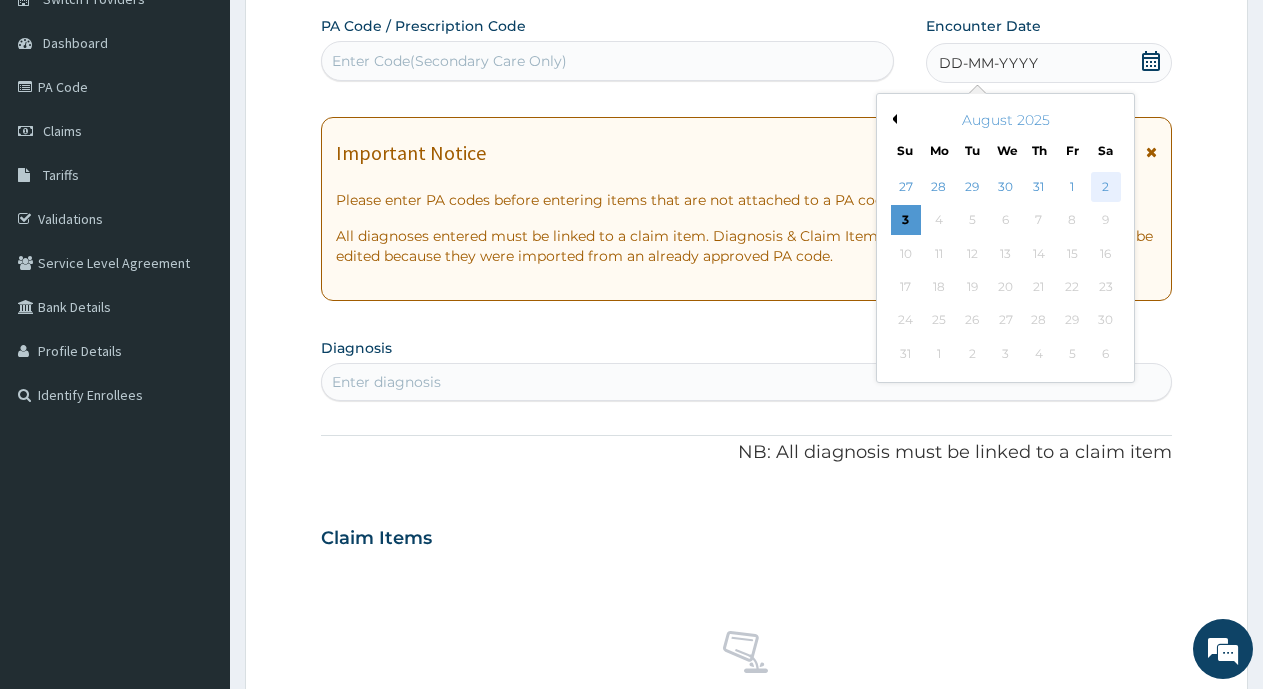 click on "2" at bounding box center (1106, 187) 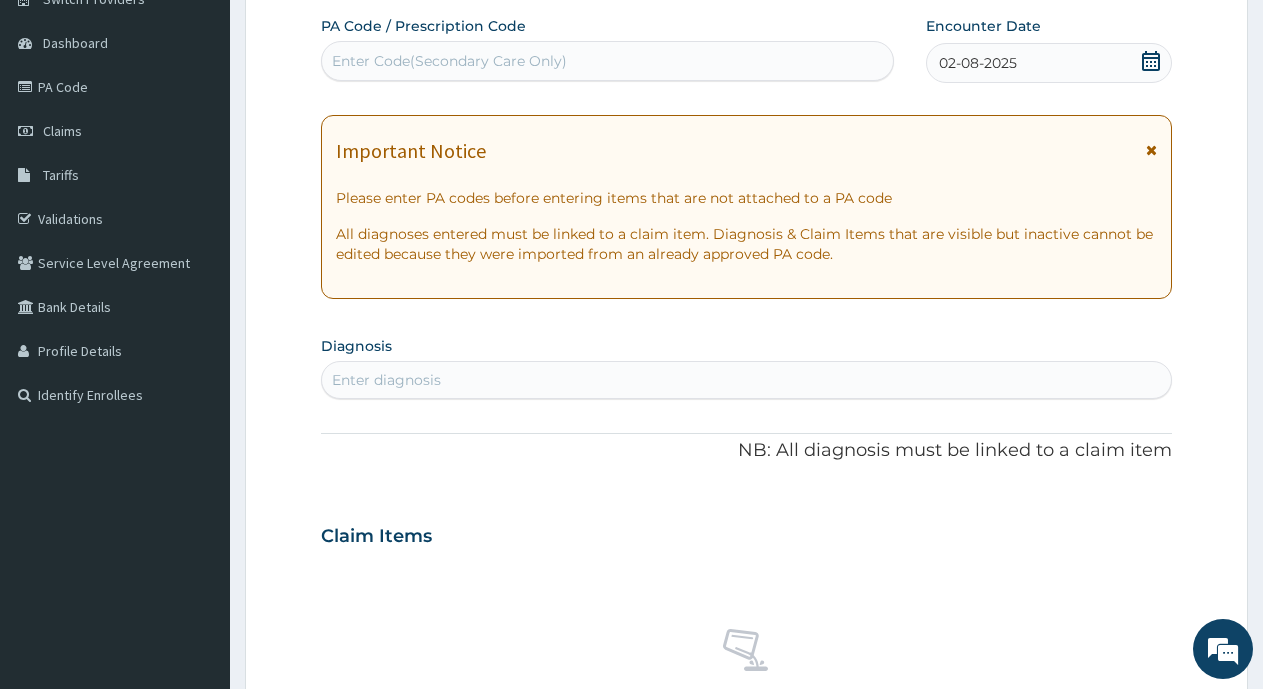 click on "Enter diagnosis" at bounding box center (746, 380) 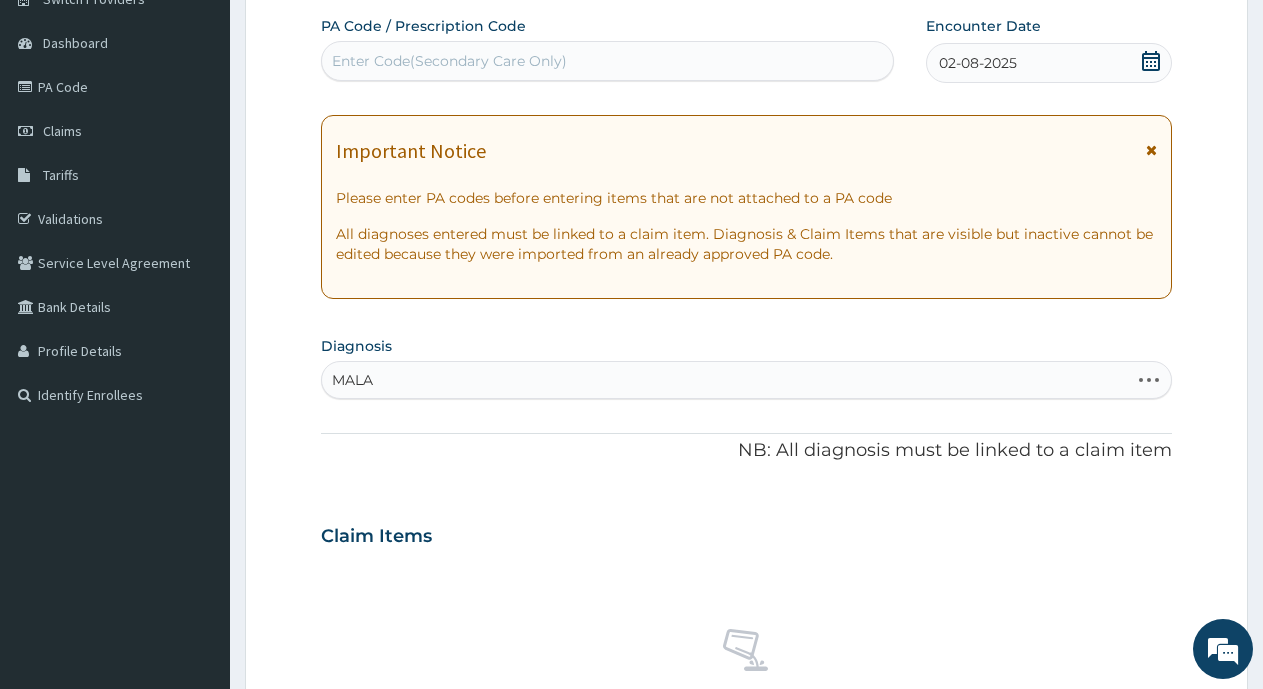 type on "MALAR" 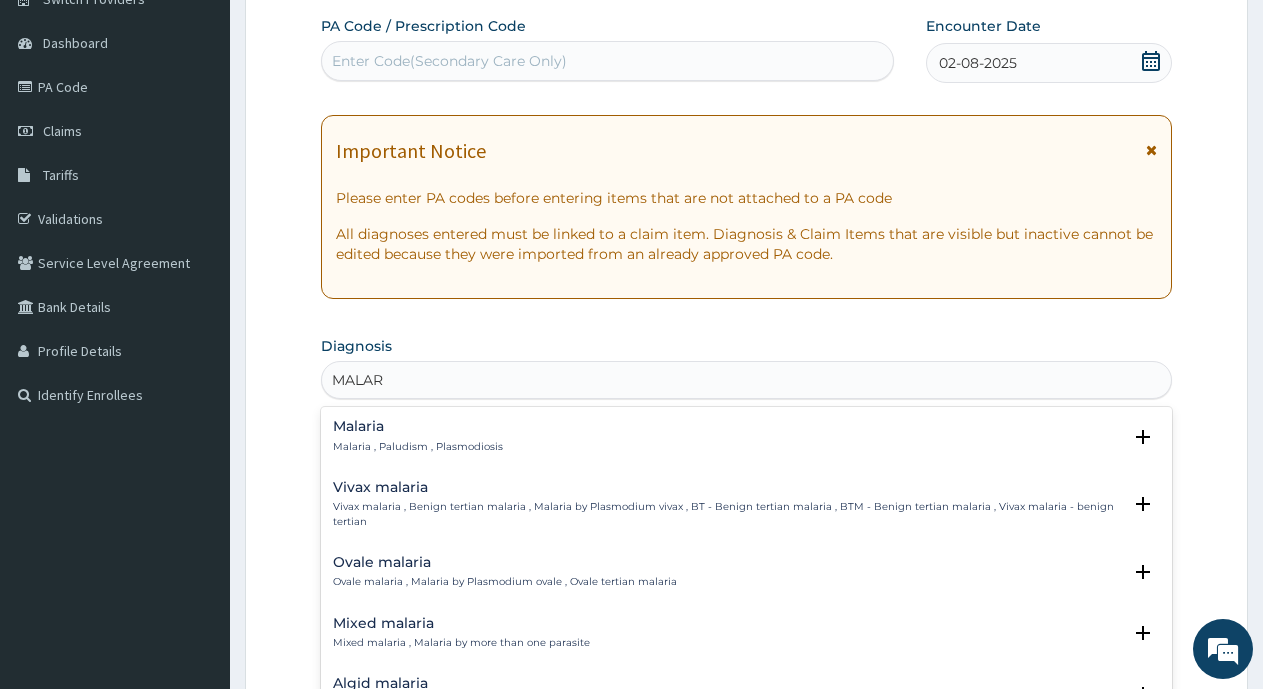 click on "Malaria , Paludism , Plasmodiosis" at bounding box center [418, 447] 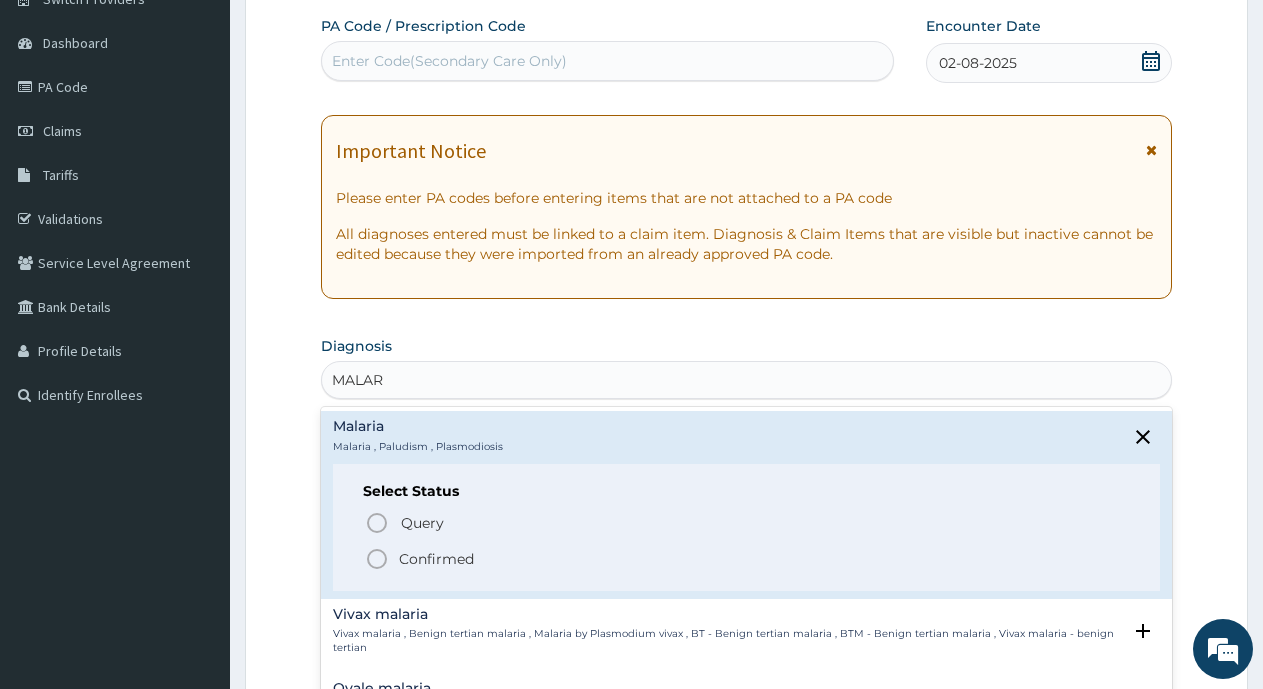 click 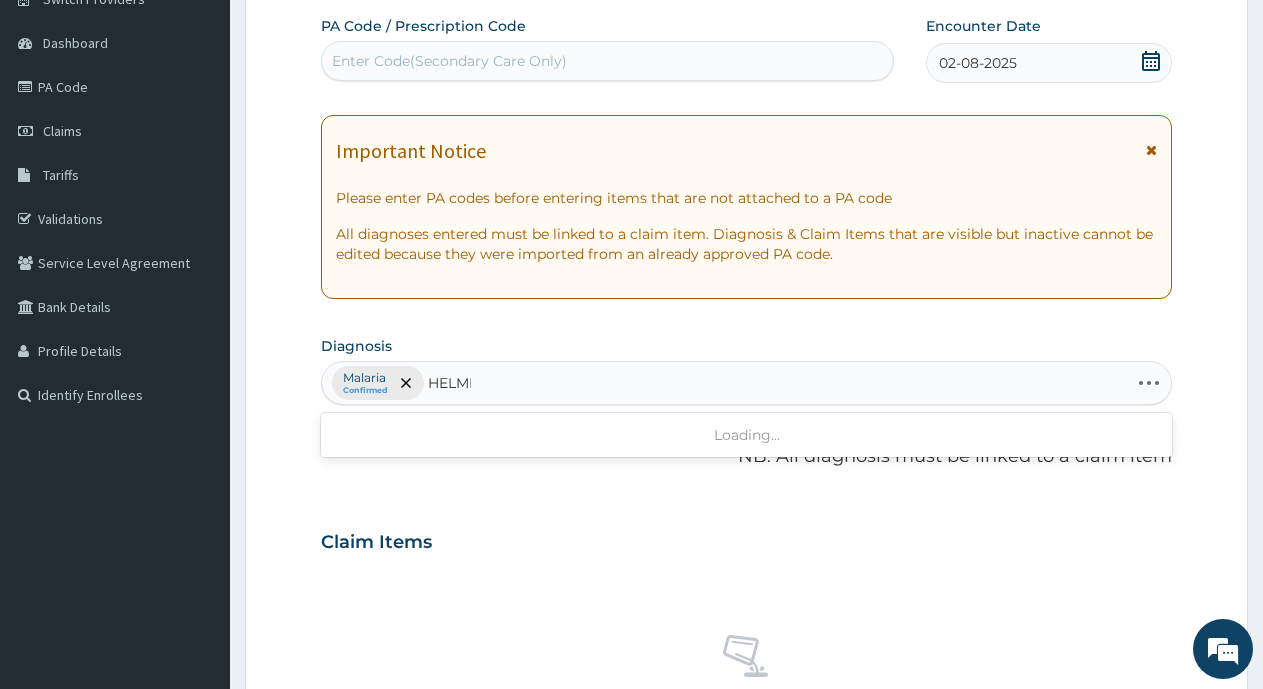 type on "HELMIN" 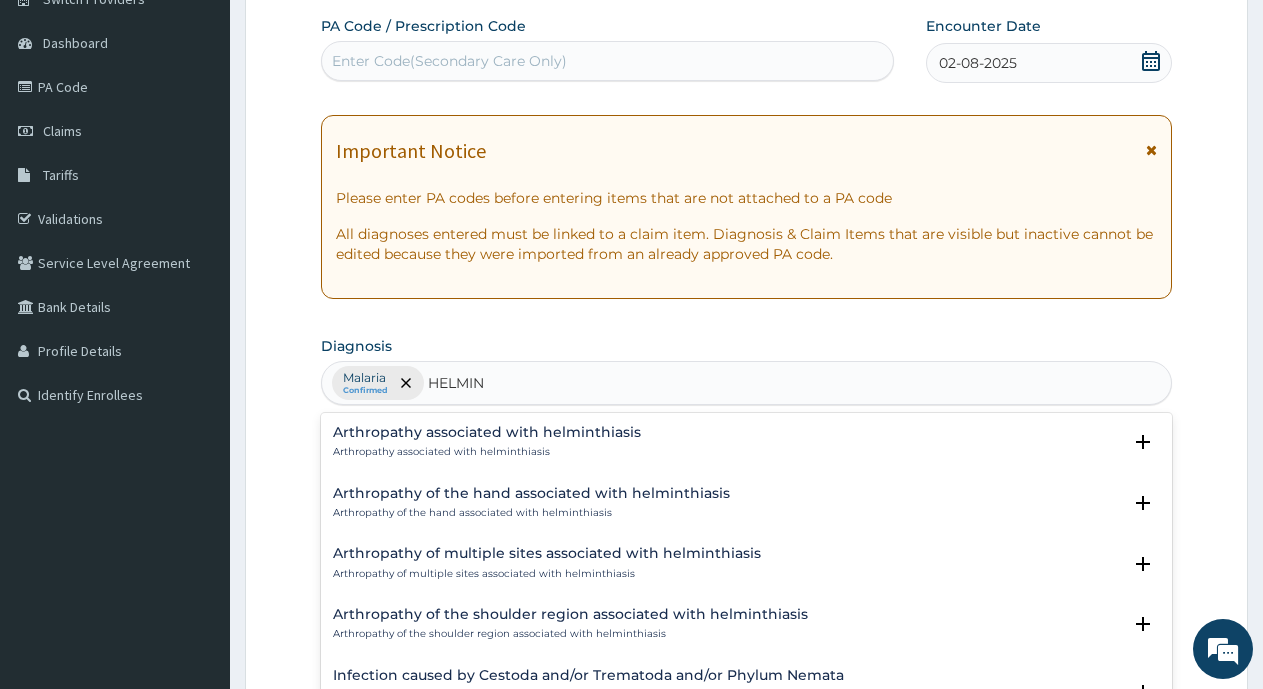 click on "Arthropathy associated with helminthiasis" at bounding box center [487, 452] 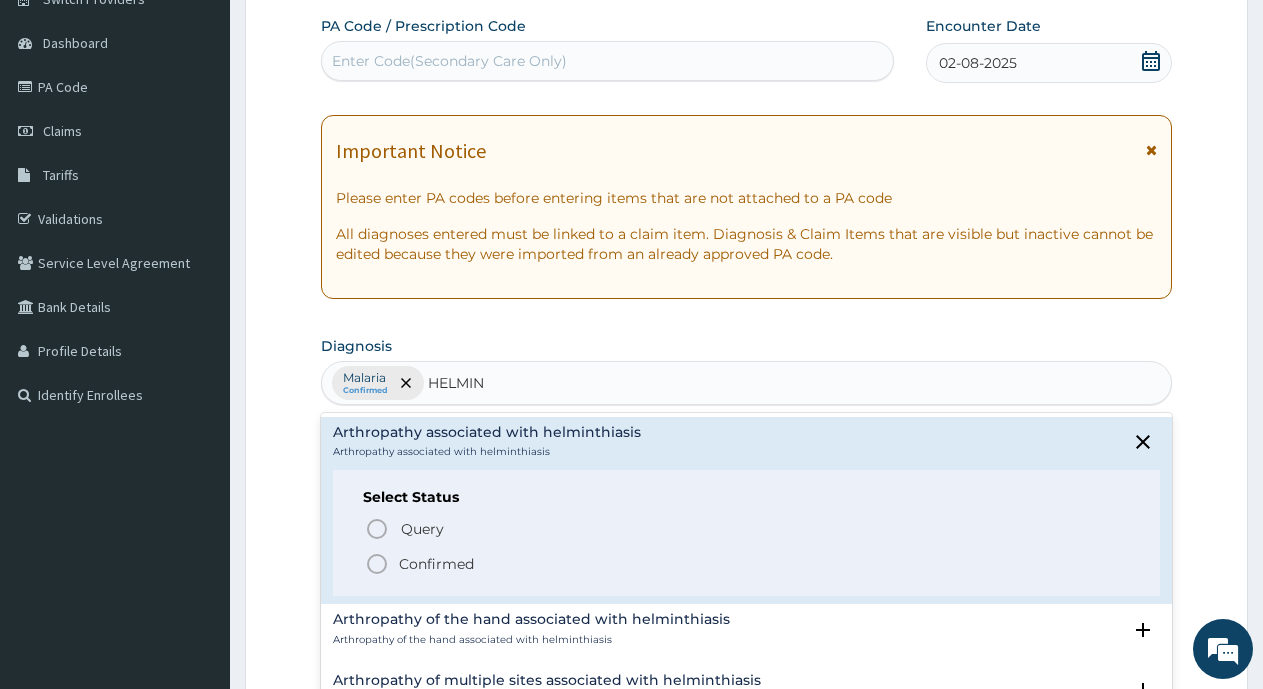 click 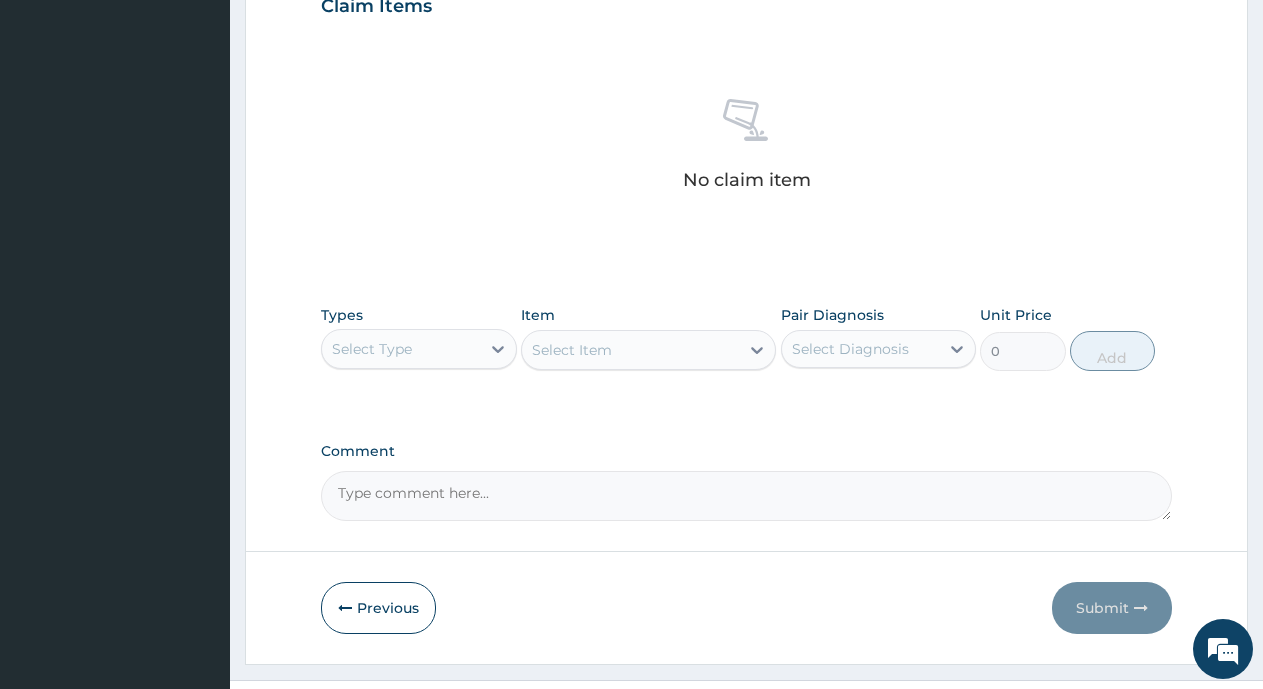scroll, scrollTop: 753, scrollLeft: 0, axis: vertical 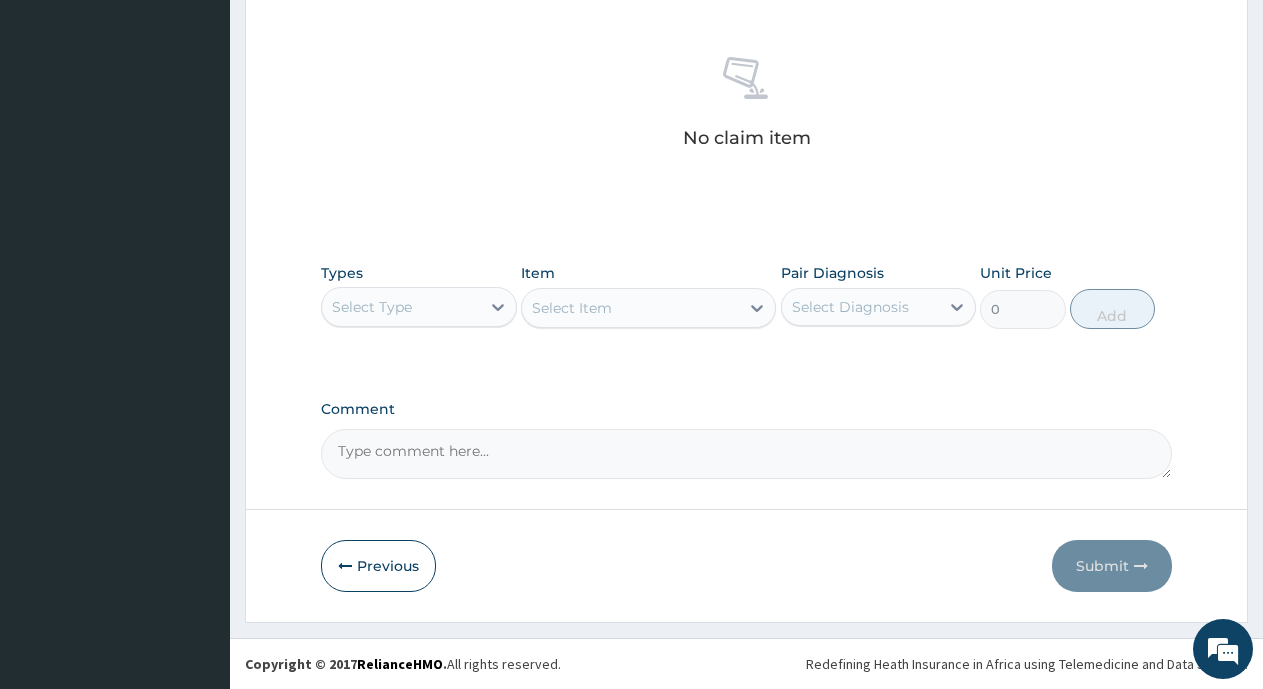 click on "Select Type" at bounding box center (401, 307) 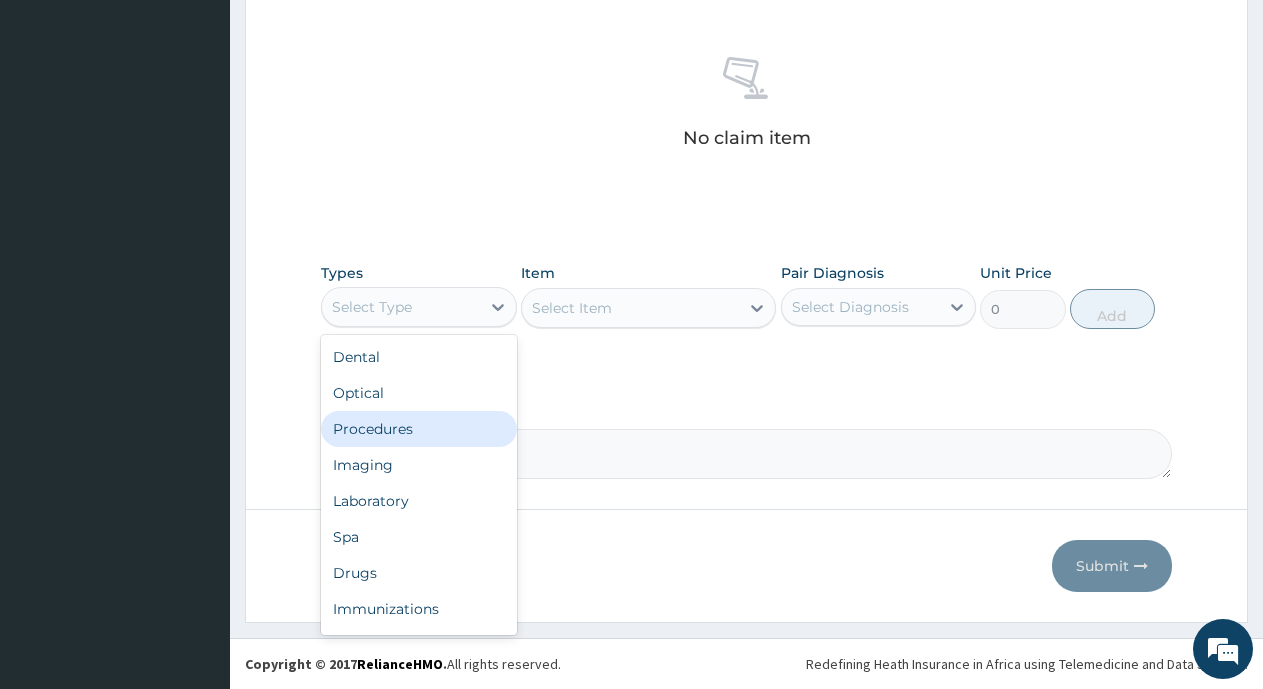 click on "Procedures" at bounding box center (419, 429) 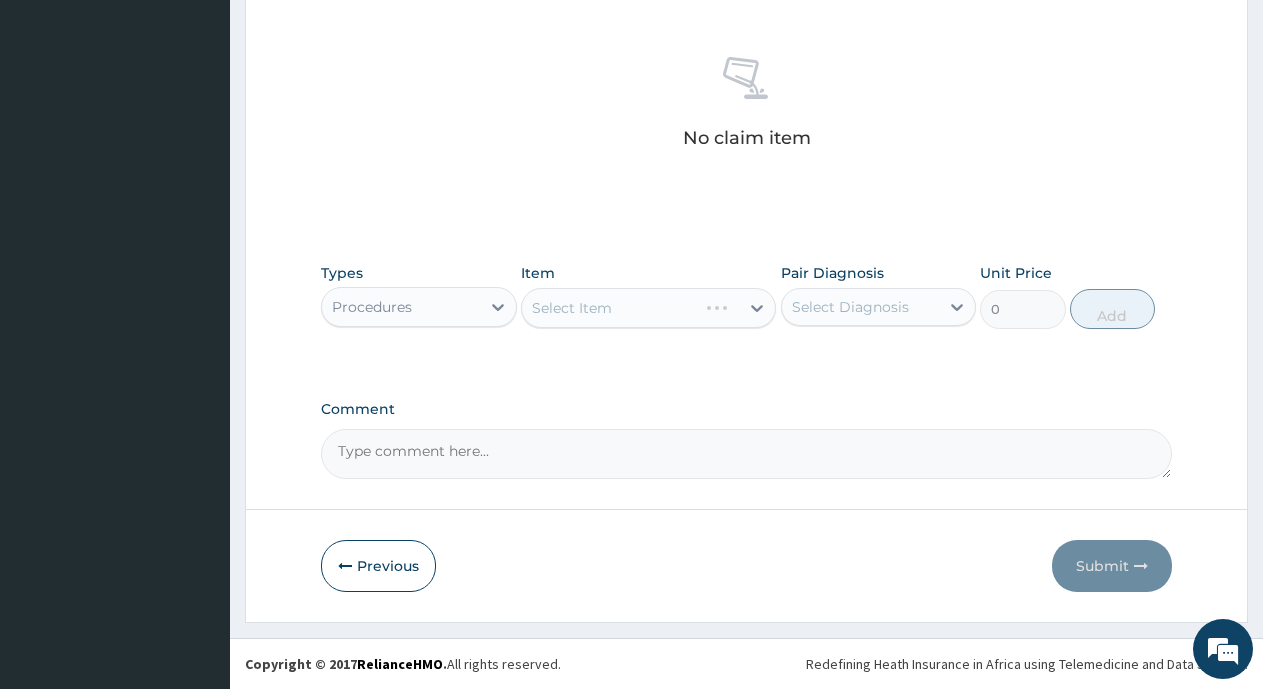 click on "Select Item" at bounding box center (648, 308) 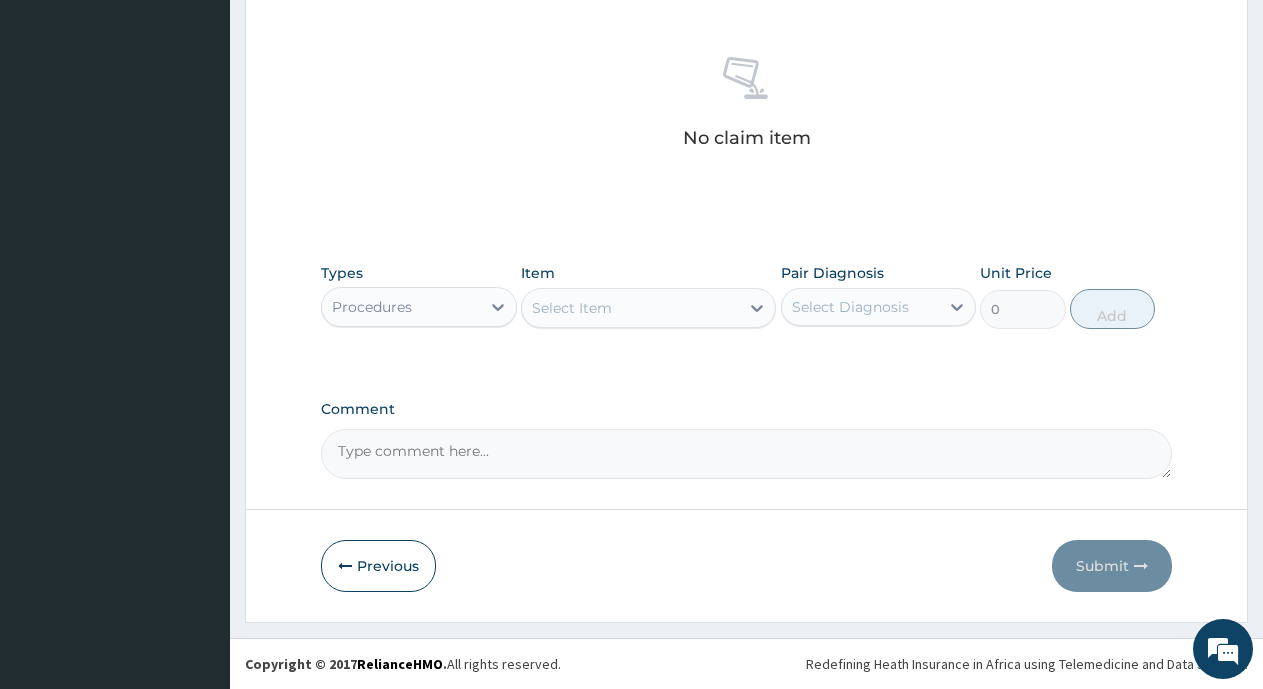 click on "Select Item" at bounding box center [572, 308] 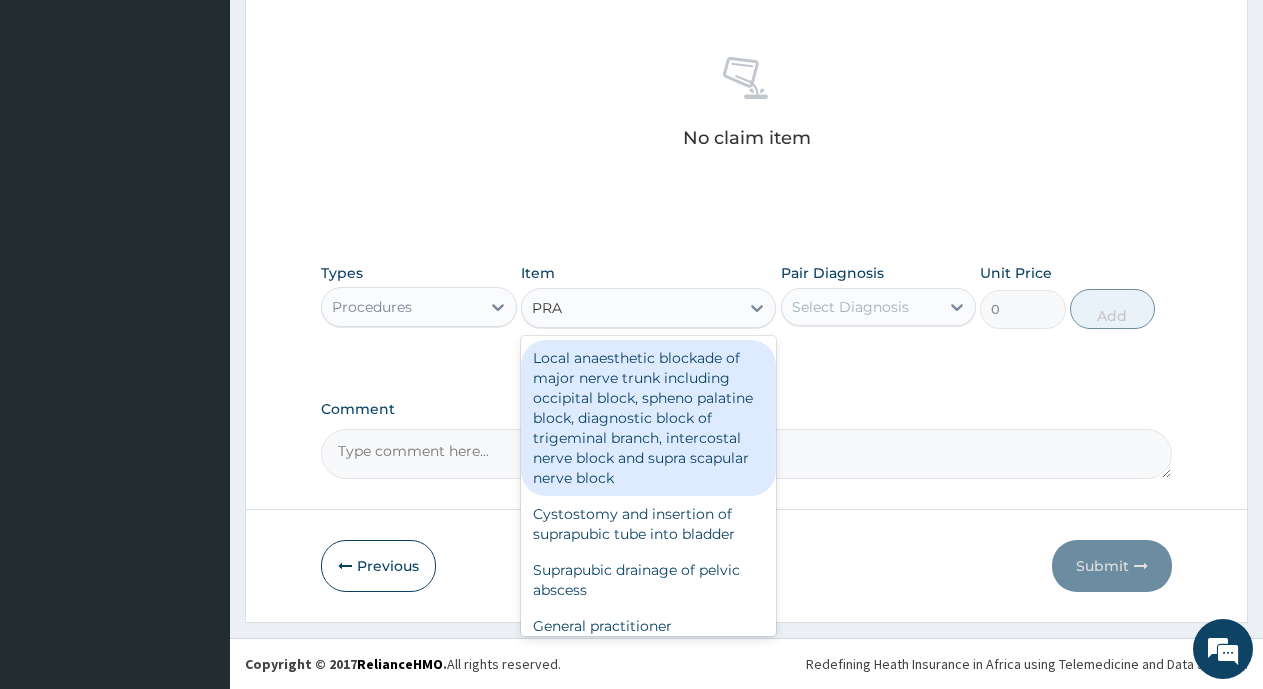 type on "PRAC" 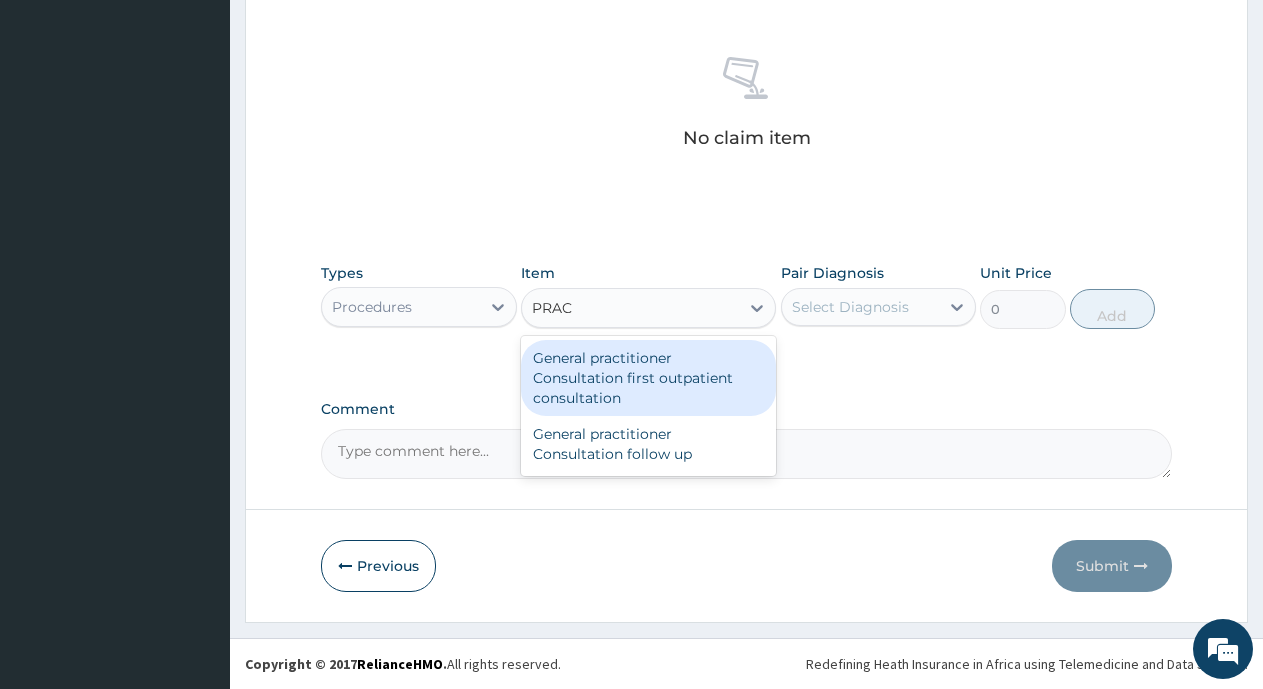 click on "General practitioner Consultation first outpatient consultation" at bounding box center [648, 378] 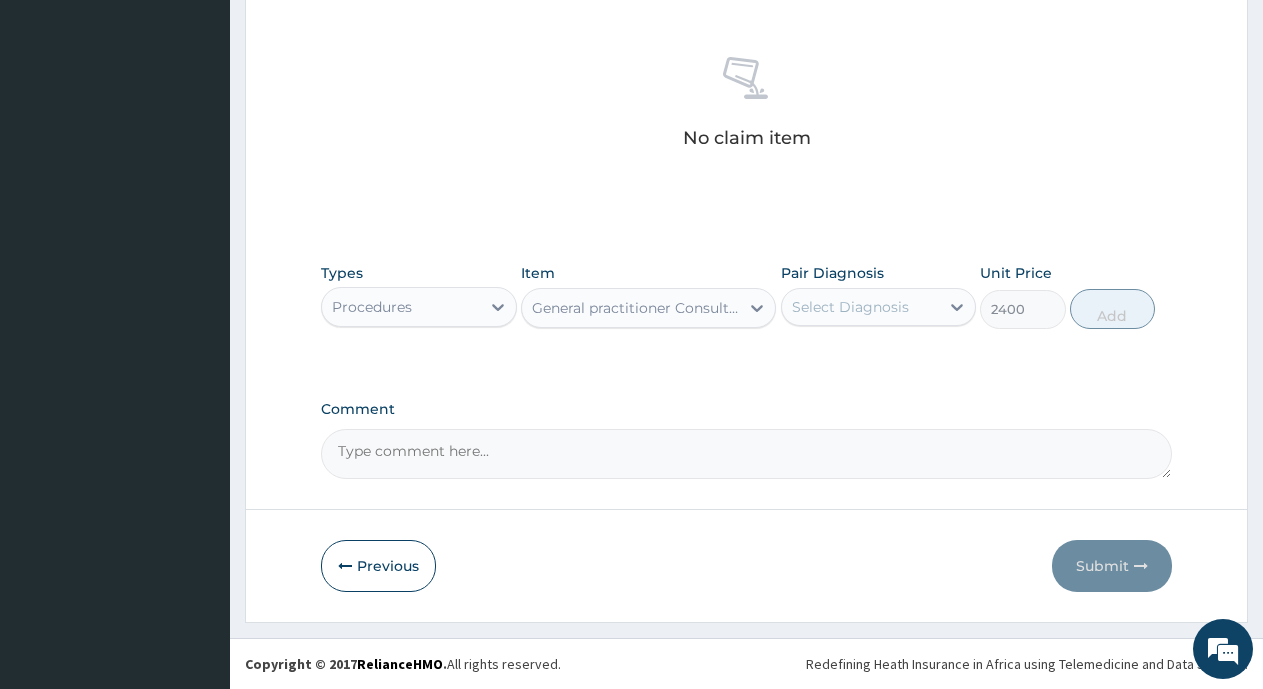 click on "Select Diagnosis" at bounding box center (861, 307) 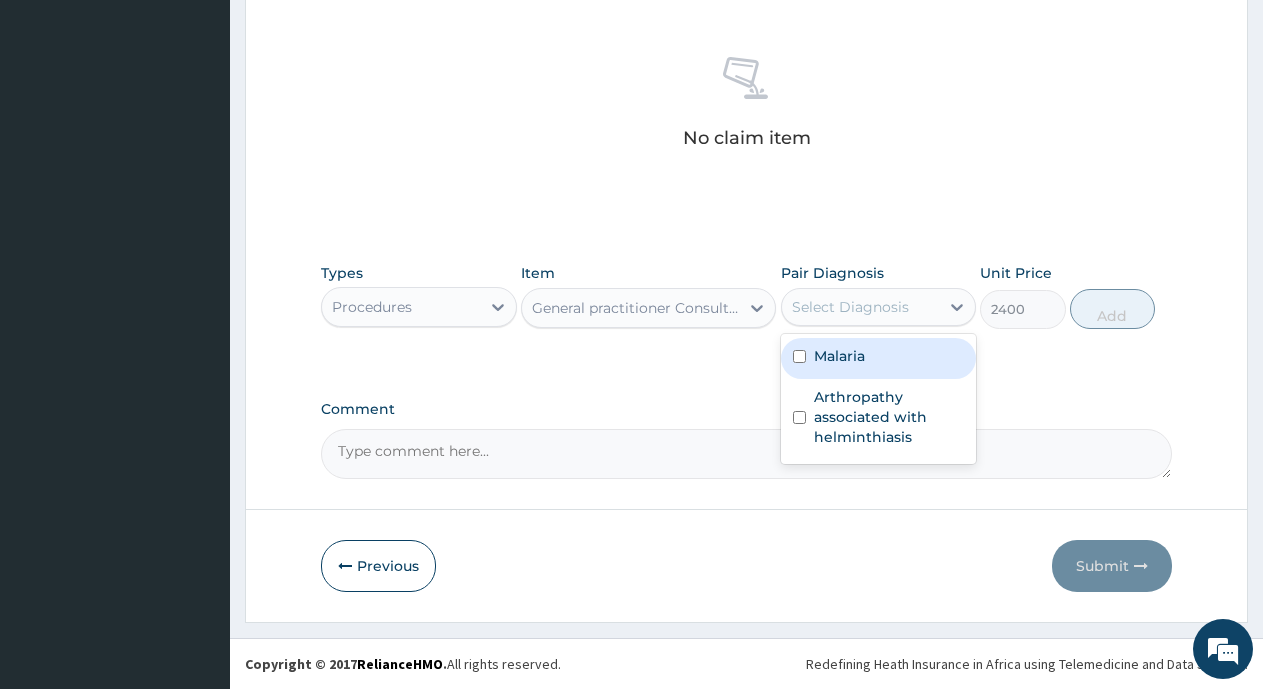 drag, startPoint x: 888, startPoint y: 360, endPoint x: 873, endPoint y: 435, distance: 76.48529 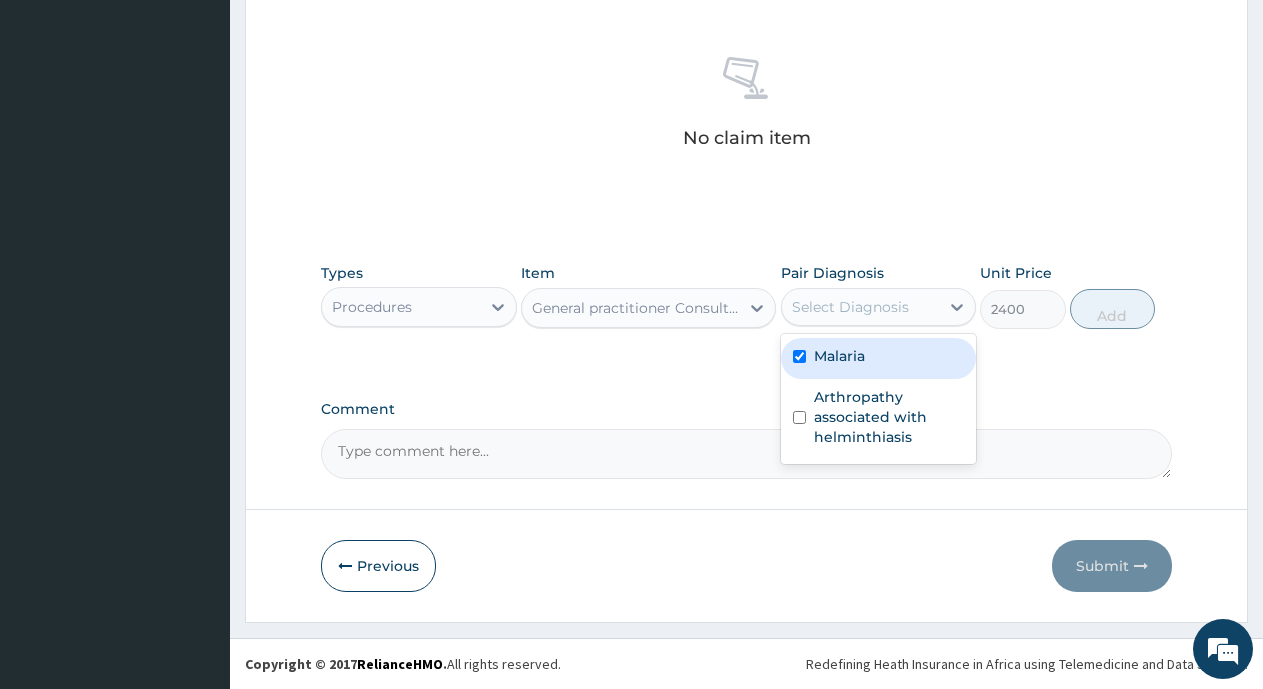 checkbox on "true" 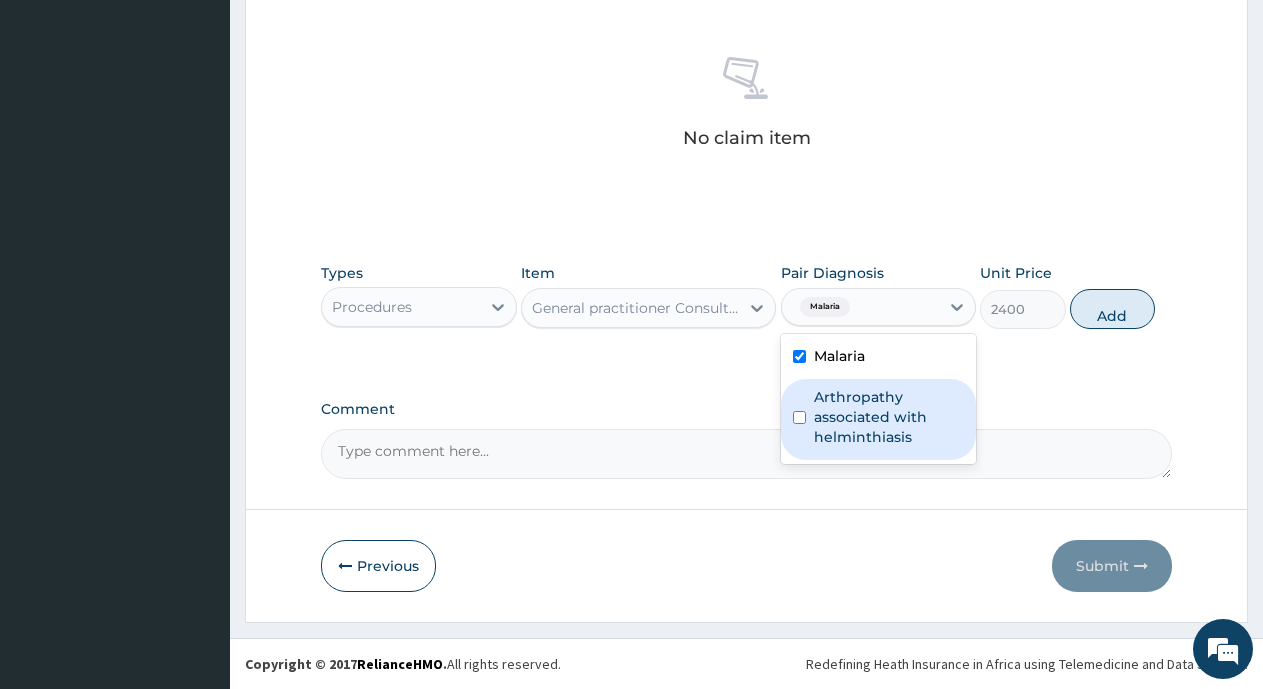 drag, startPoint x: 873, startPoint y: 436, endPoint x: 998, endPoint y: 387, distance: 134.26094 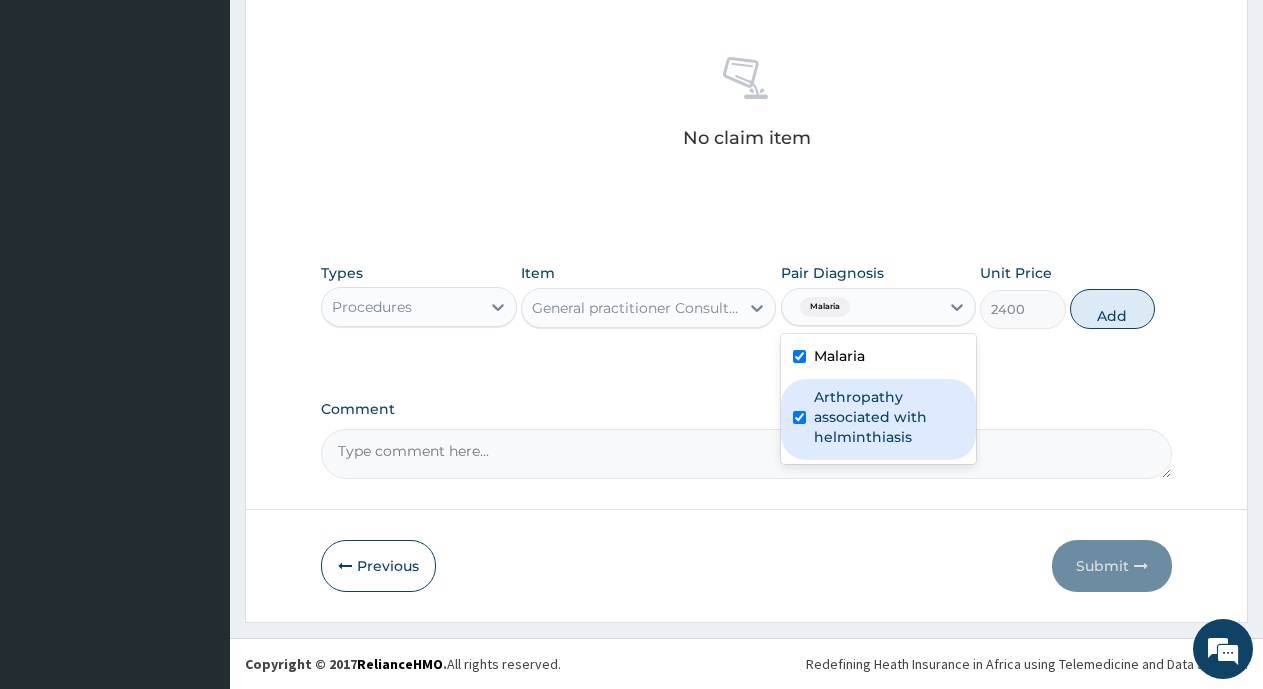 checkbox on "true" 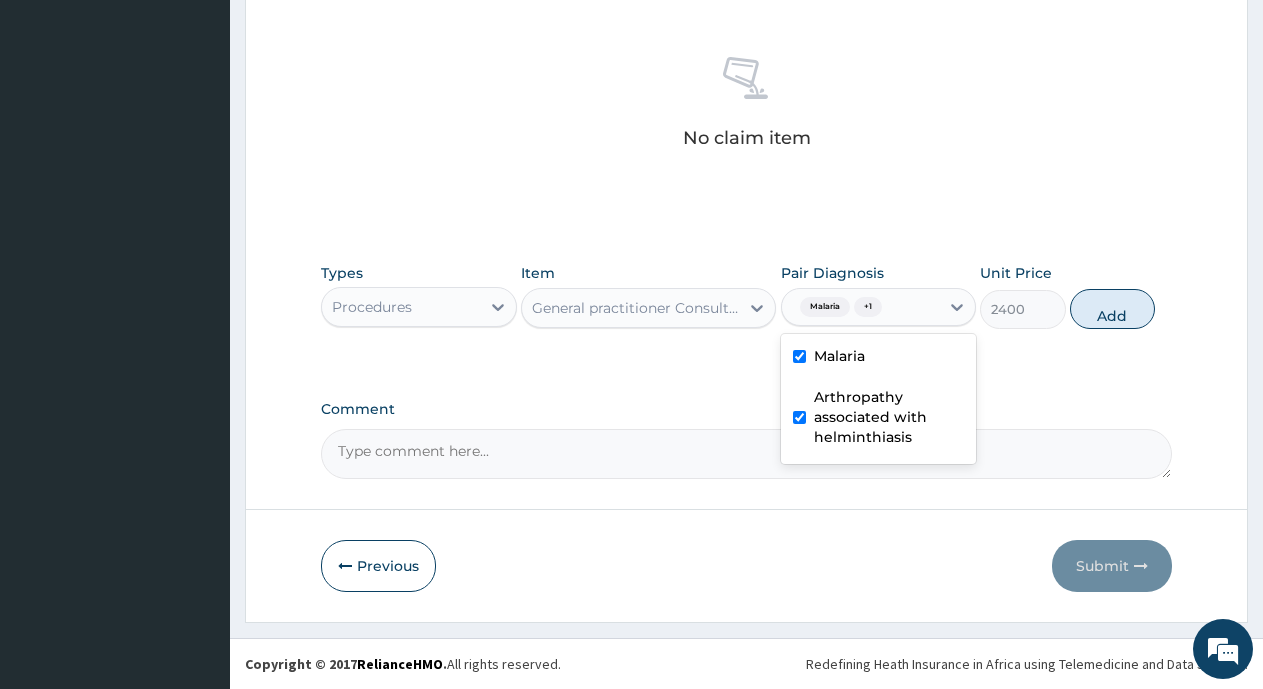 drag, startPoint x: 1131, startPoint y: 320, endPoint x: 488, endPoint y: 350, distance: 643.69946 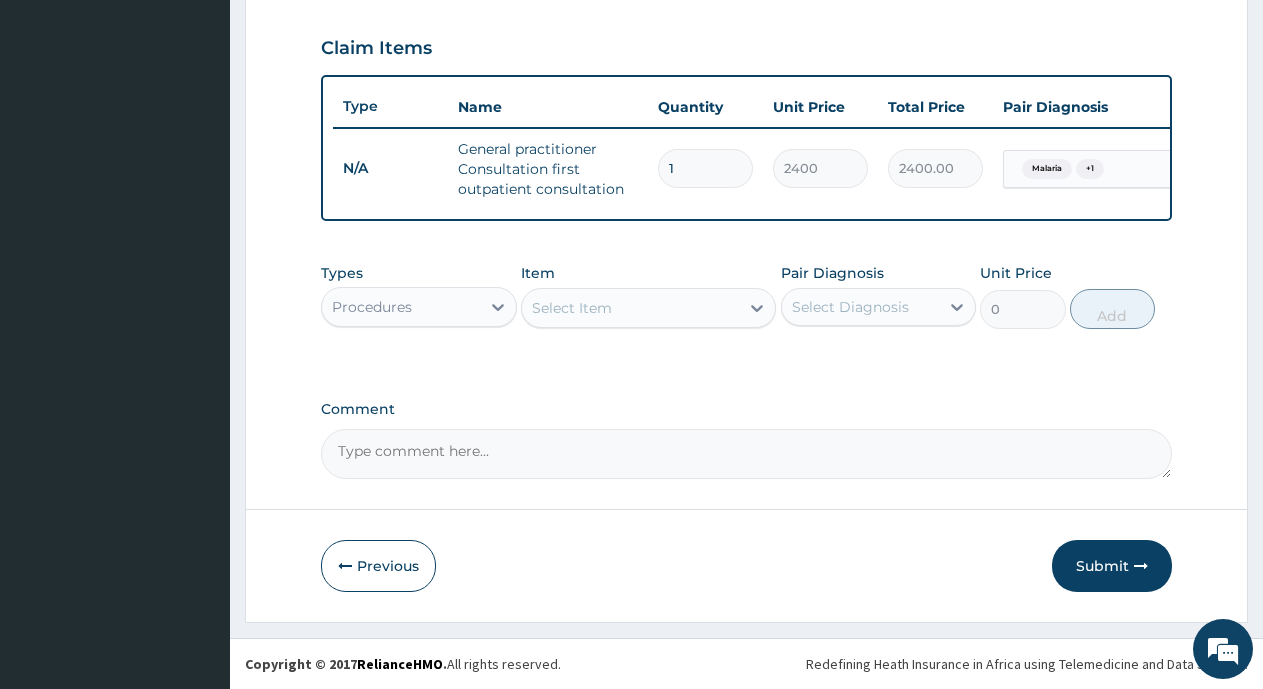 scroll, scrollTop: 686, scrollLeft: 0, axis: vertical 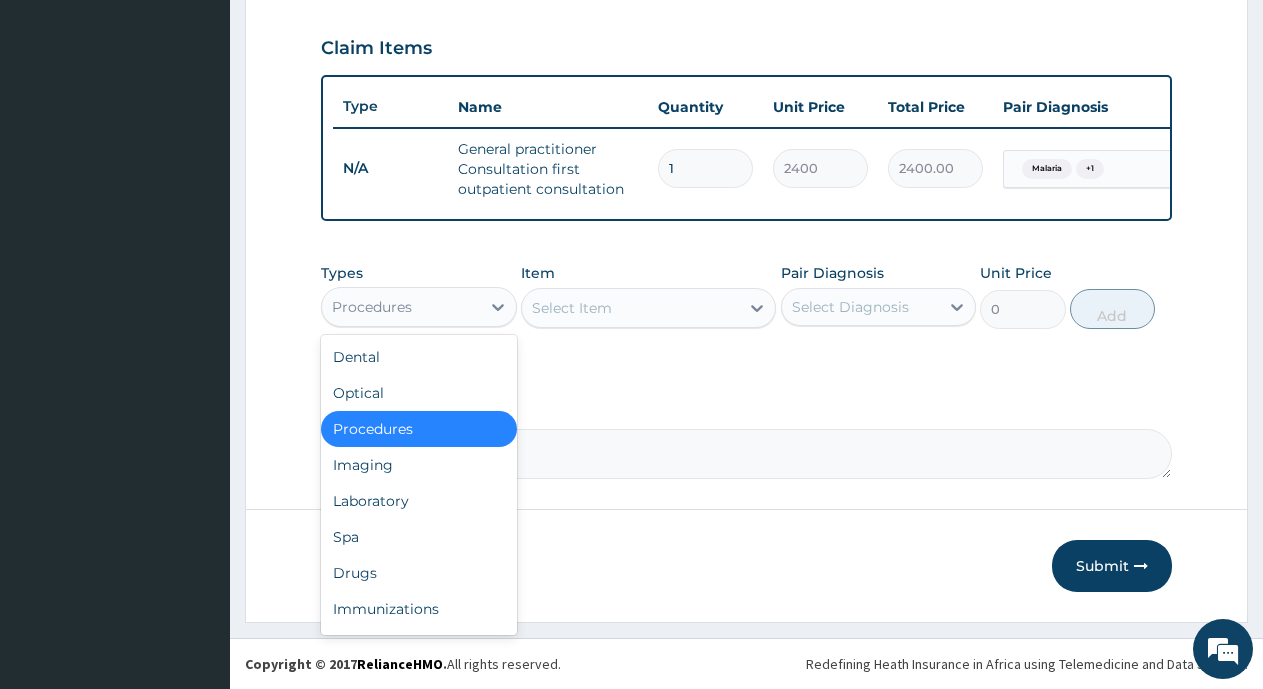 drag, startPoint x: 406, startPoint y: 311, endPoint x: 406, endPoint y: 327, distance: 16 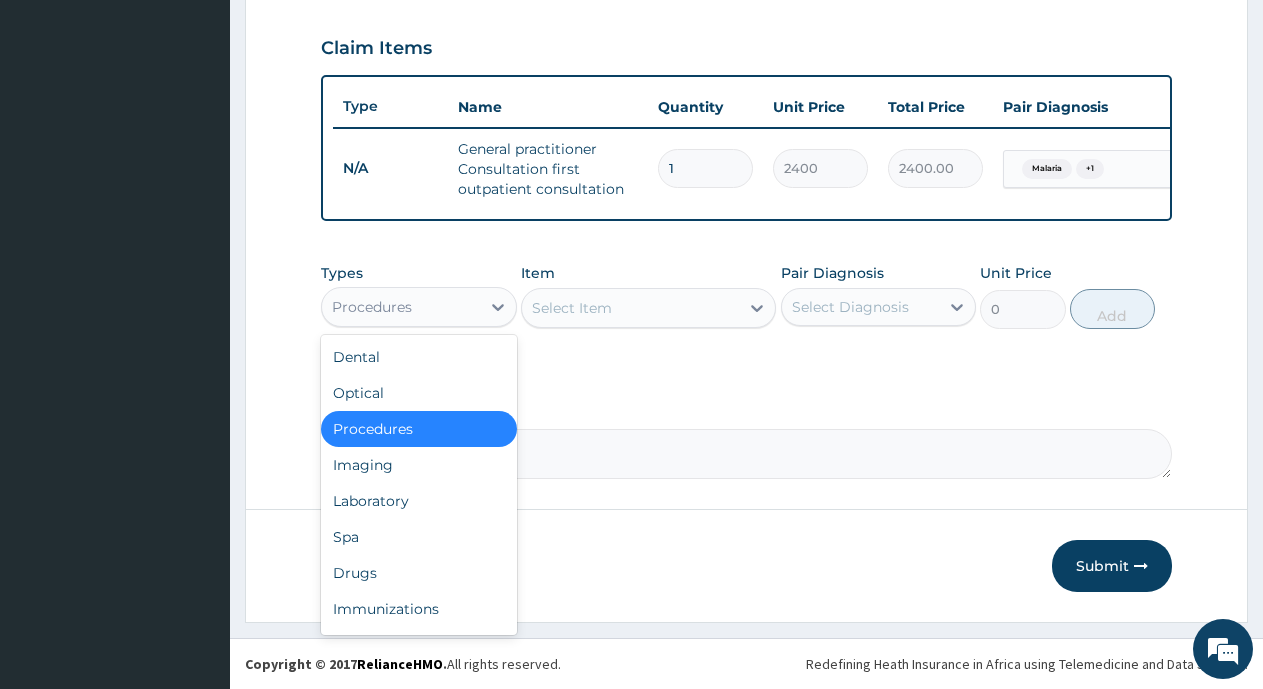 click on "Procedures" at bounding box center (372, 307) 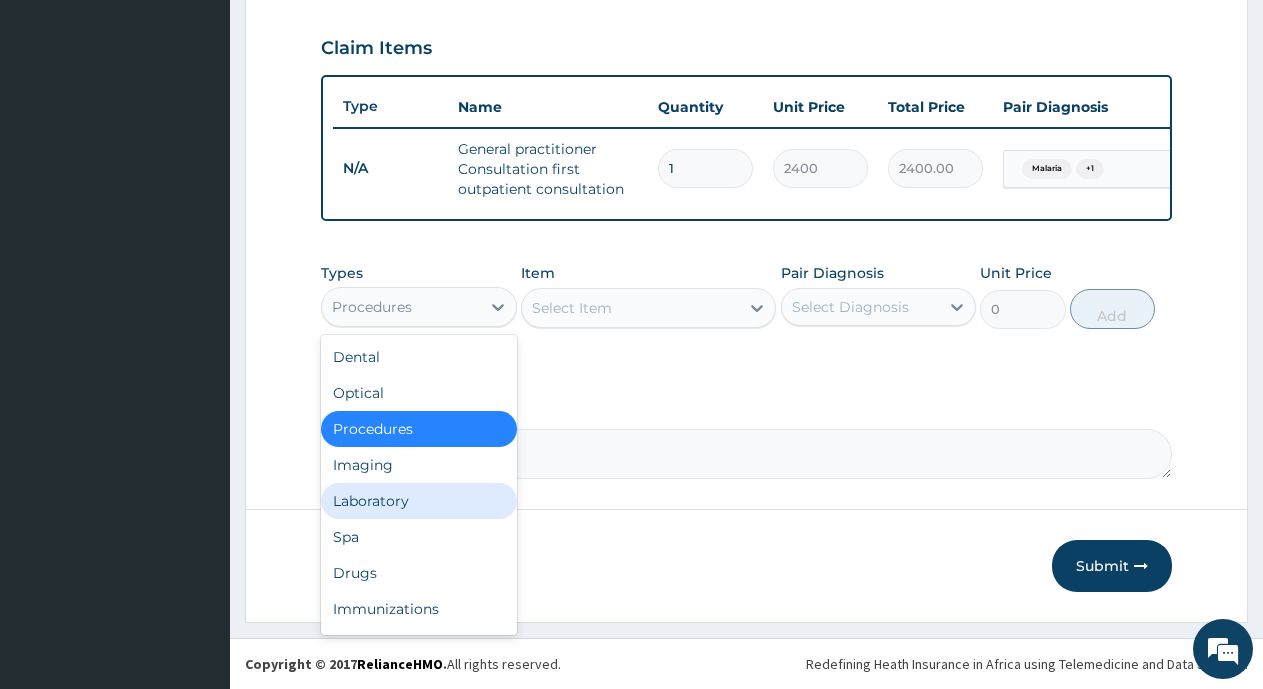 click on "Laboratory" at bounding box center [419, 501] 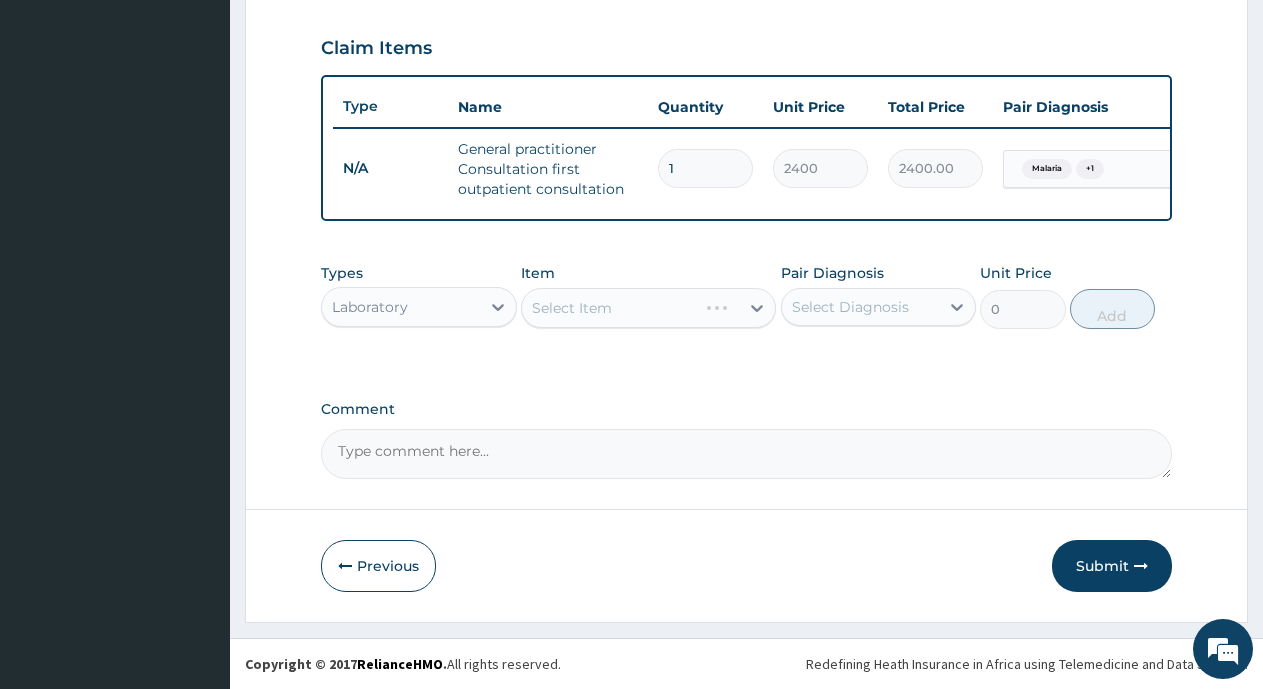 click on "Select Item" at bounding box center [648, 308] 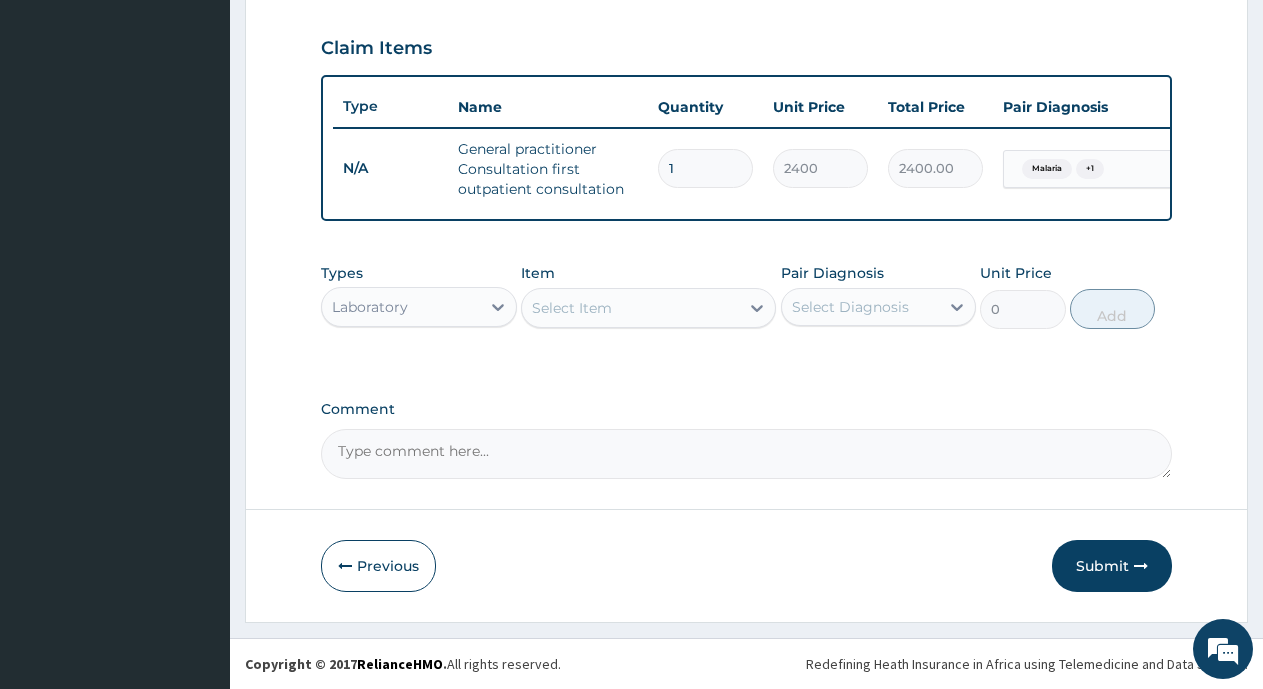 click on "Select Item" at bounding box center [630, 308] 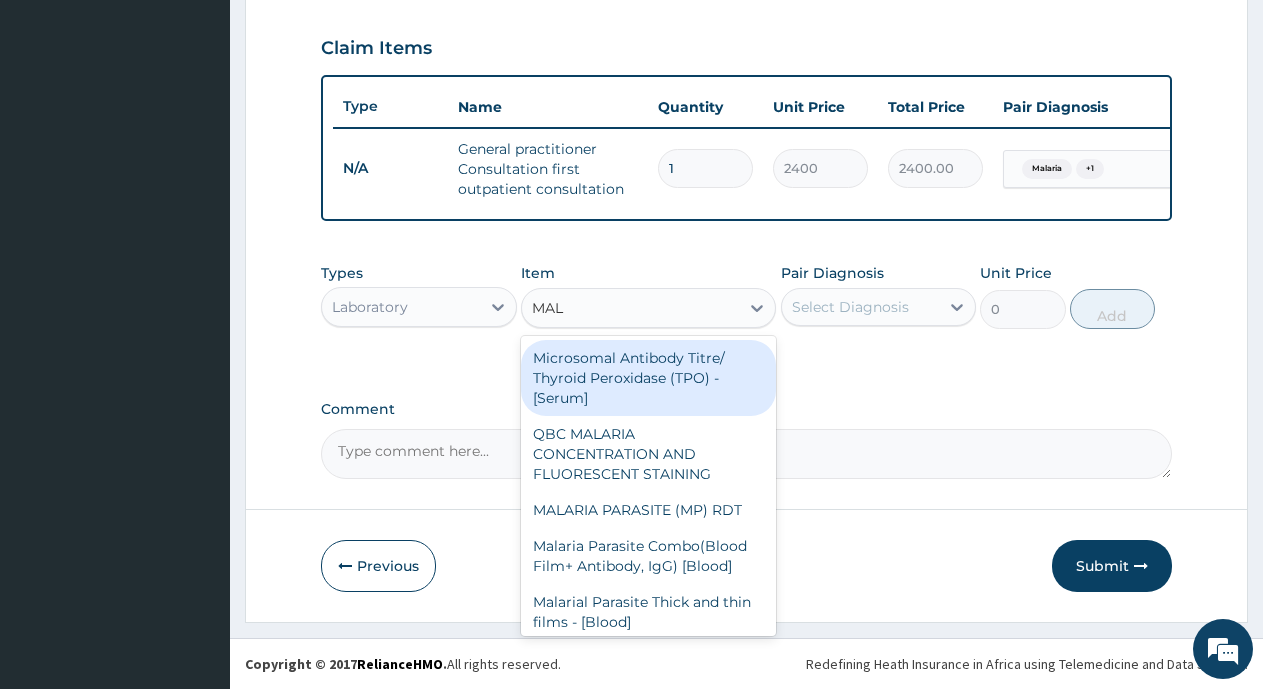 type on "MALA" 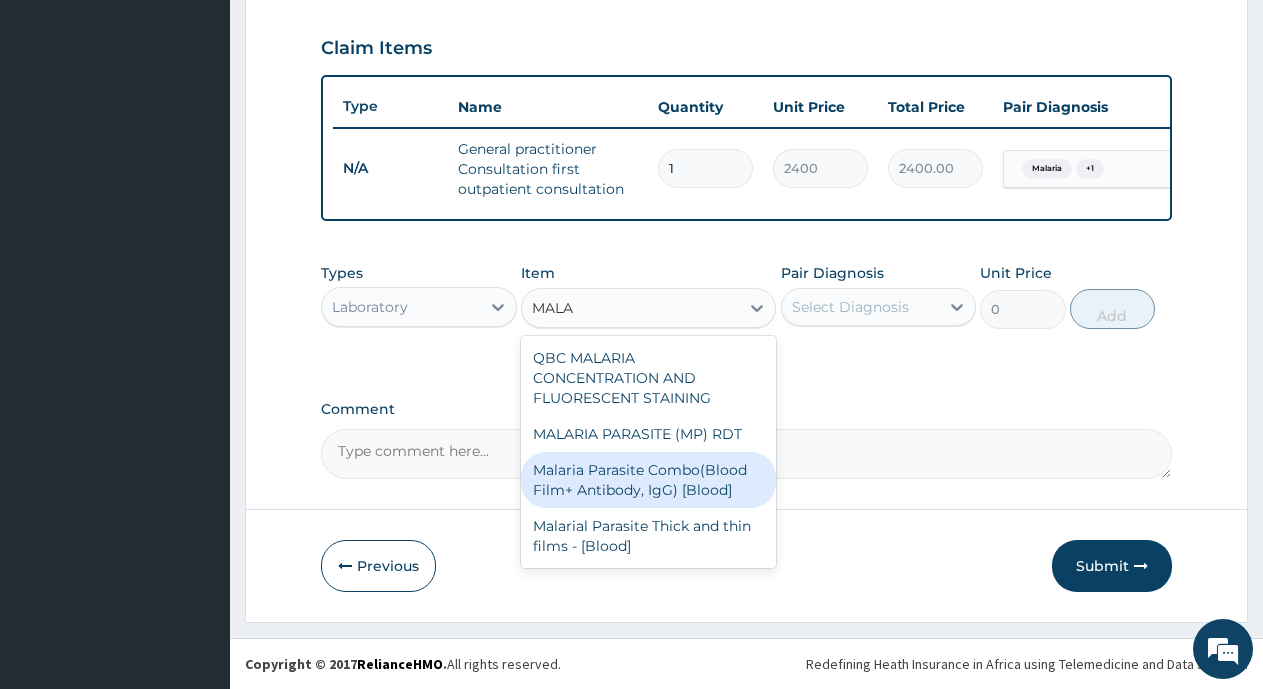 click on "Malaria Parasite Combo(Blood Film+ Antibody, IgG) [Blood]" at bounding box center (648, 480) 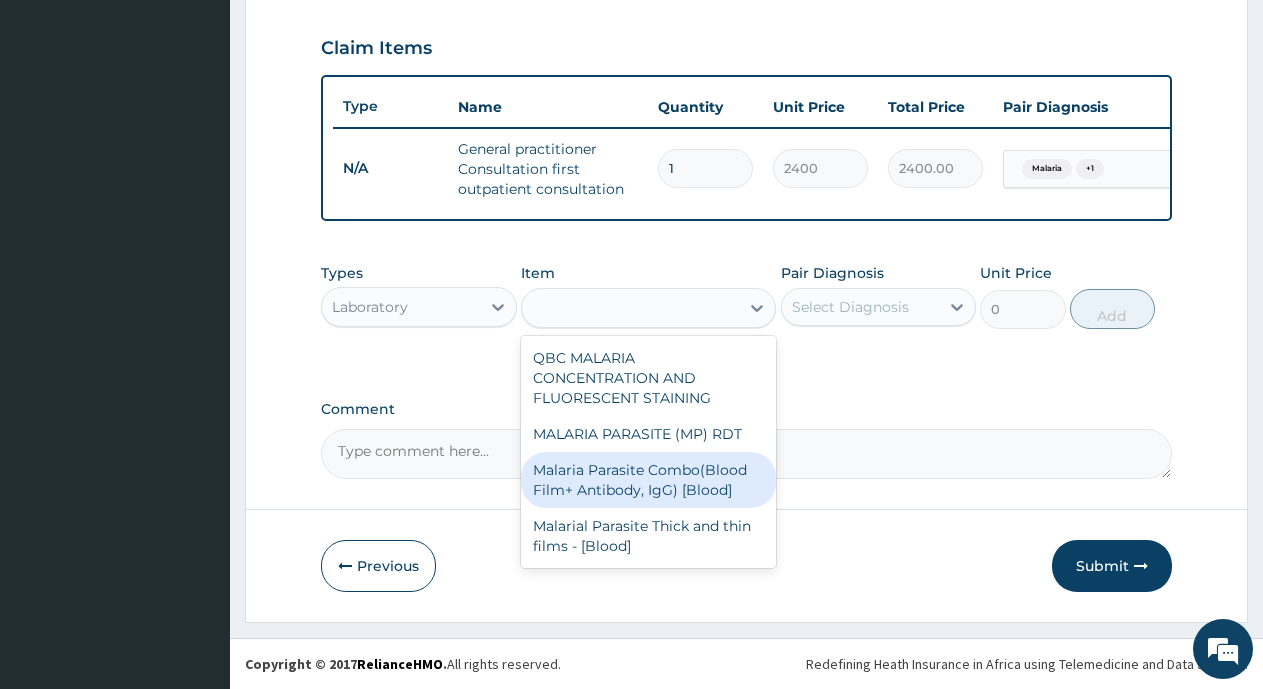 type on "2000" 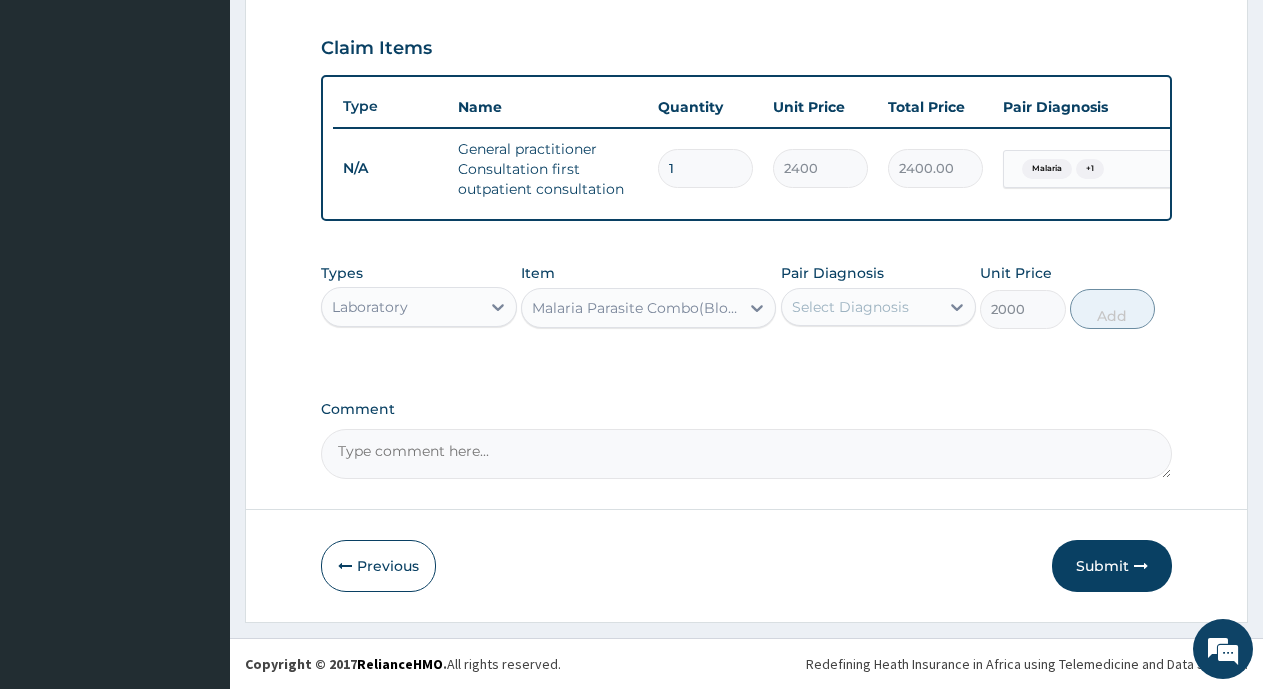 drag, startPoint x: 872, startPoint y: 299, endPoint x: 873, endPoint y: 318, distance: 19.026299 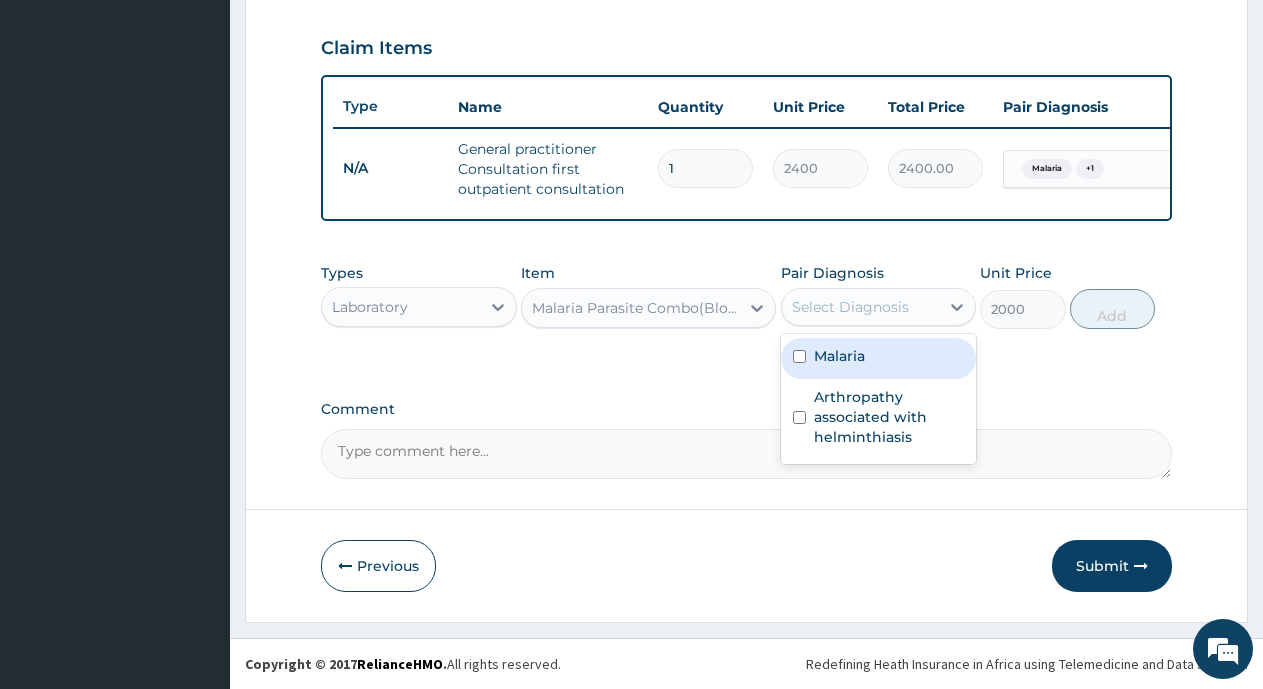 drag, startPoint x: 861, startPoint y: 365, endPoint x: 901, endPoint y: 364, distance: 40.012497 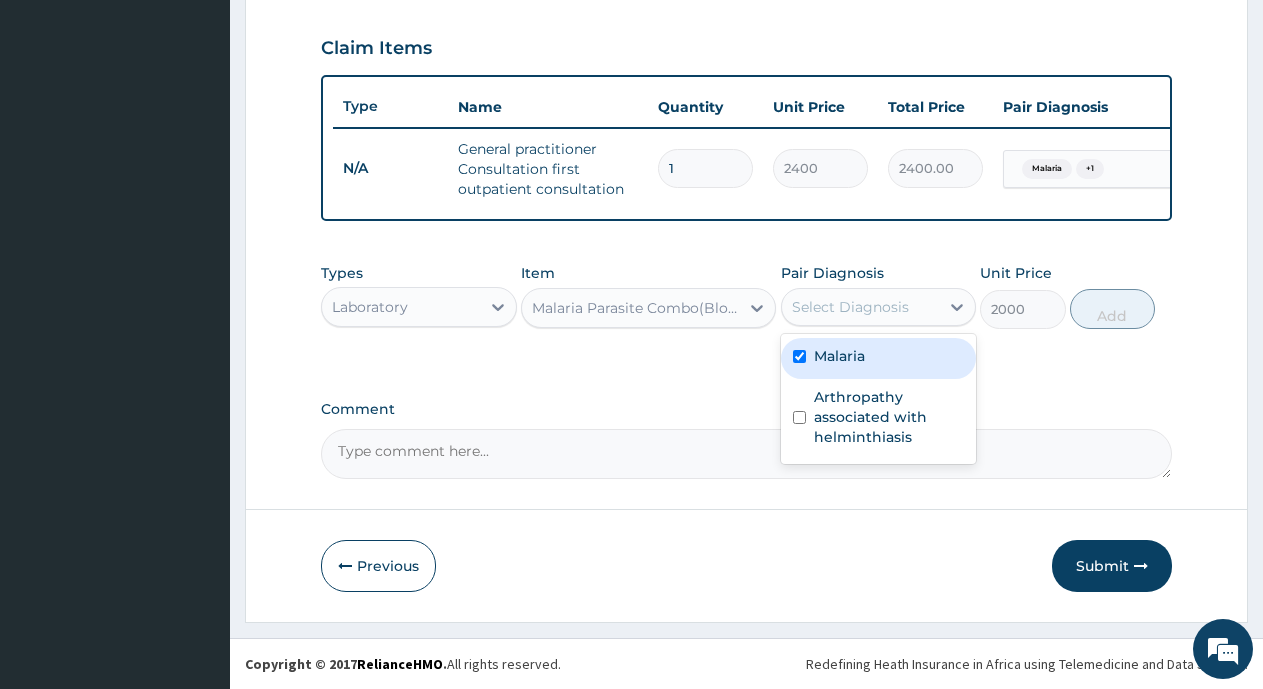 checkbox on "true" 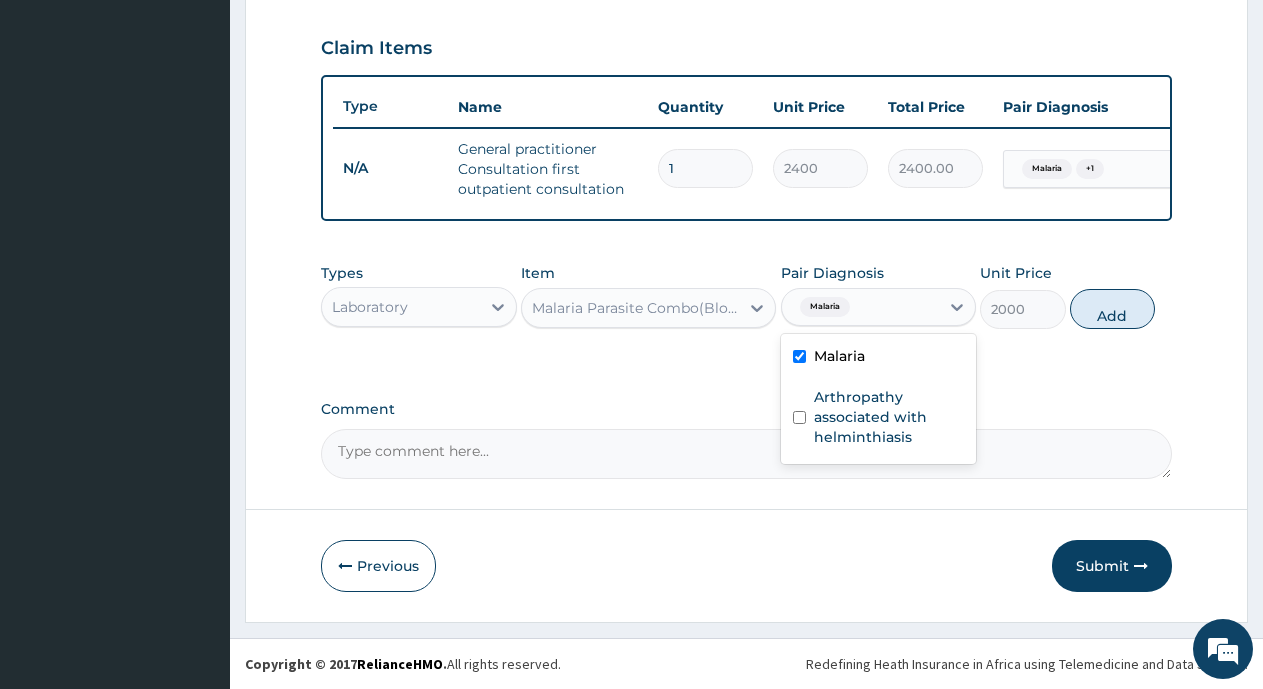 click on "Add" at bounding box center [1112, 309] 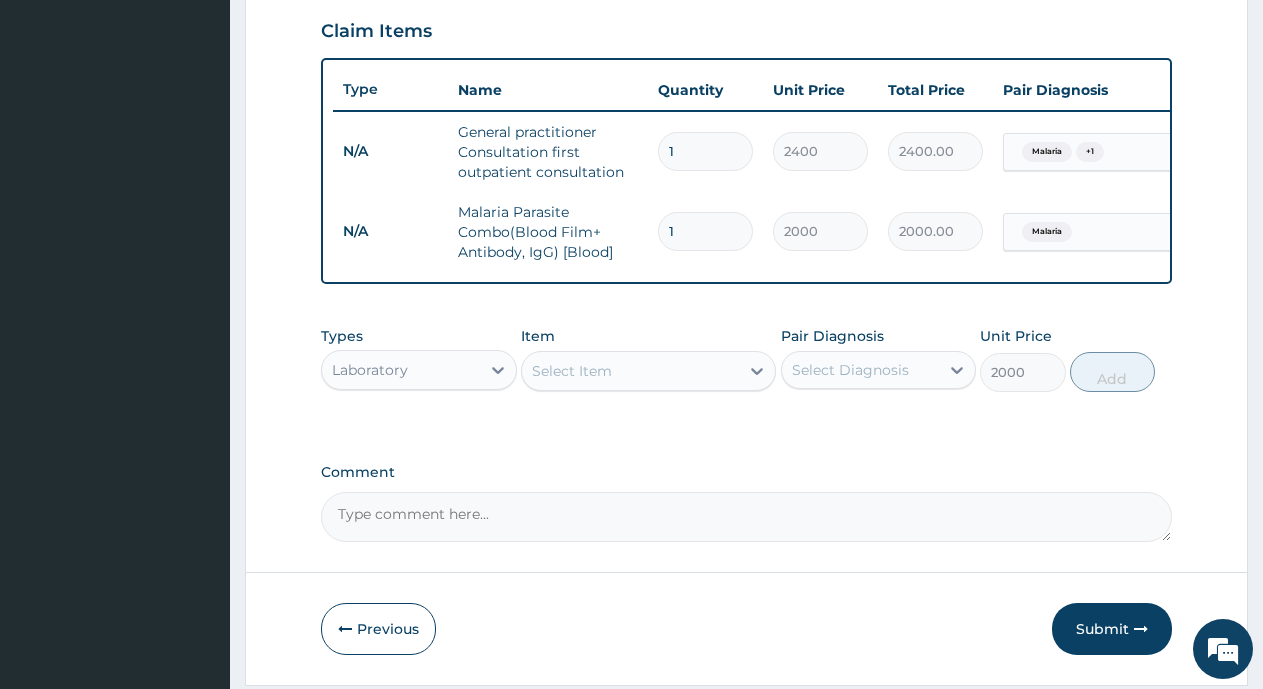 type on "0" 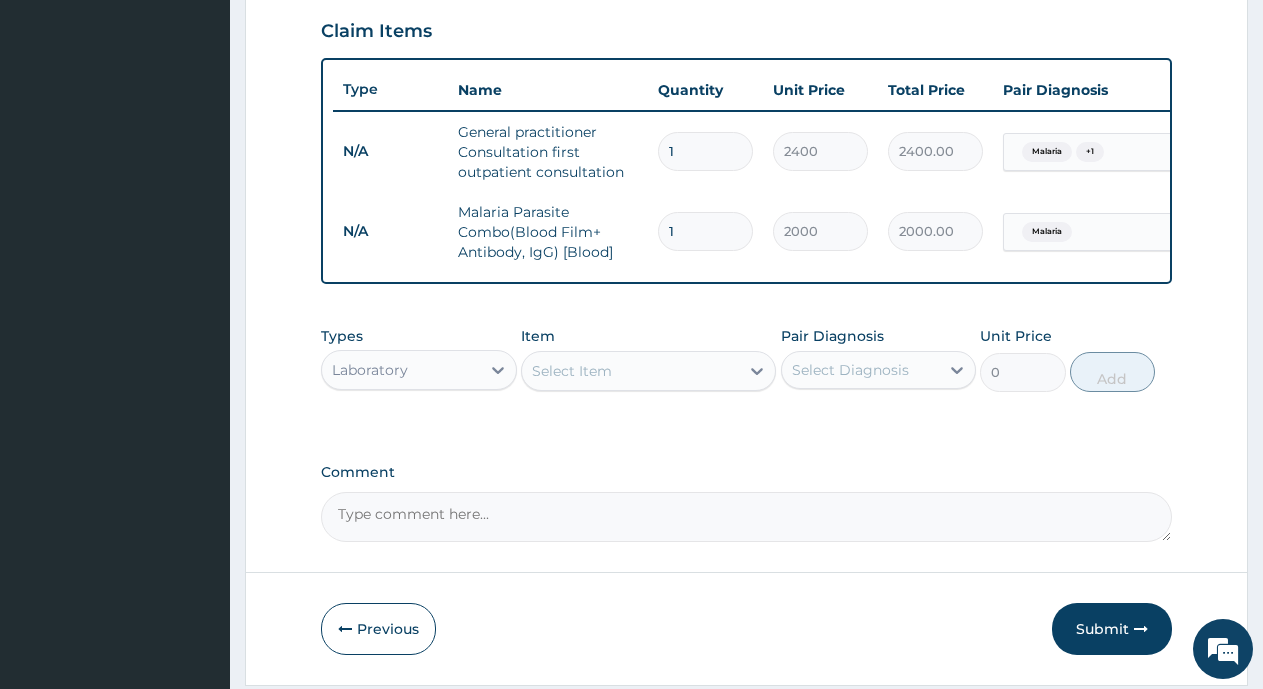 click on "Select Item" at bounding box center (572, 371) 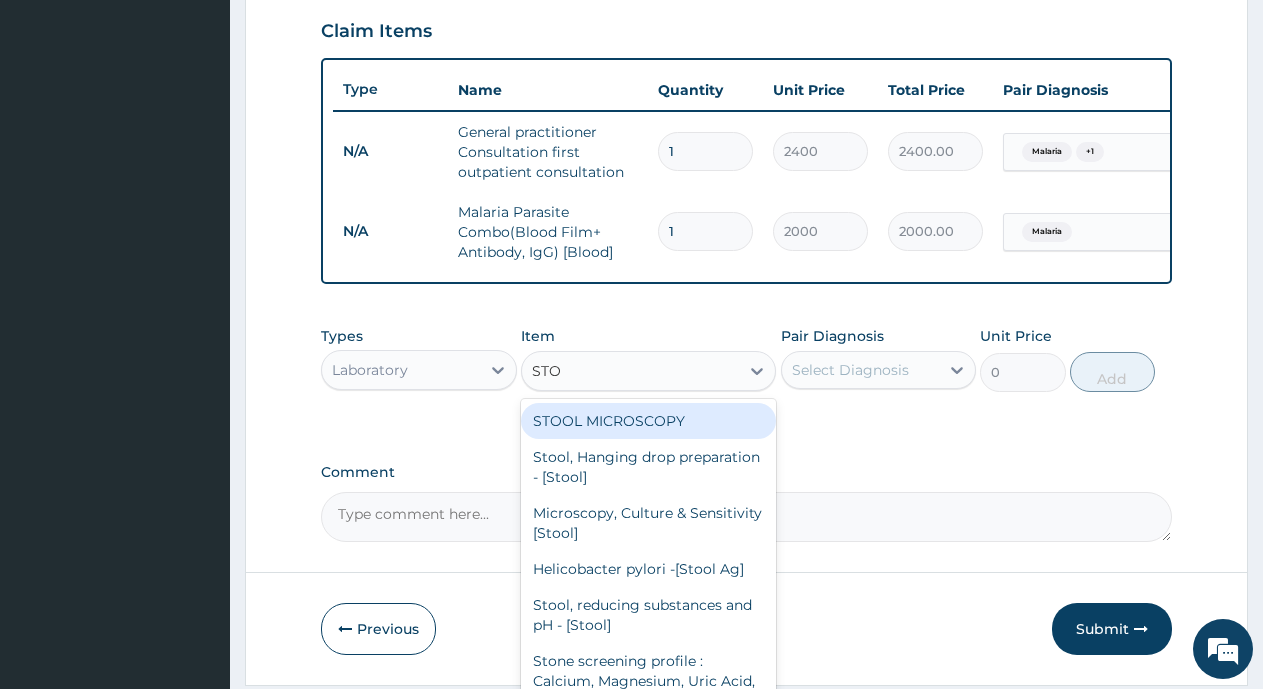 type on "STOO" 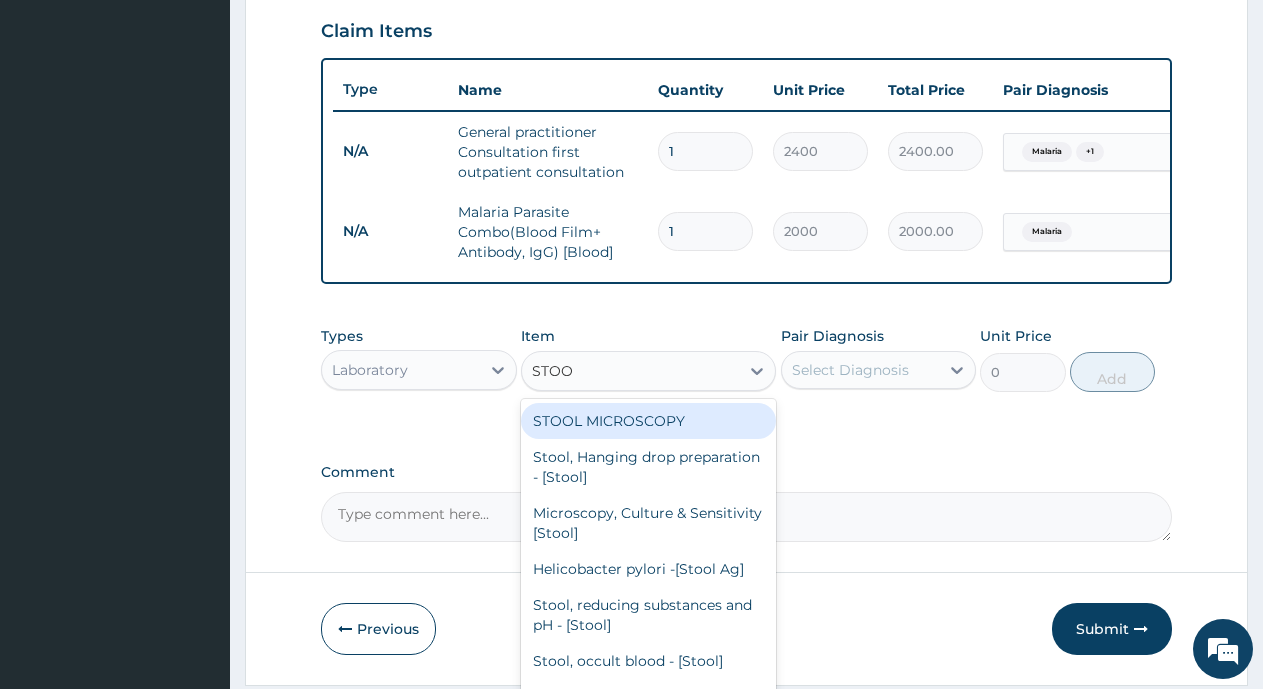 click on "STOOL MICROSCOPY" at bounding box center [648, 421] 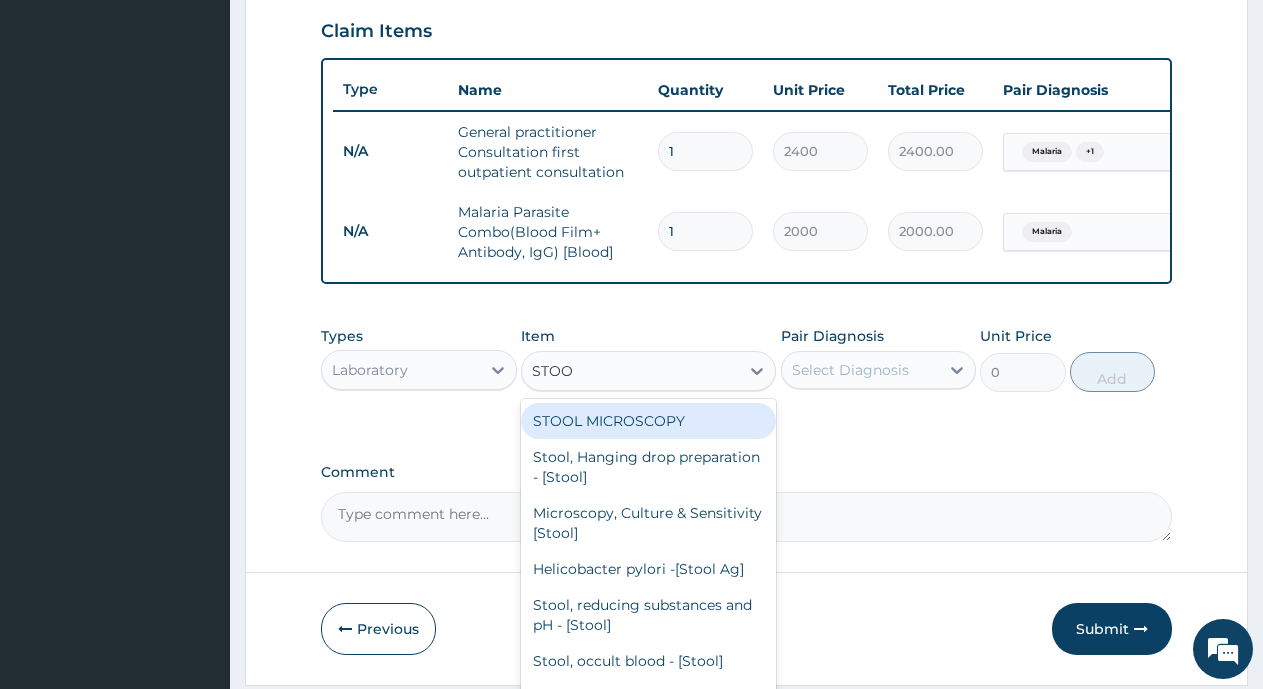 type 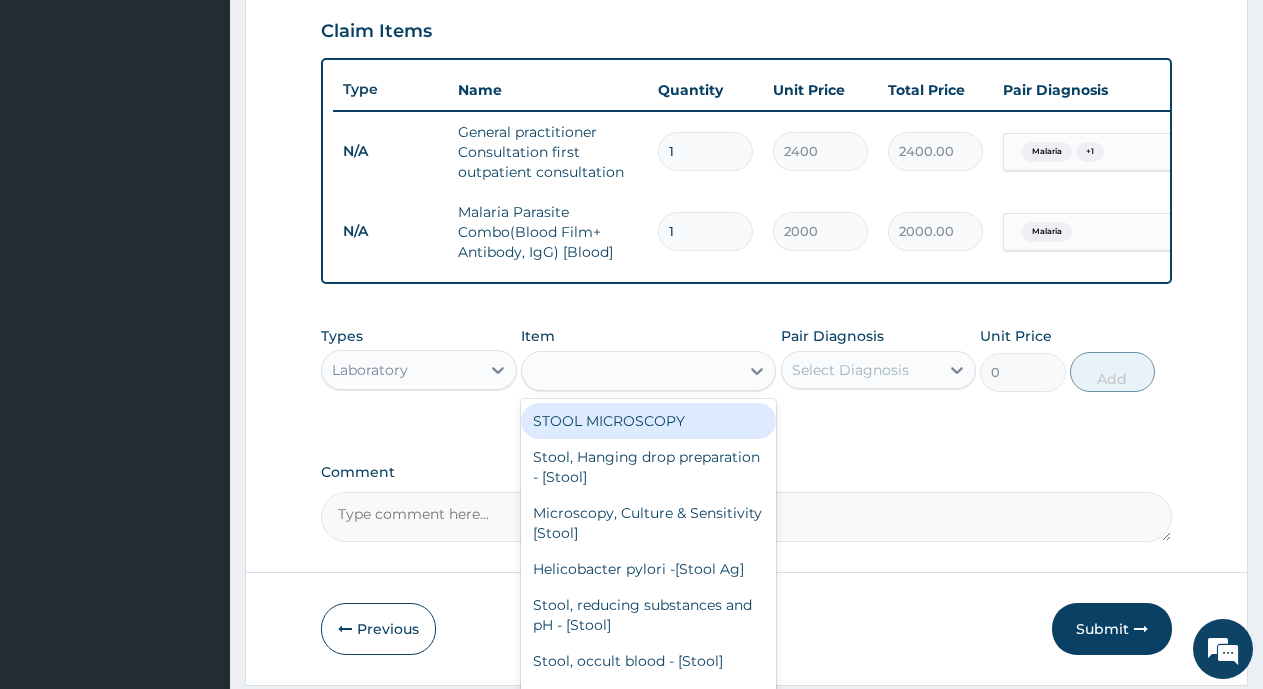 type on "2000" 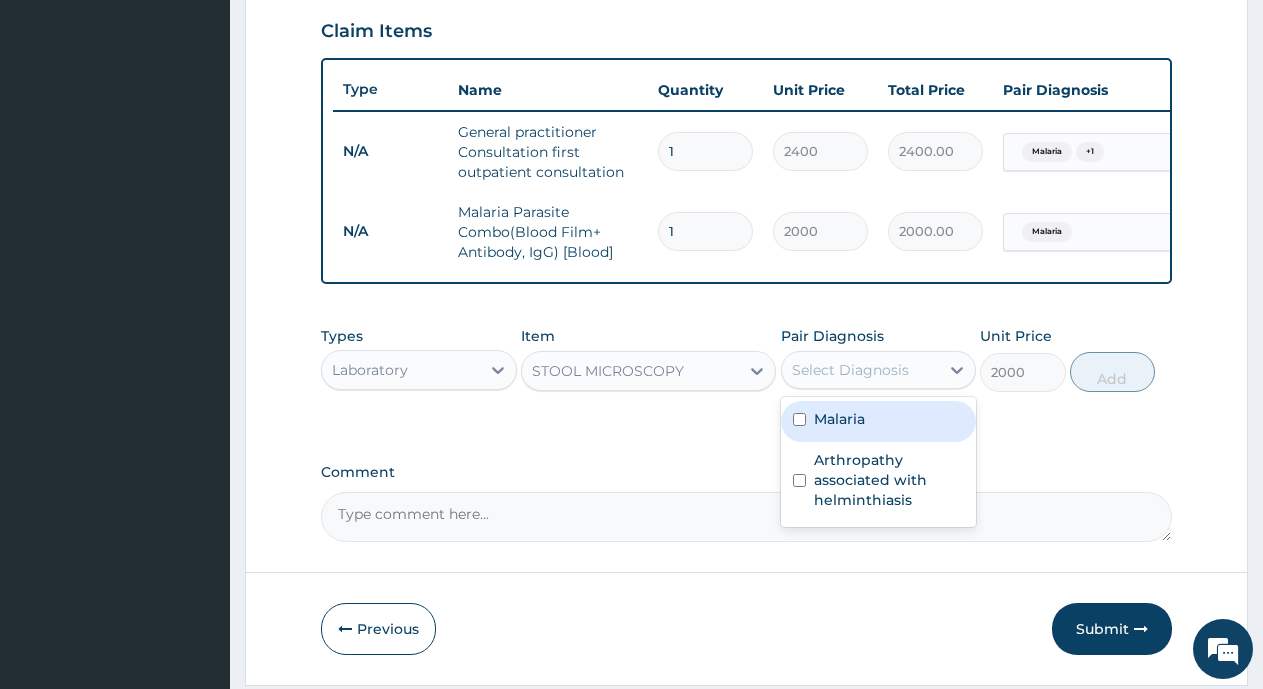 click on "Select Diagnosis" at bounding box center (850, 370) 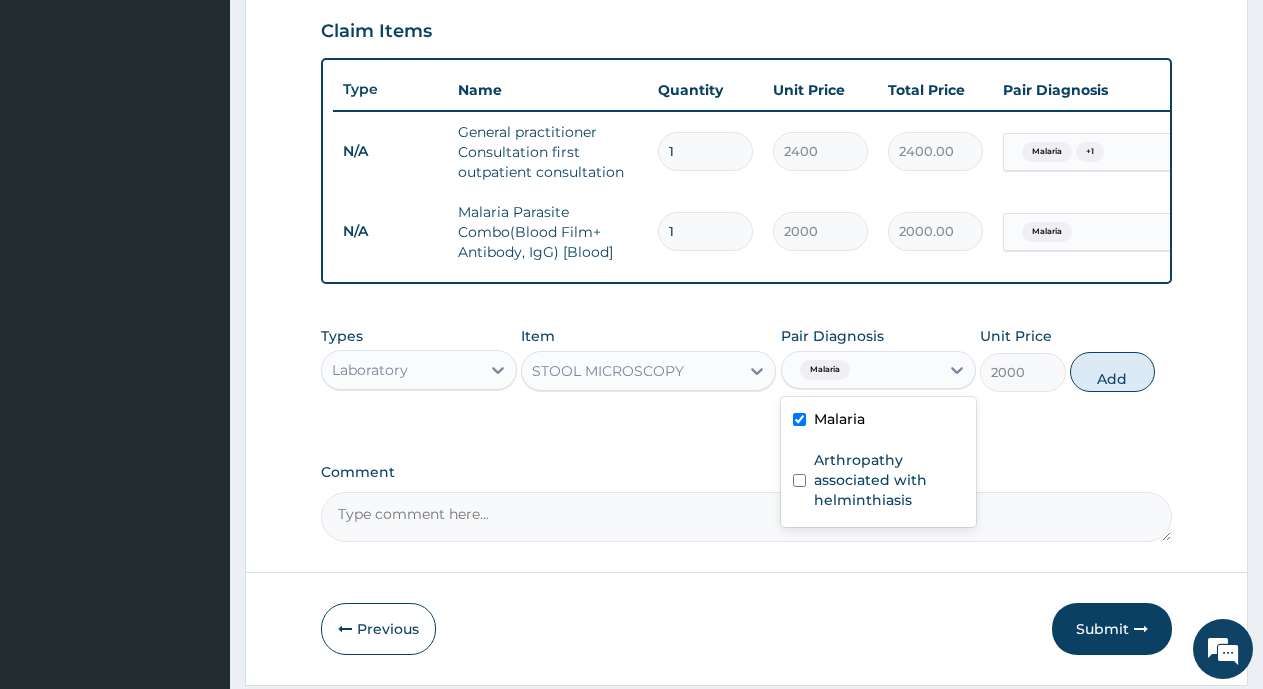 checkbox on "true" 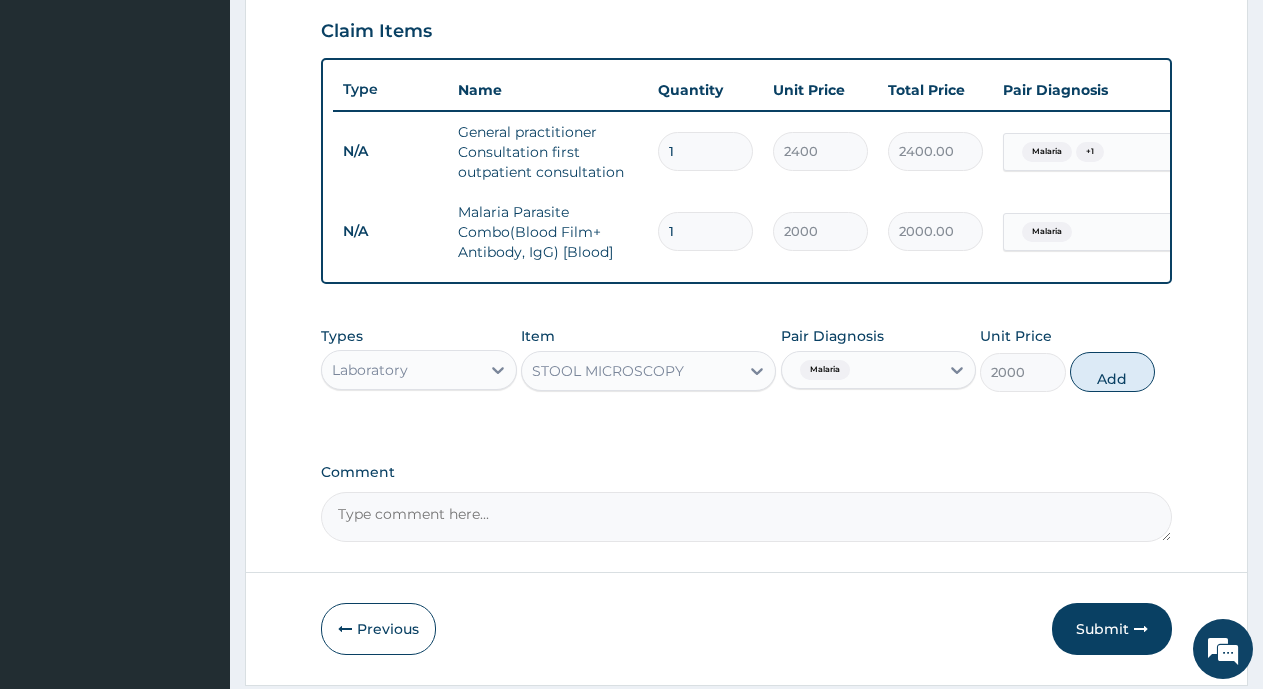 click on "Malaria" at bounding box center (825, 370) 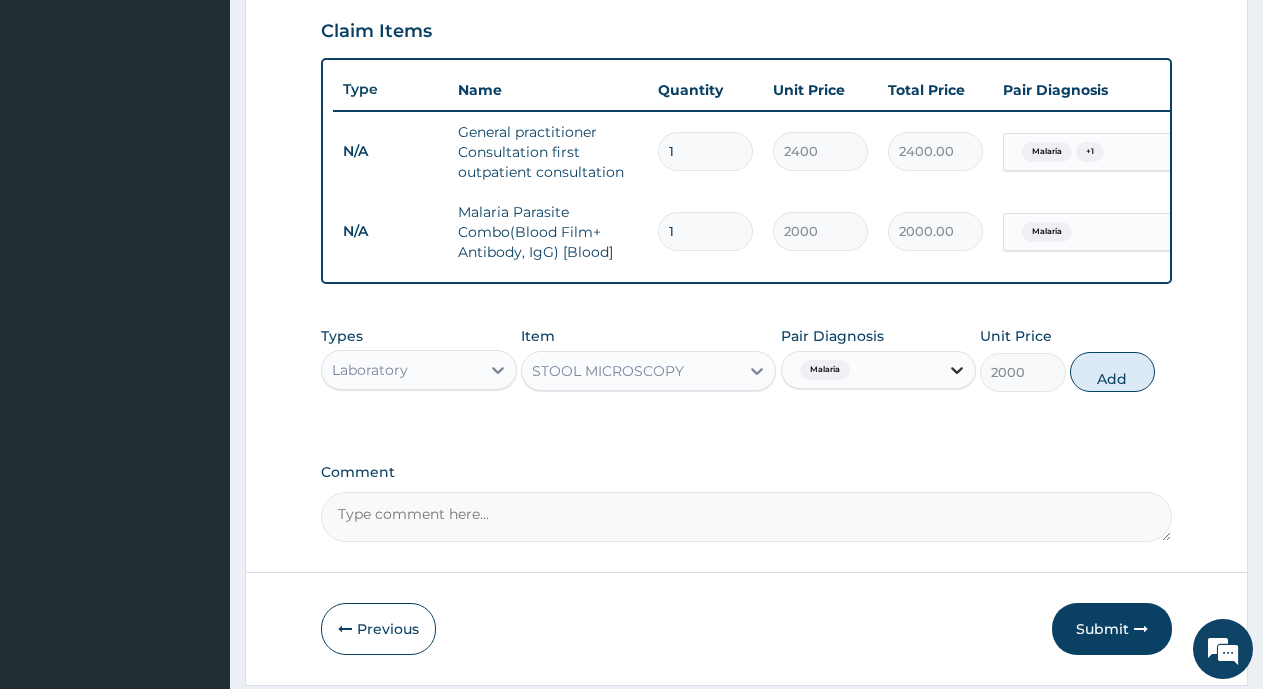 click 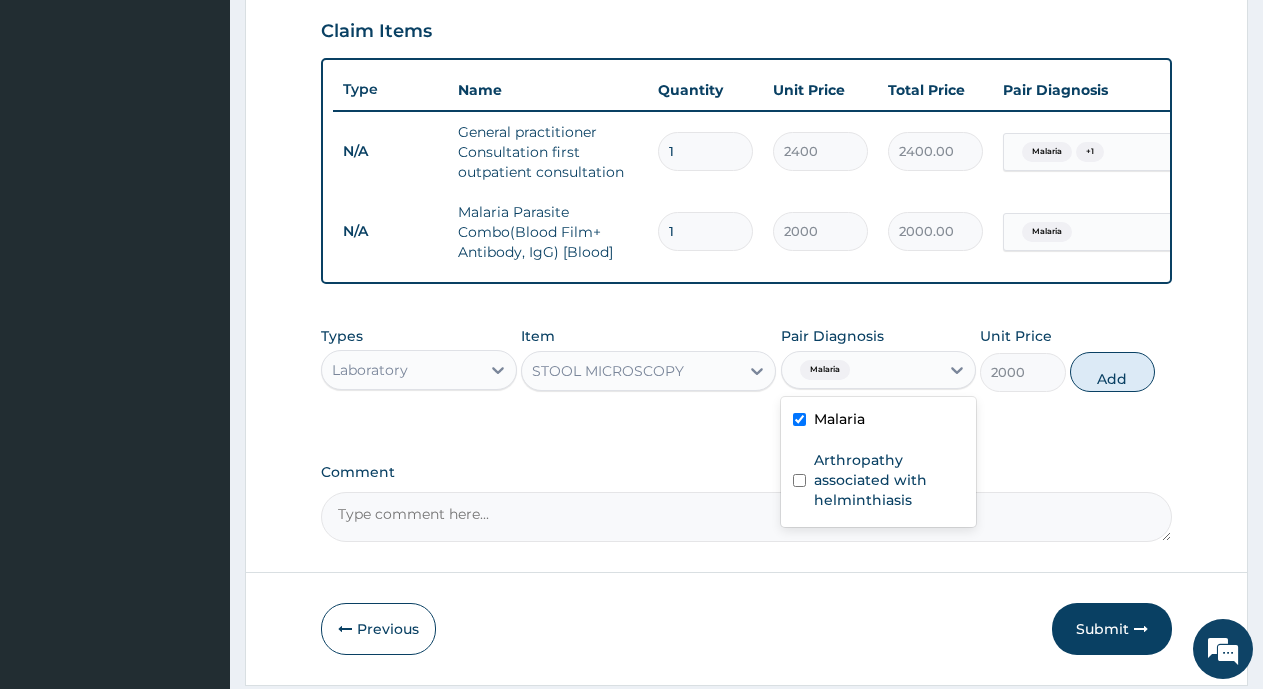click on "Malaria" at bounding box center [839, 419] 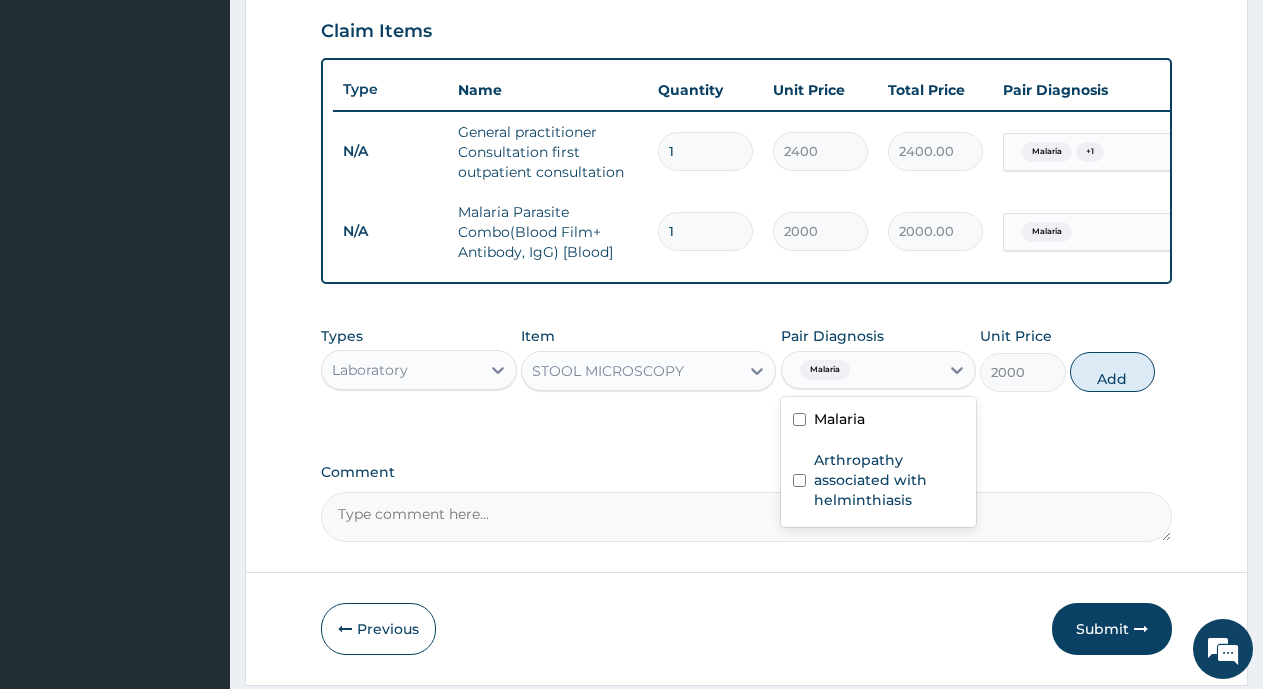 checkbox on "false" 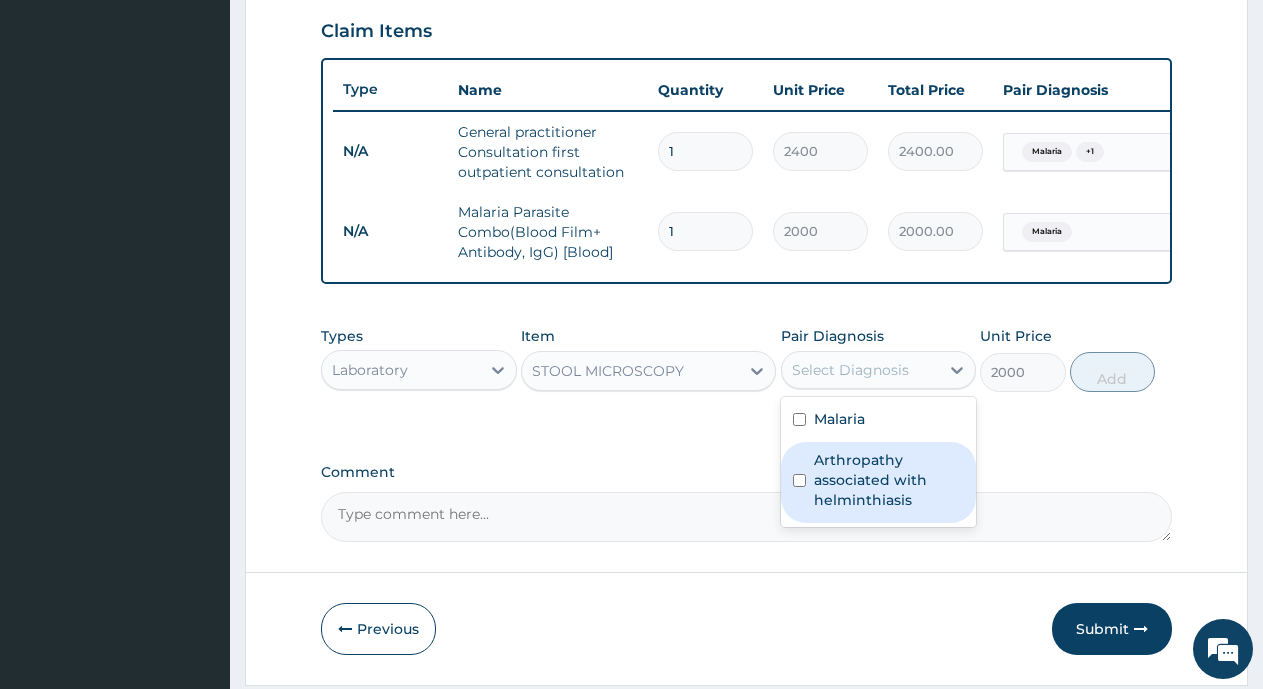 click on "Arthropathy associated with helminthiasis" at bounding box center (889, 480) 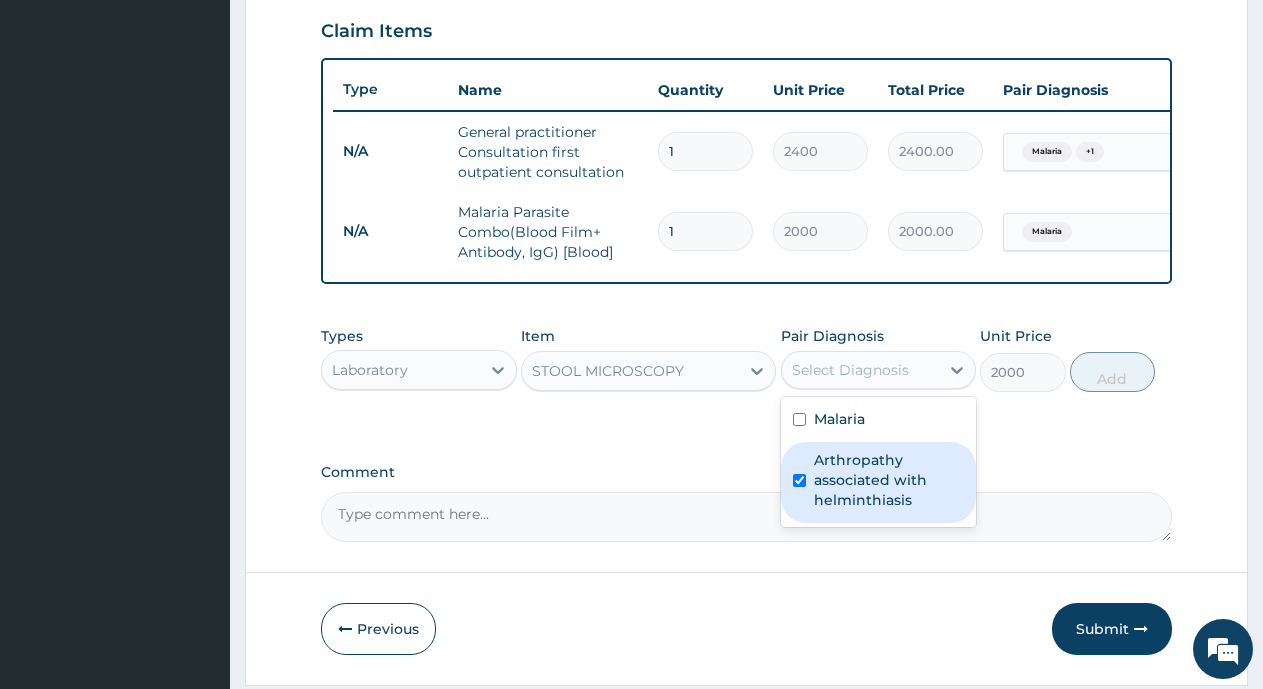 checkbox on "true" 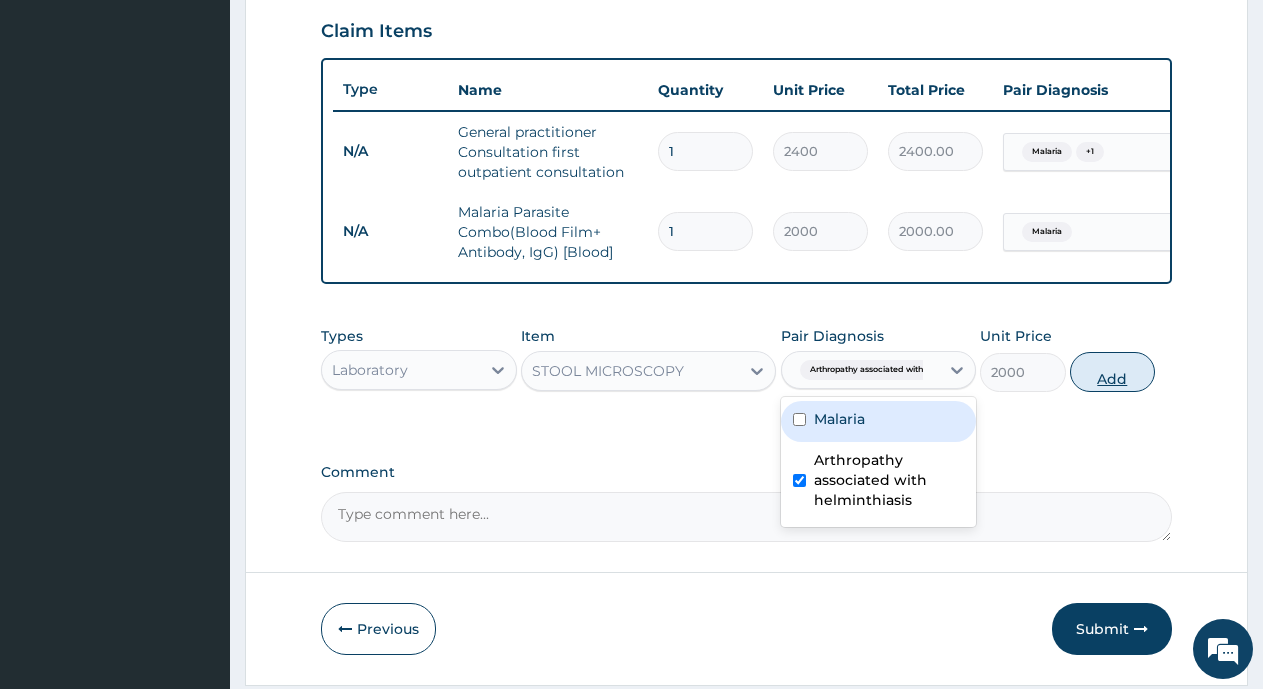click on "Add" at bounding box center [1112, 372] 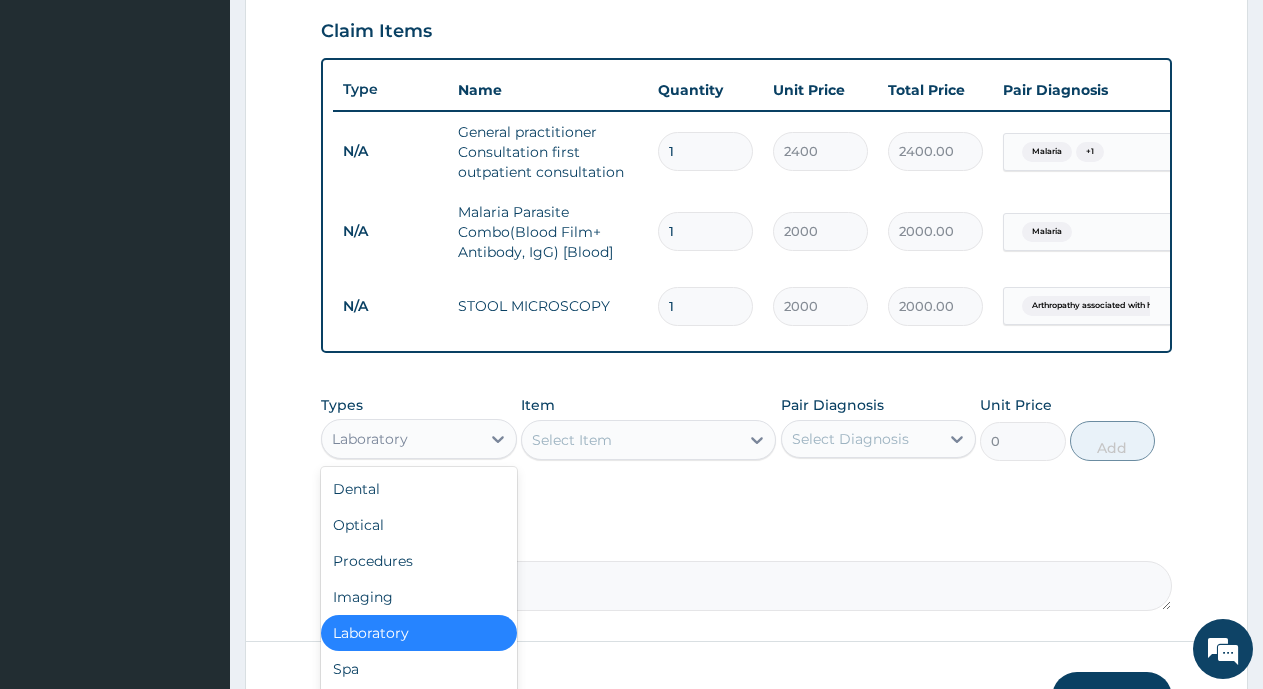 click on "Laboratory" at bounding box center [401, 439] 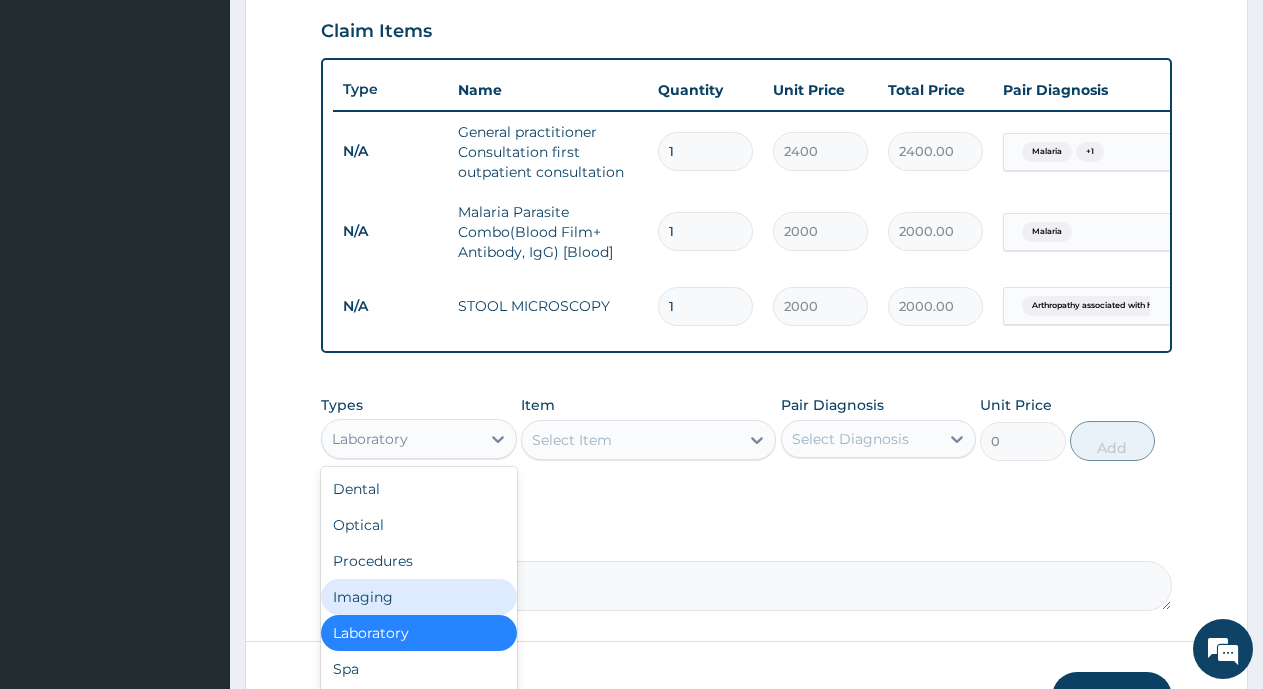 scroll, scrollTop: 68, scrollLeft: 0, axis: vertical 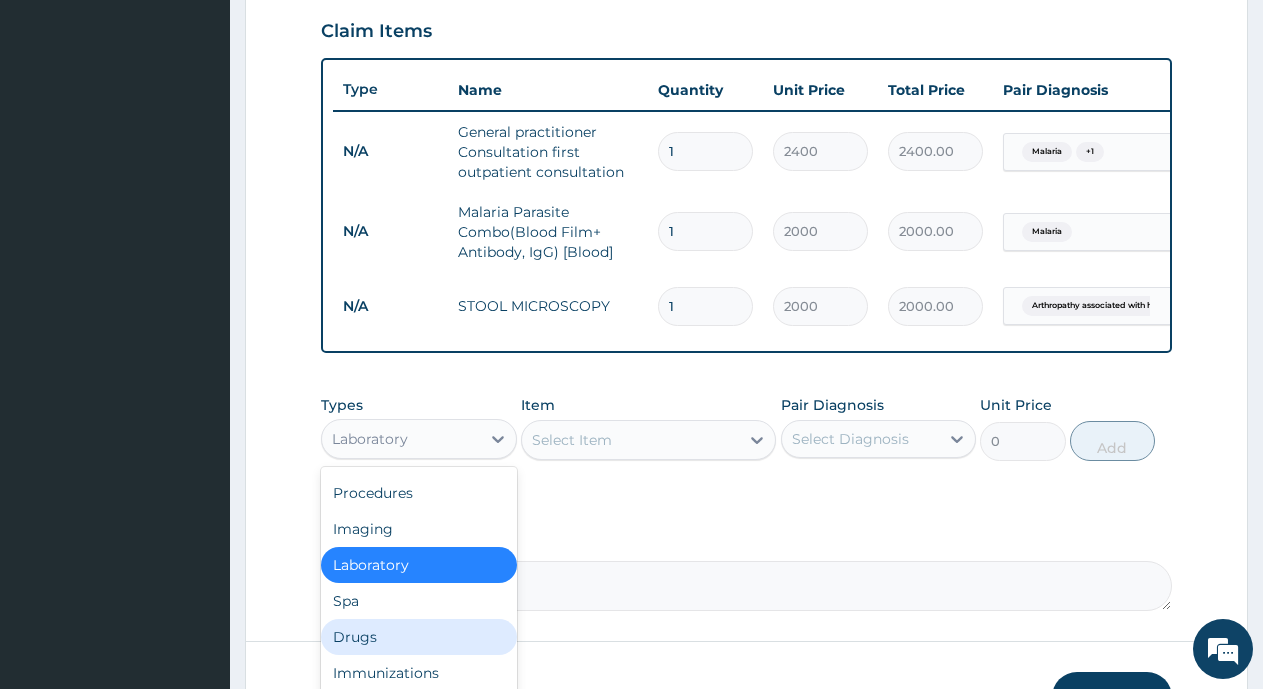 click on "Drugs" at bounding box center (419, 637) 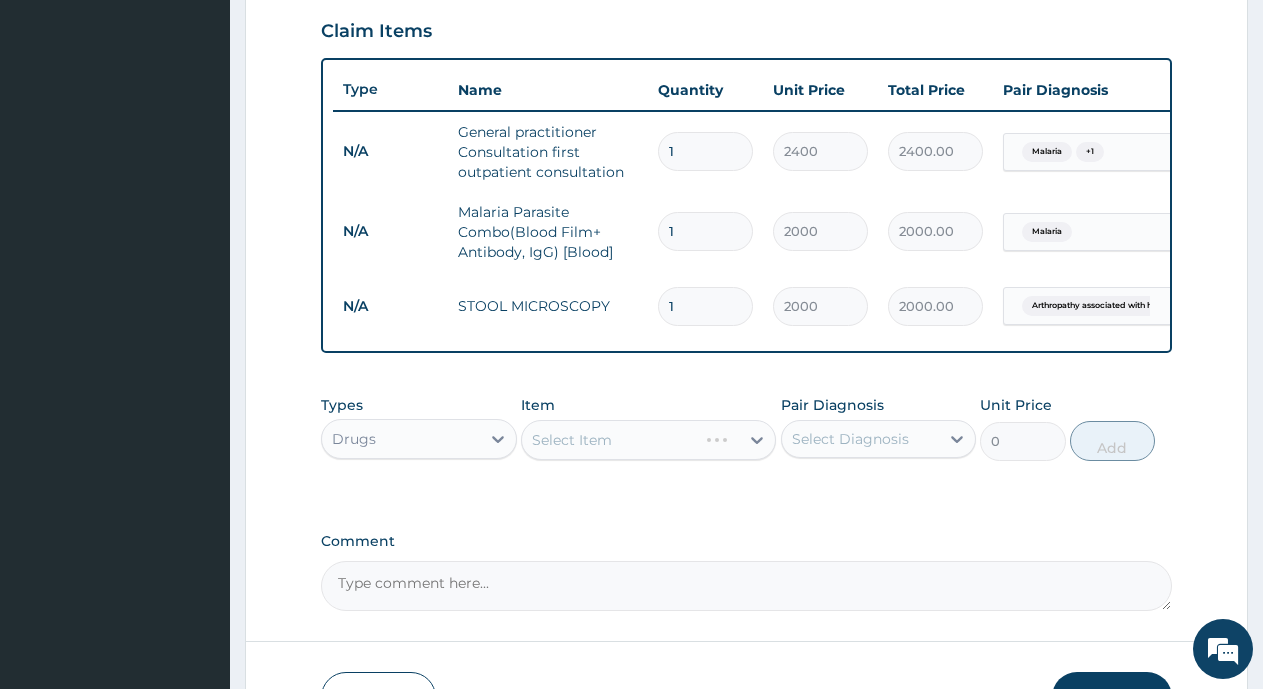 click on "Select Item" at bounding box center (648, 440) 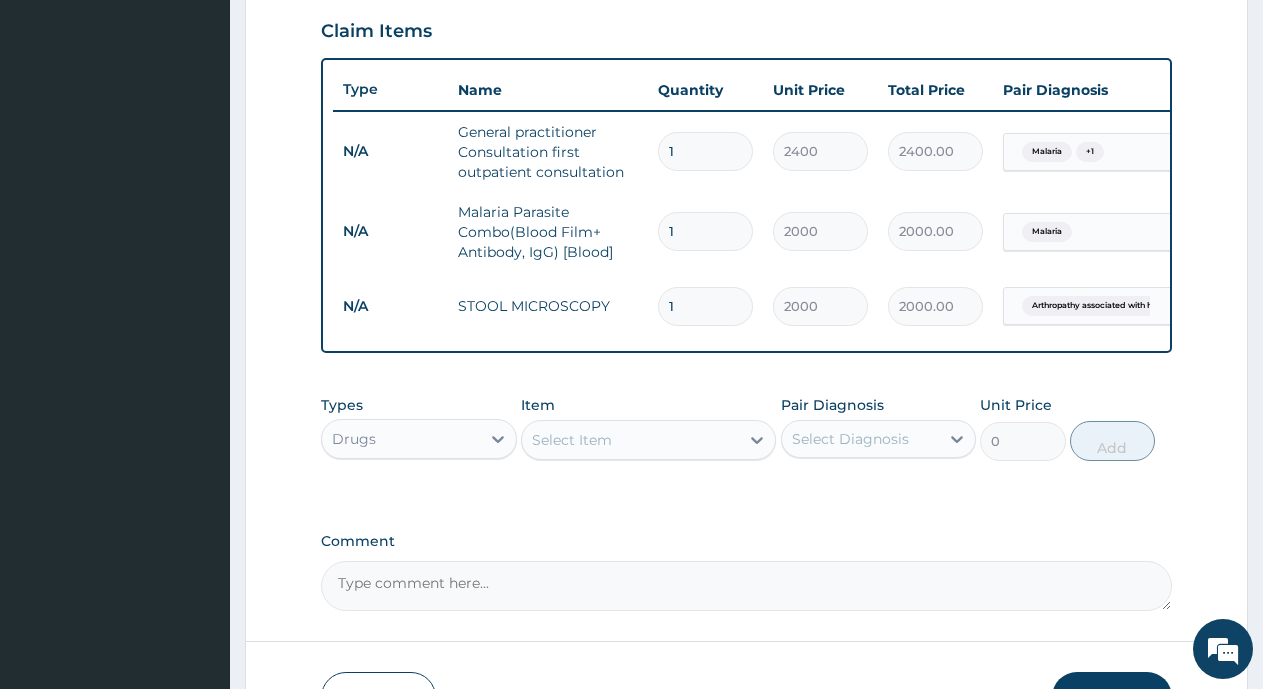 click on "Select Item" at bounding box center (572, 440) 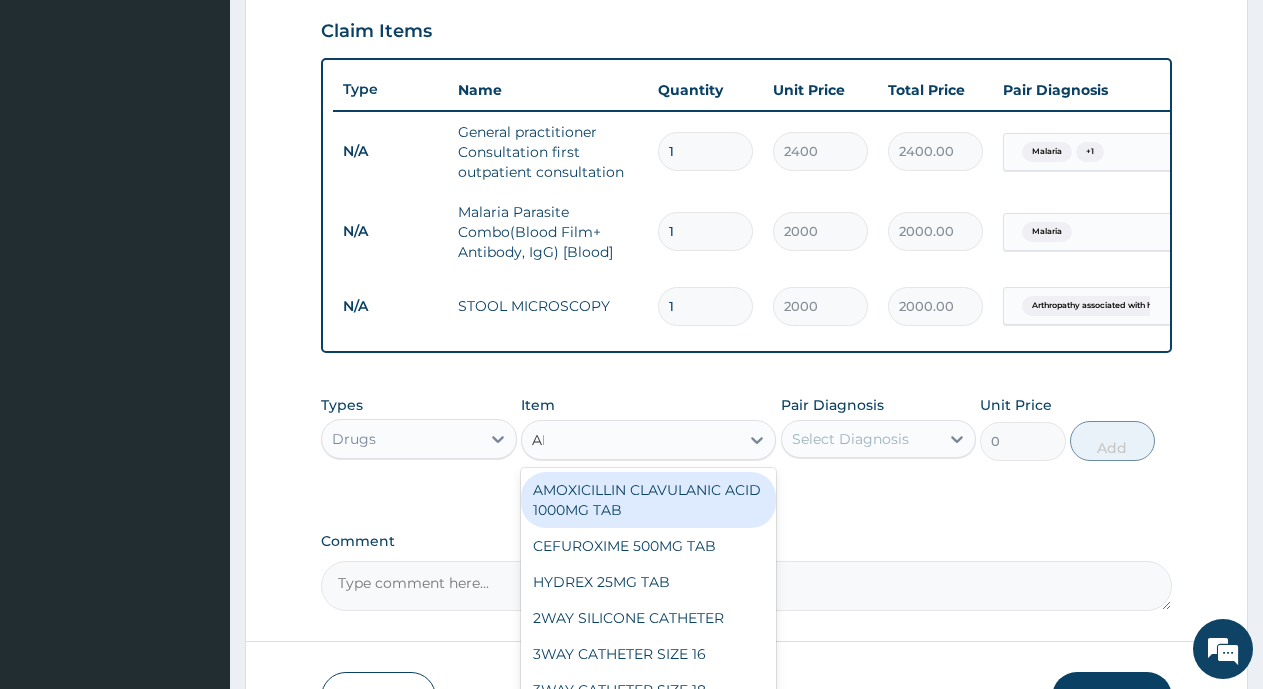 type on "ARTE" 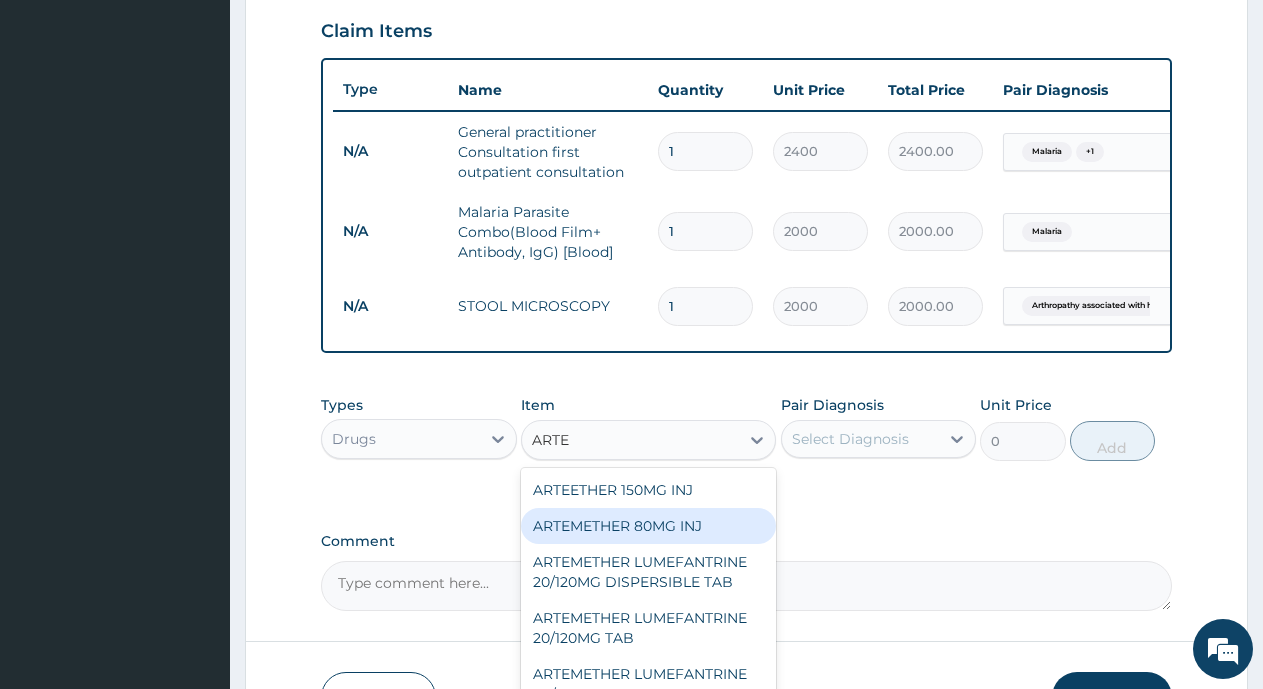 click on "ARTEMETHER 80MG INJ" at bounding box center [648, 526] 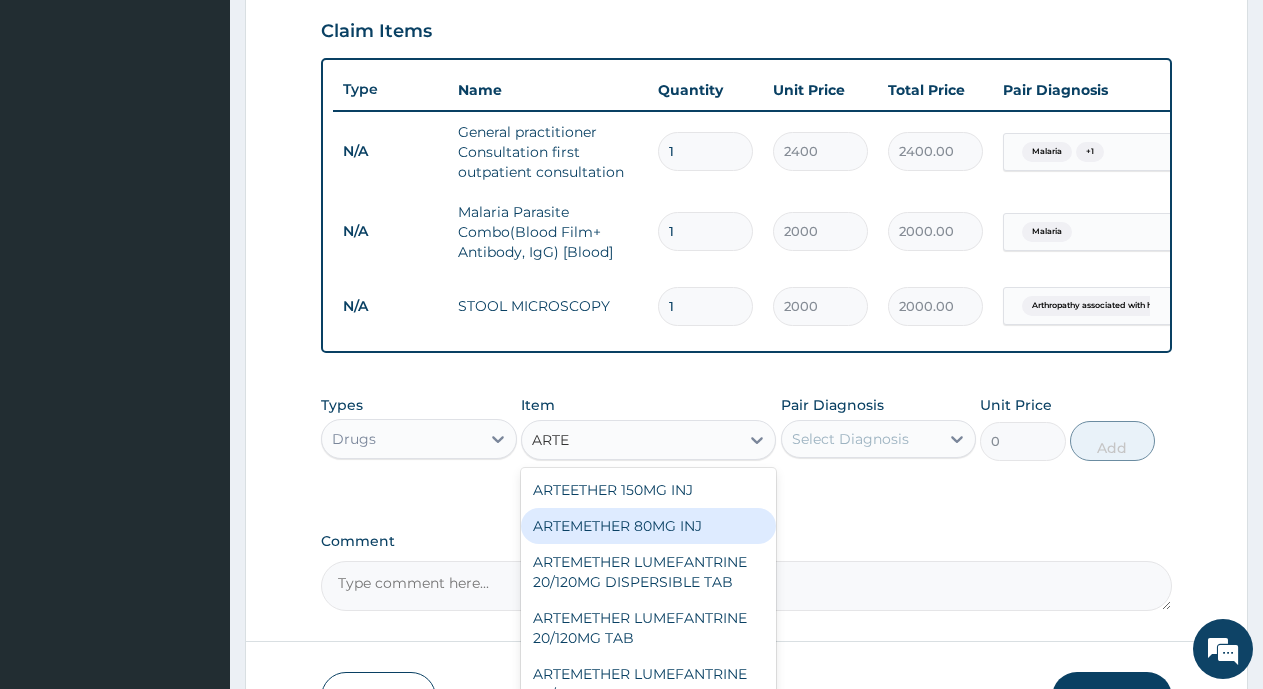 type 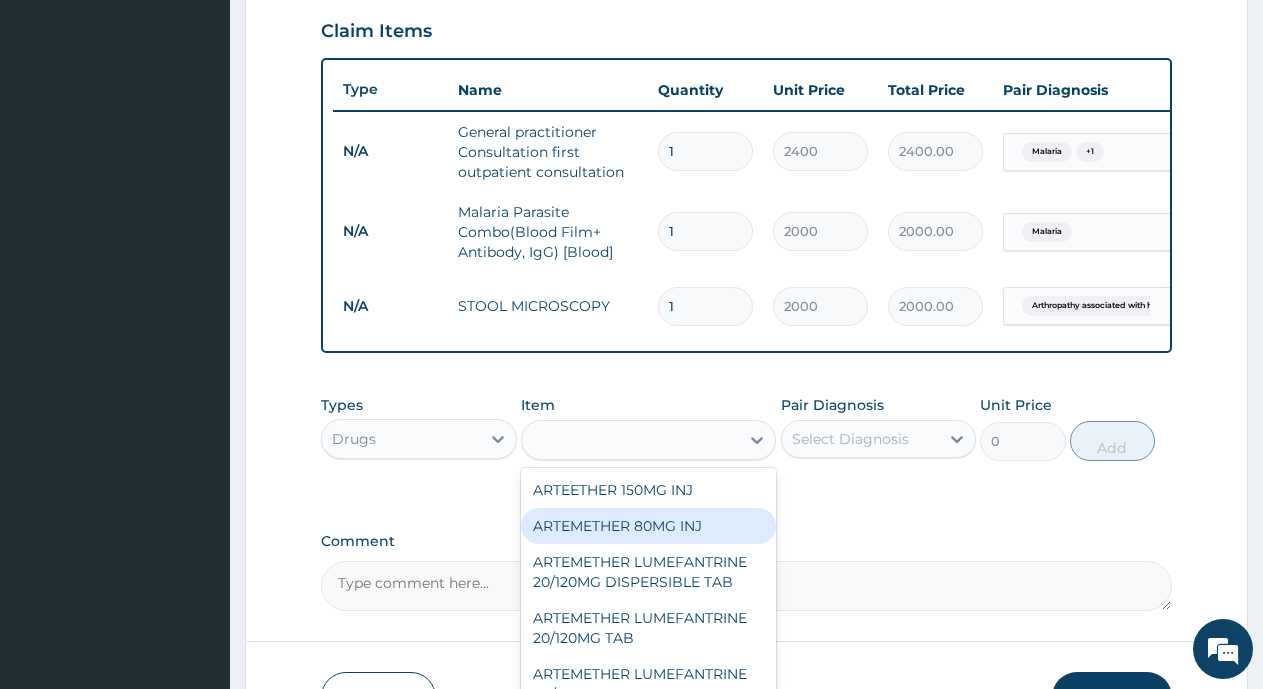 type on "2000" 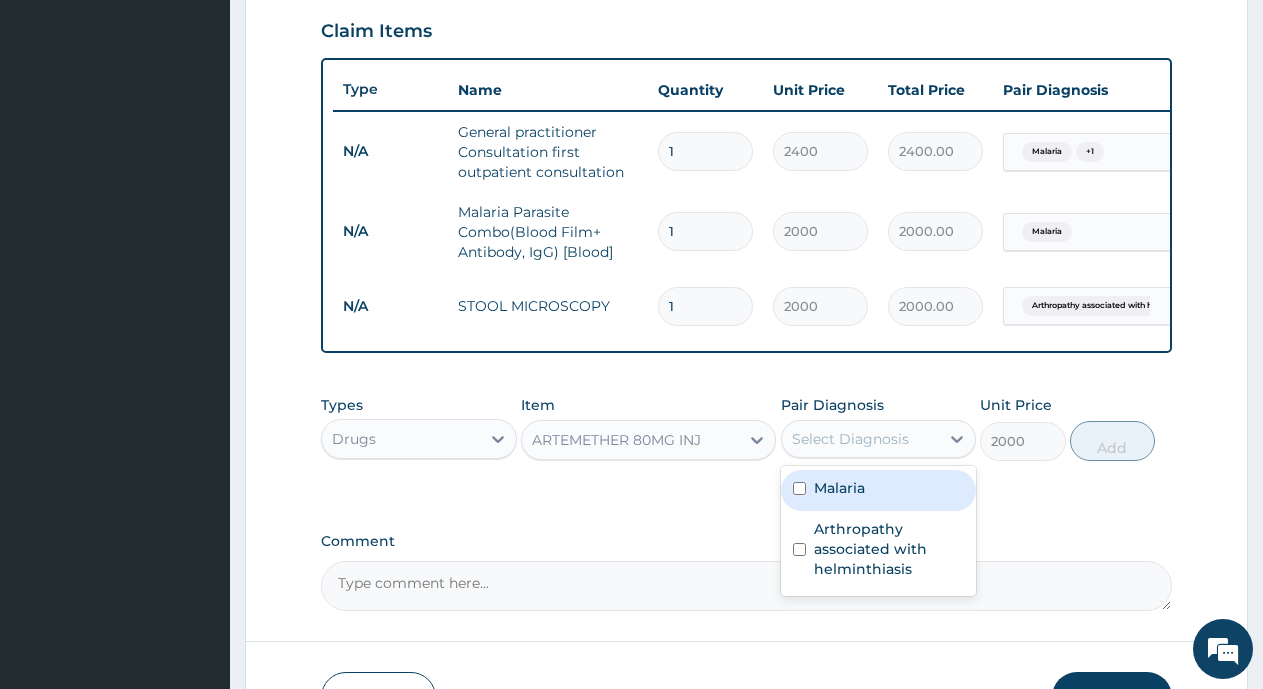 click on "Select Diagnosis" at bounding box center (861, 439) 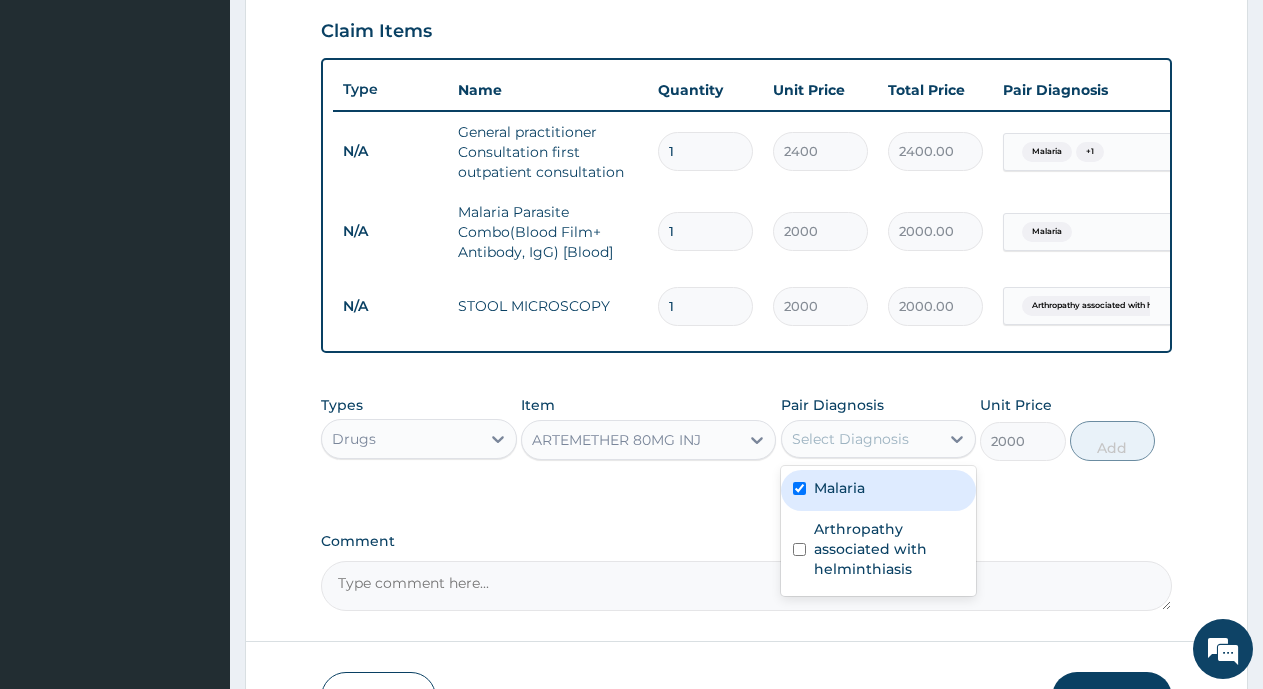 checkbox on "true" 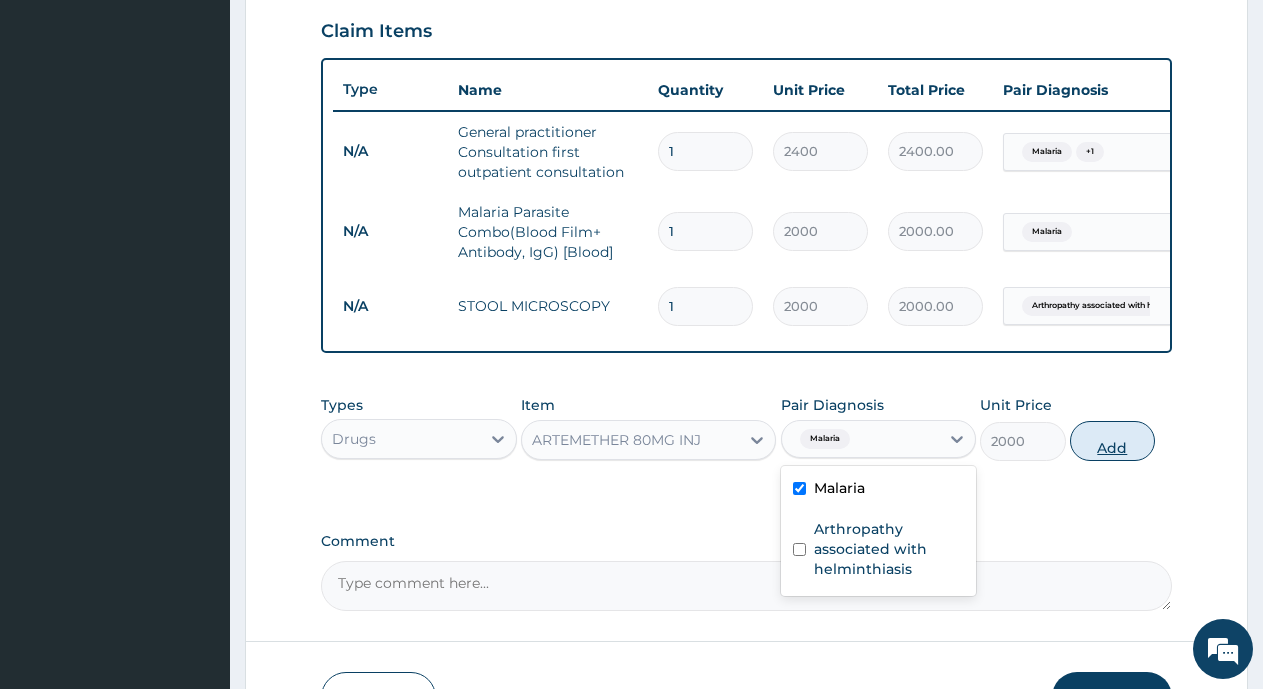 click on "Add" at bounding box center [1112, 441] 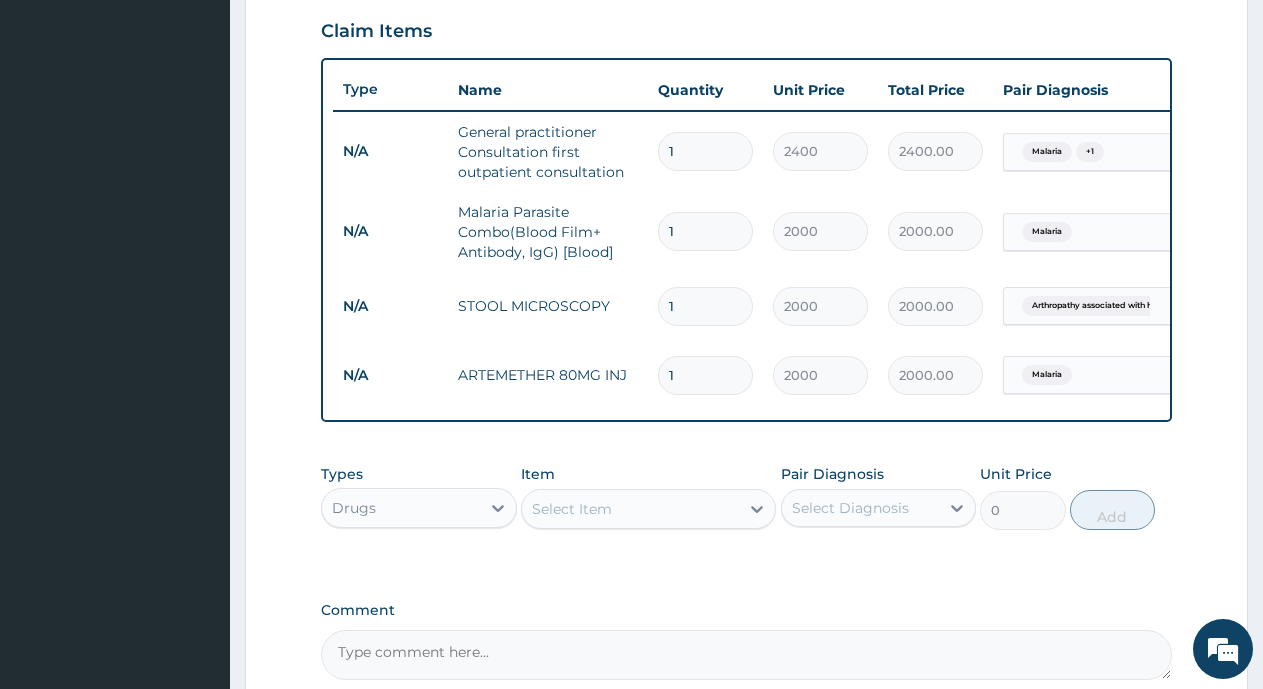 type 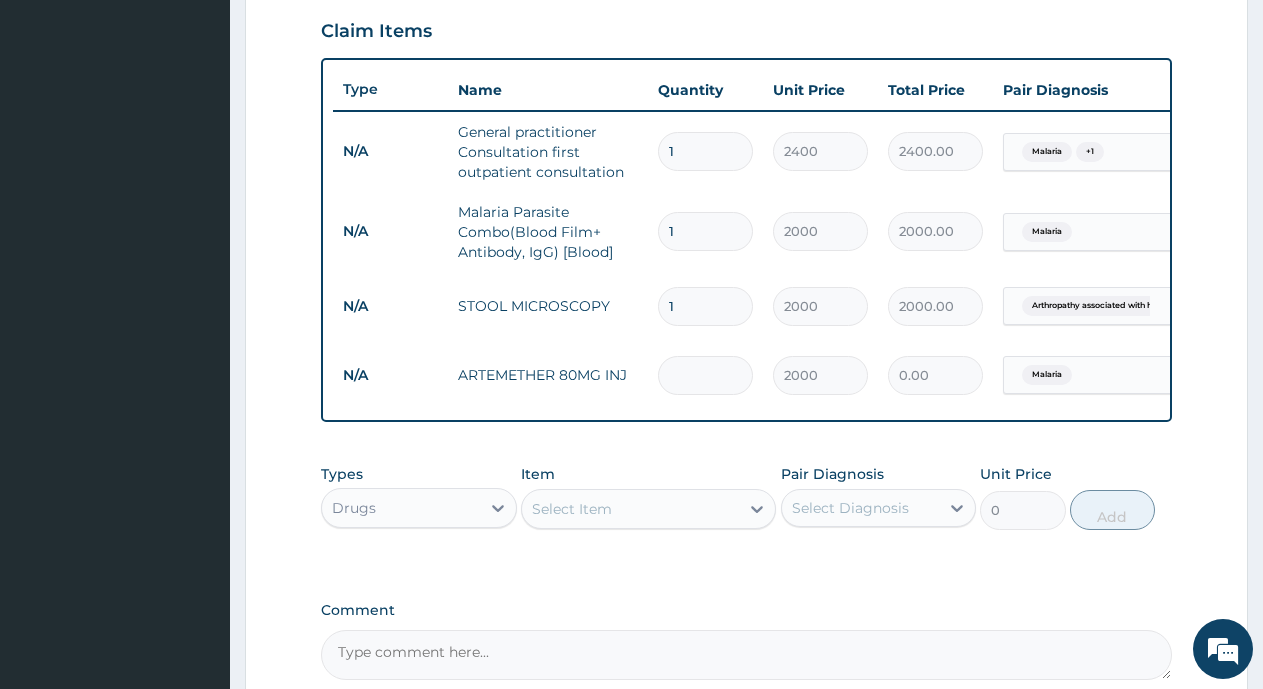 type on "0.00" 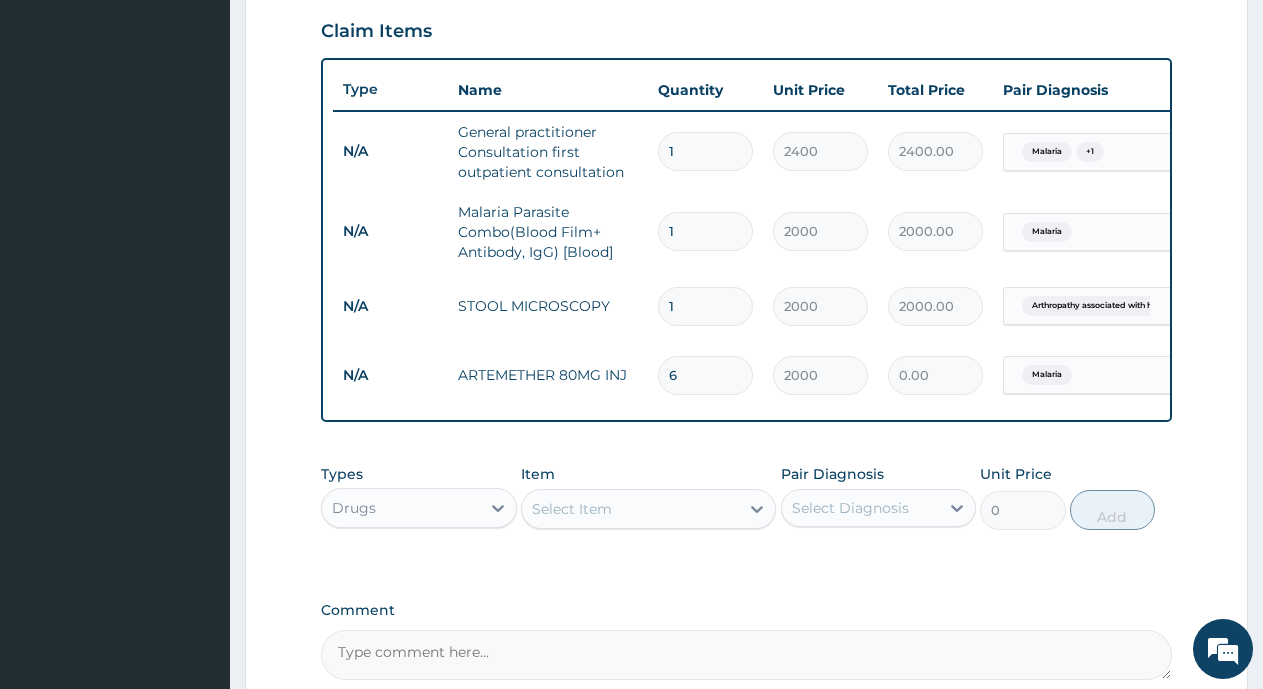 type on "12000.00" 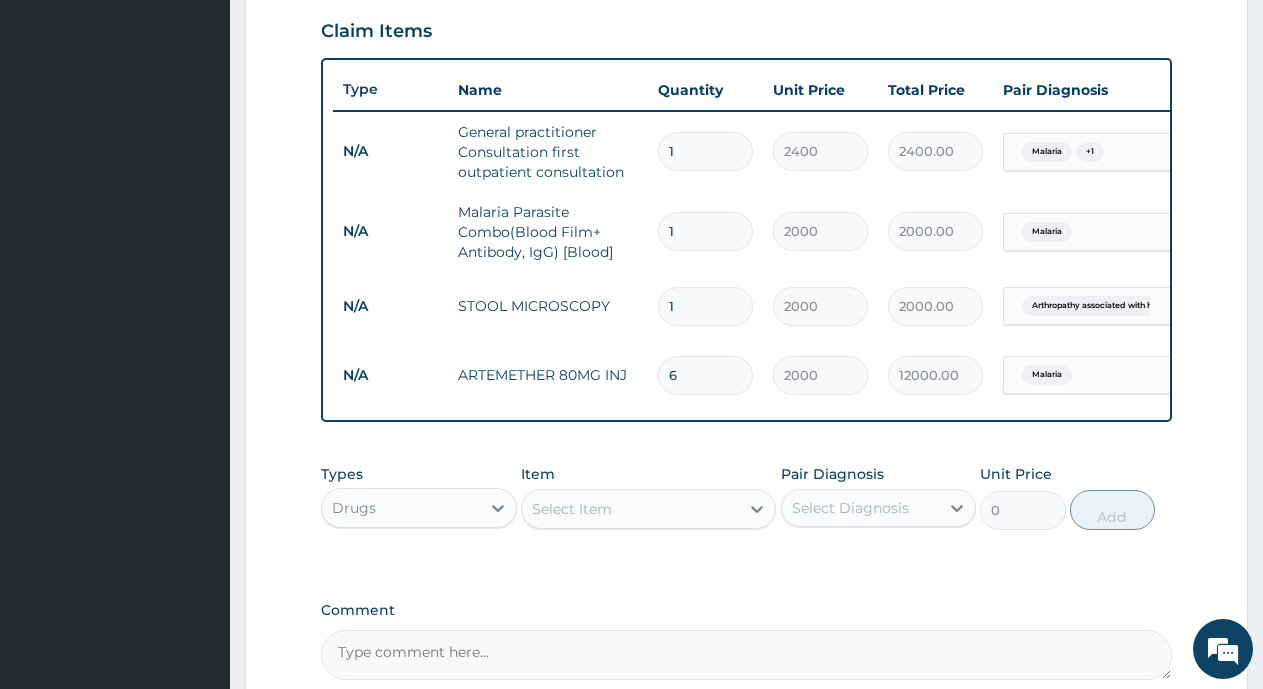 type on "6" 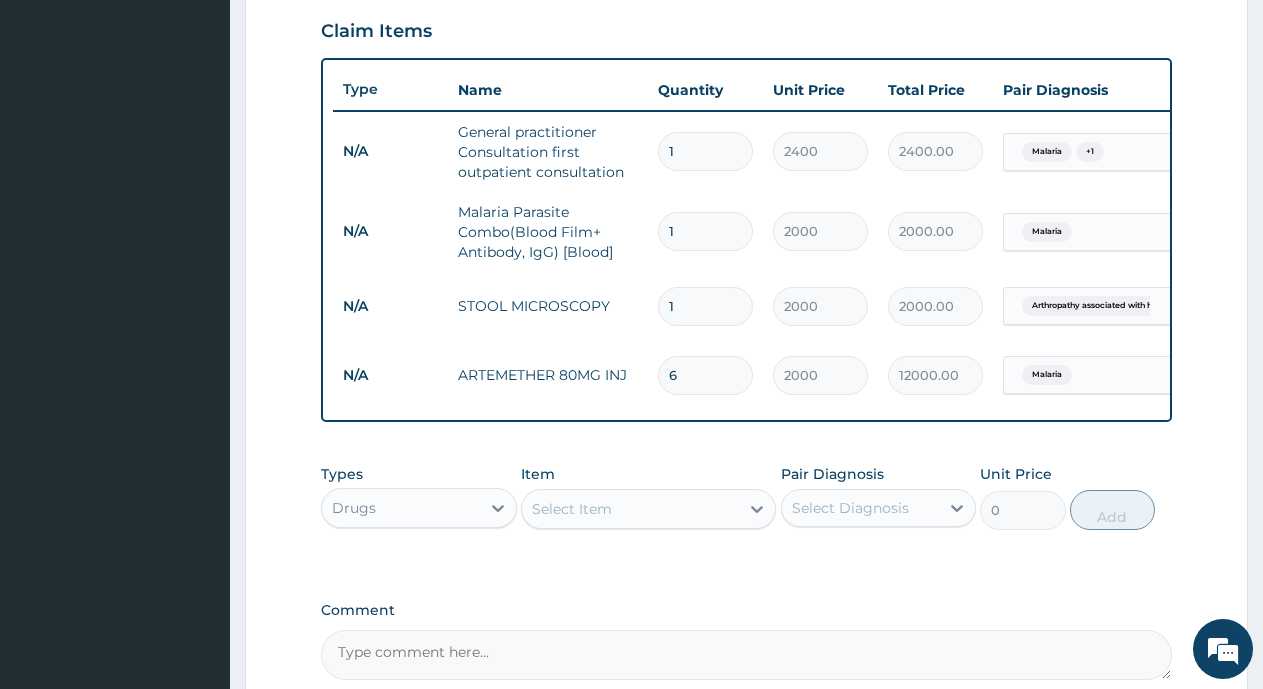 click on "Select Item" at bounding box center [572, 509] 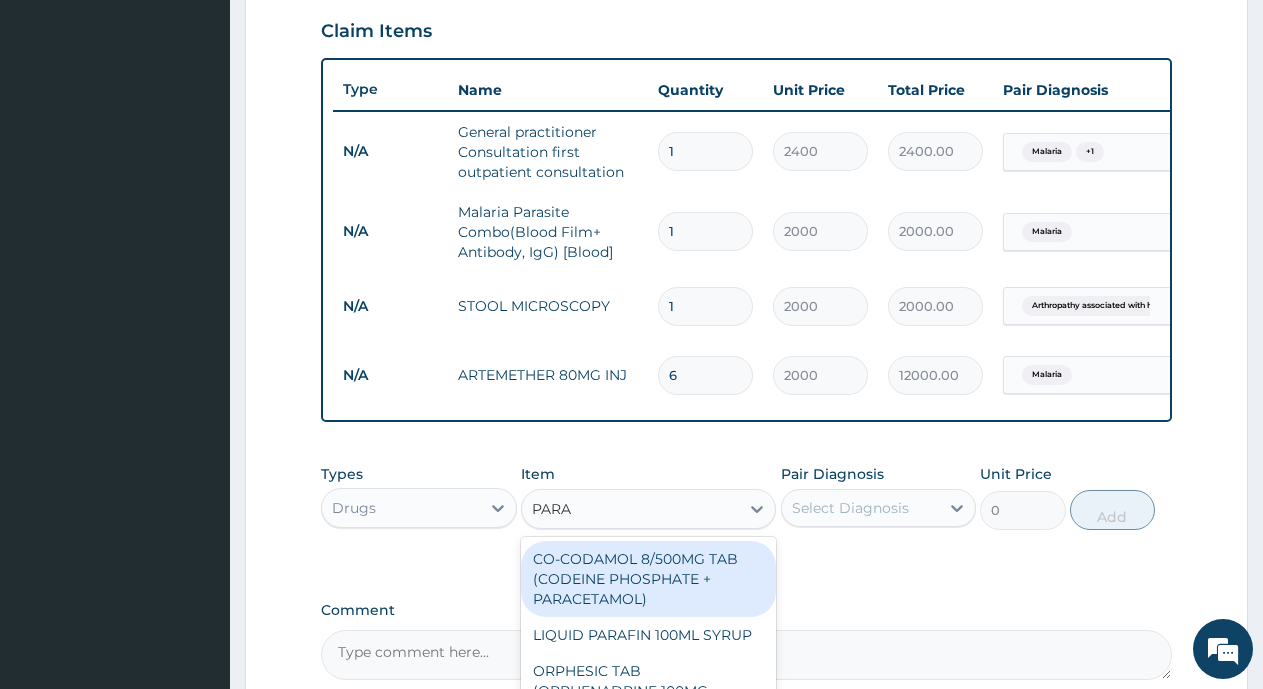 type on "PARAC" 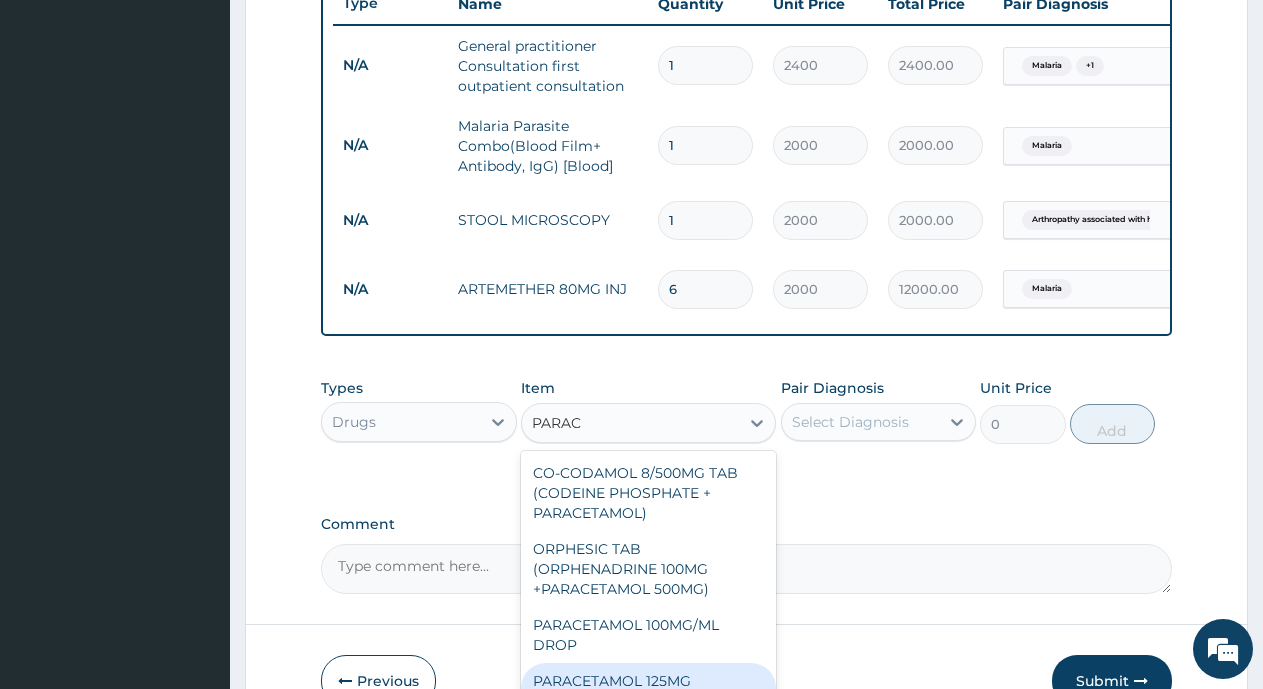 scroll, scrollTop: 904, scrollLeft: 0, axis: vertical 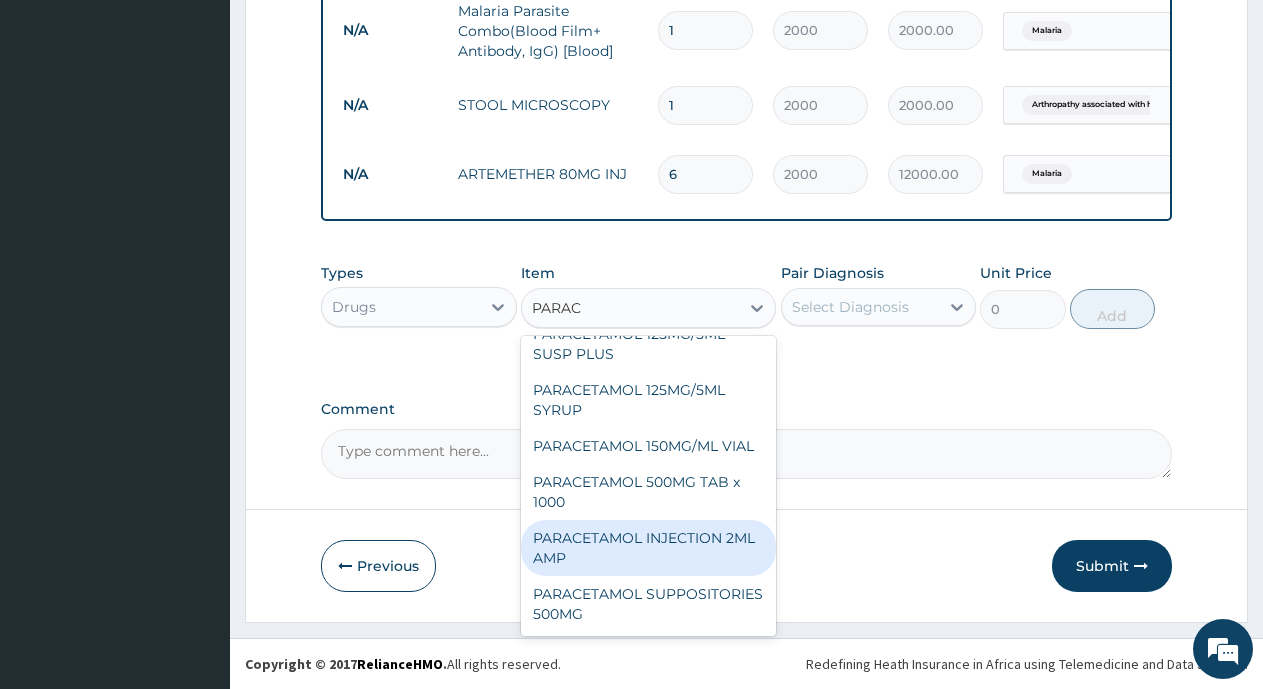 drag, startPoint x: 661, startPoint y: 552, endPoint x: 747, endPoint y: 496, distance: 102.625534 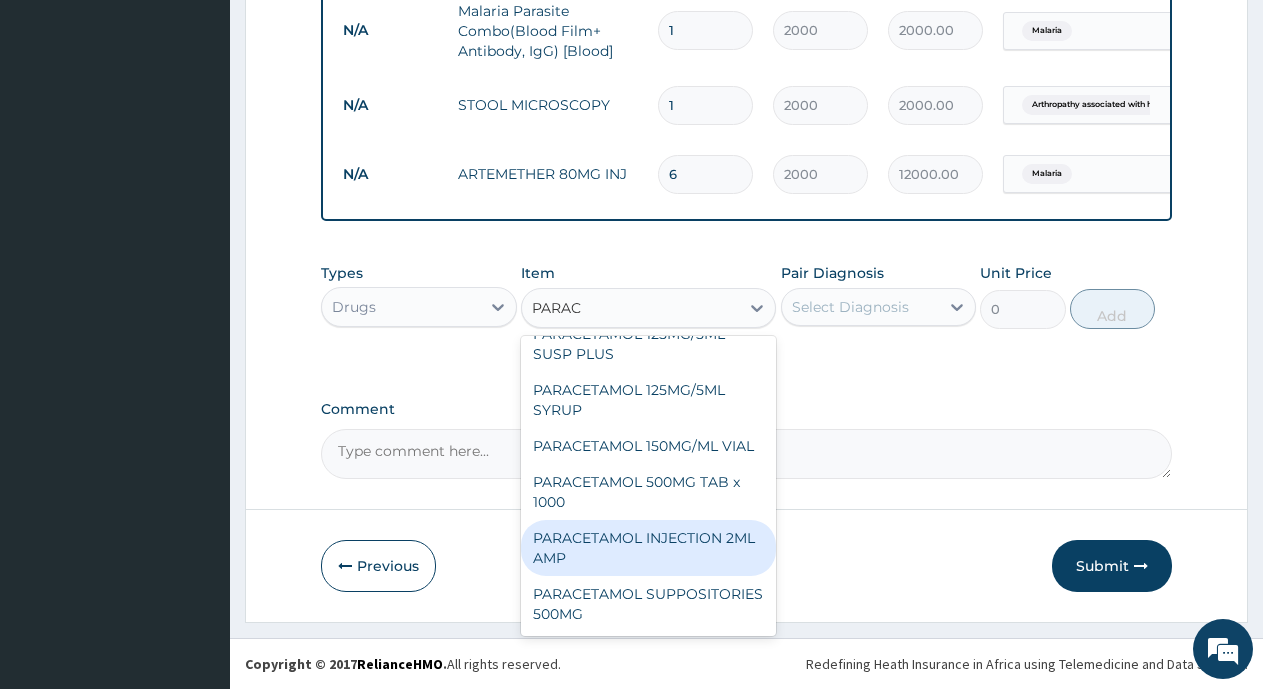 click on "PARACETAMOL INJECTION 2ML AMP" at bounding box center [648, 548] 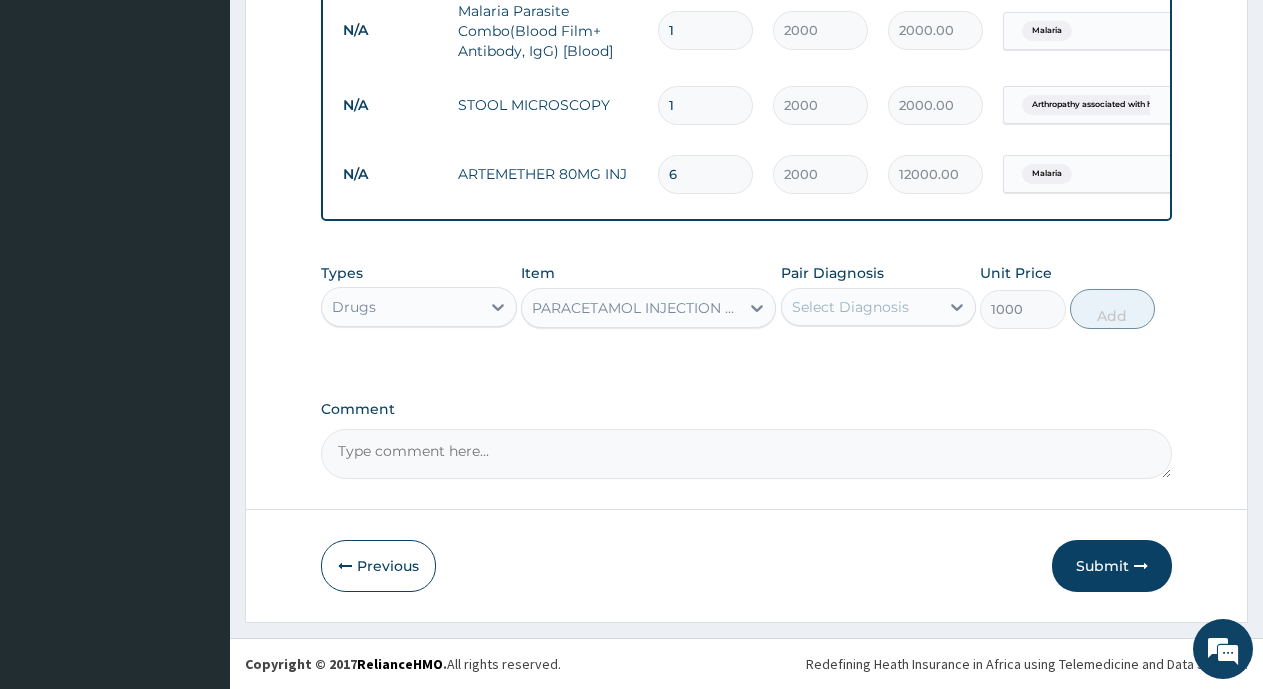 click on "Select Diagnosis" at bounding box center (861, 307) 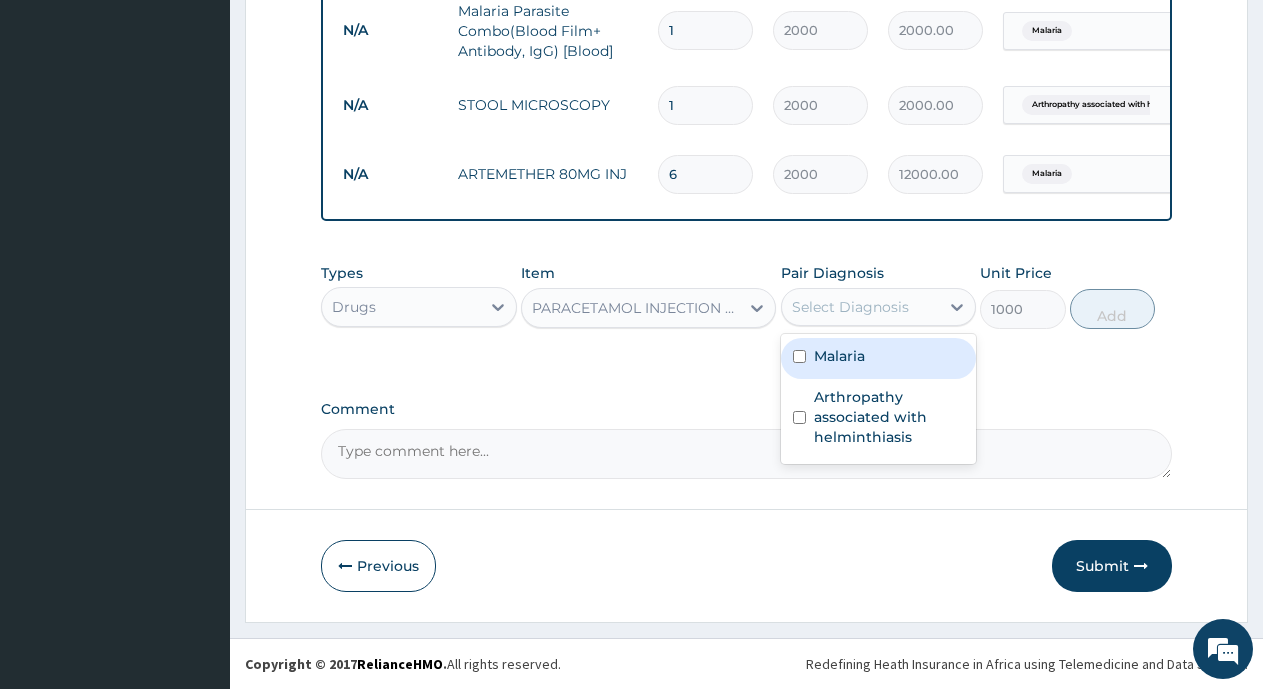 click on "Malaria" at bounding box center [839, 356] 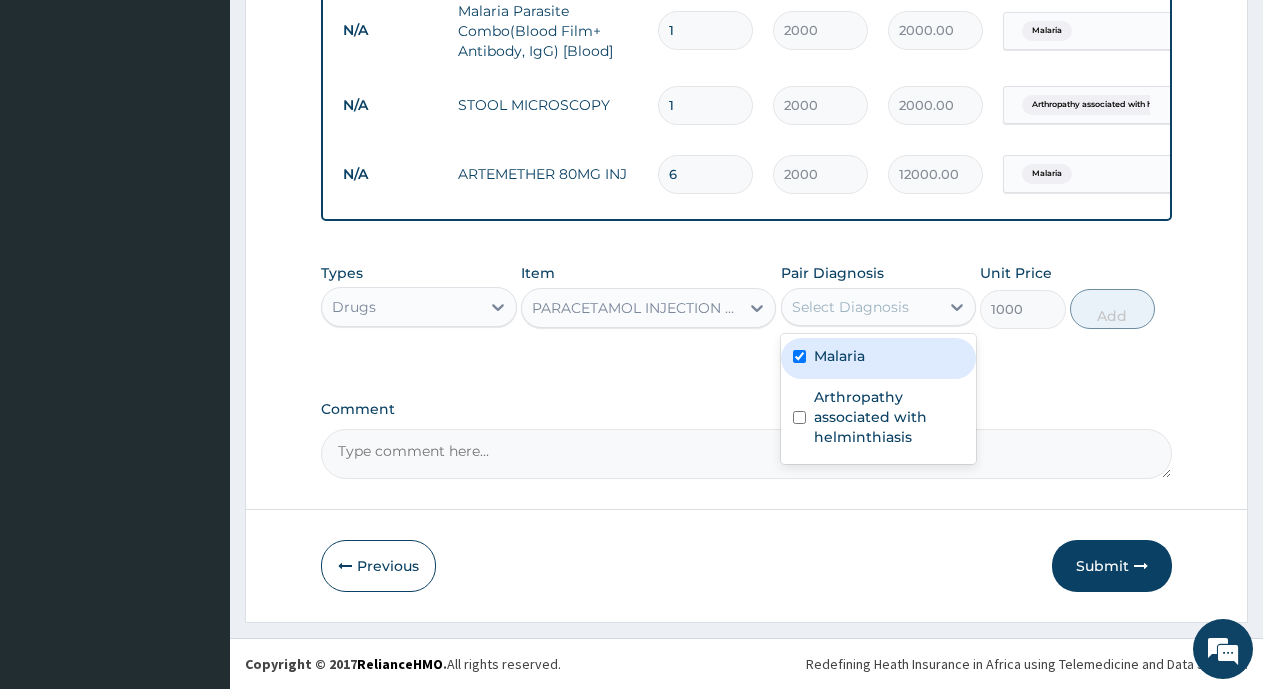checkbox on "true" 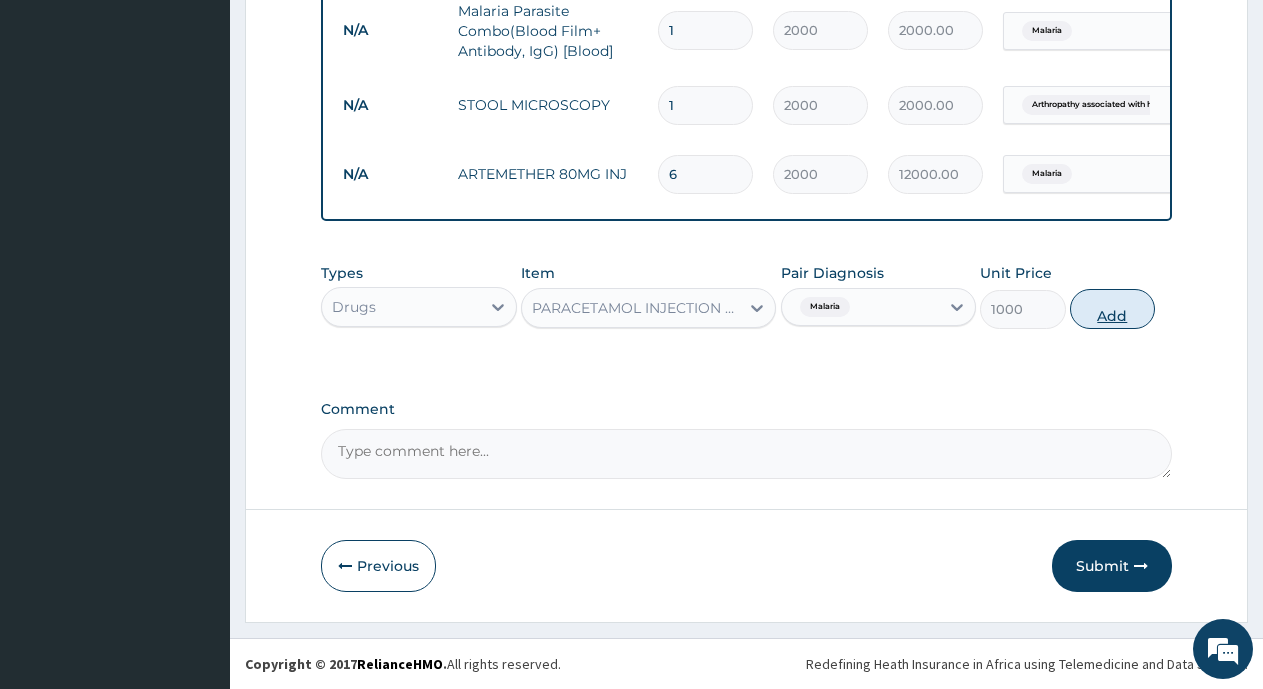 click on "Add" at bounding box center (1112, 309) 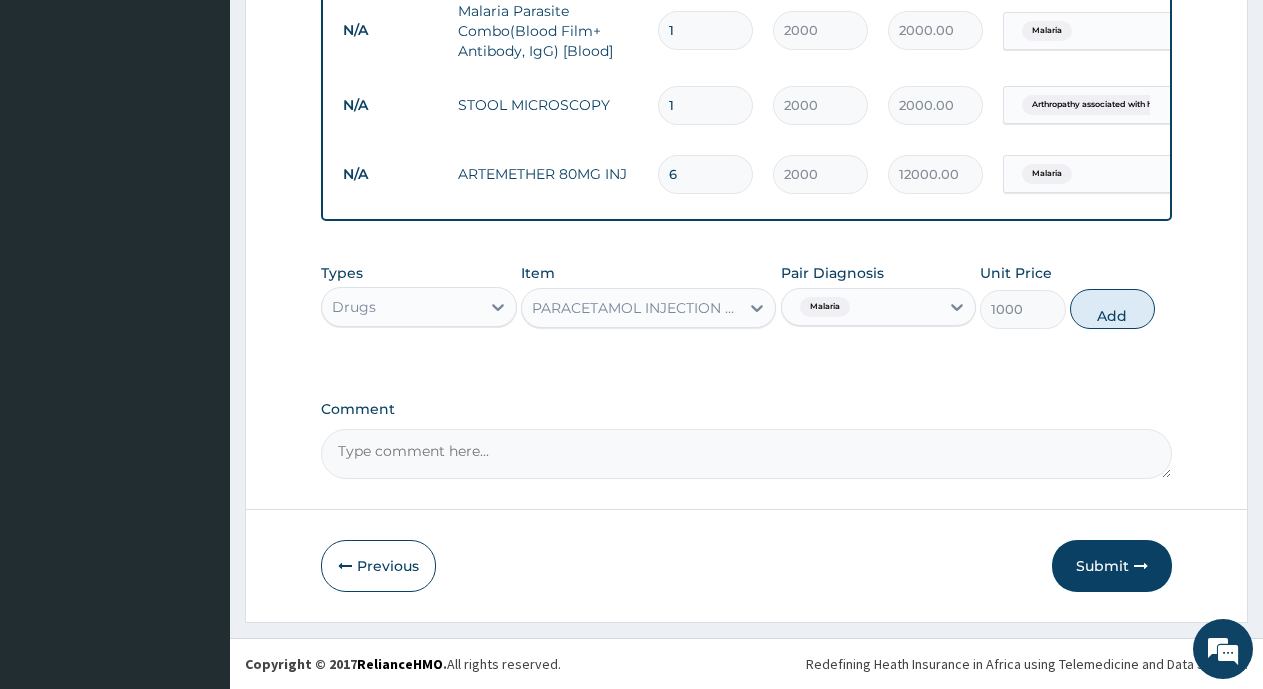 type on "0" 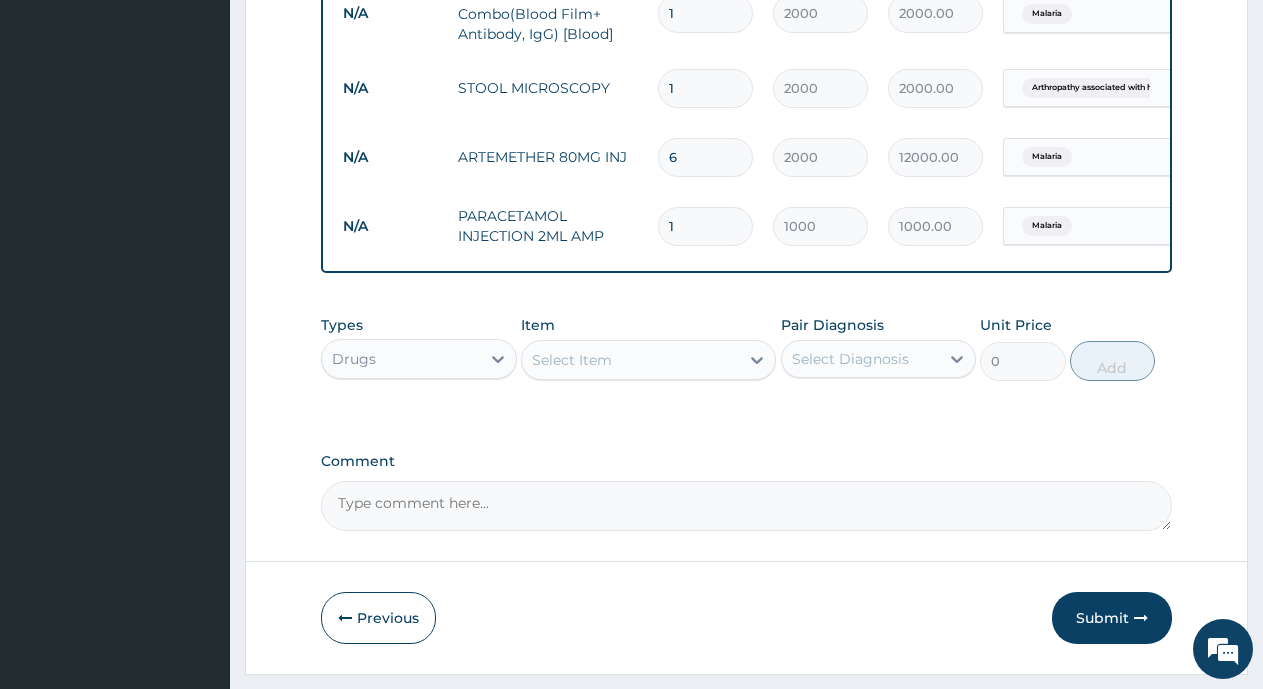 type 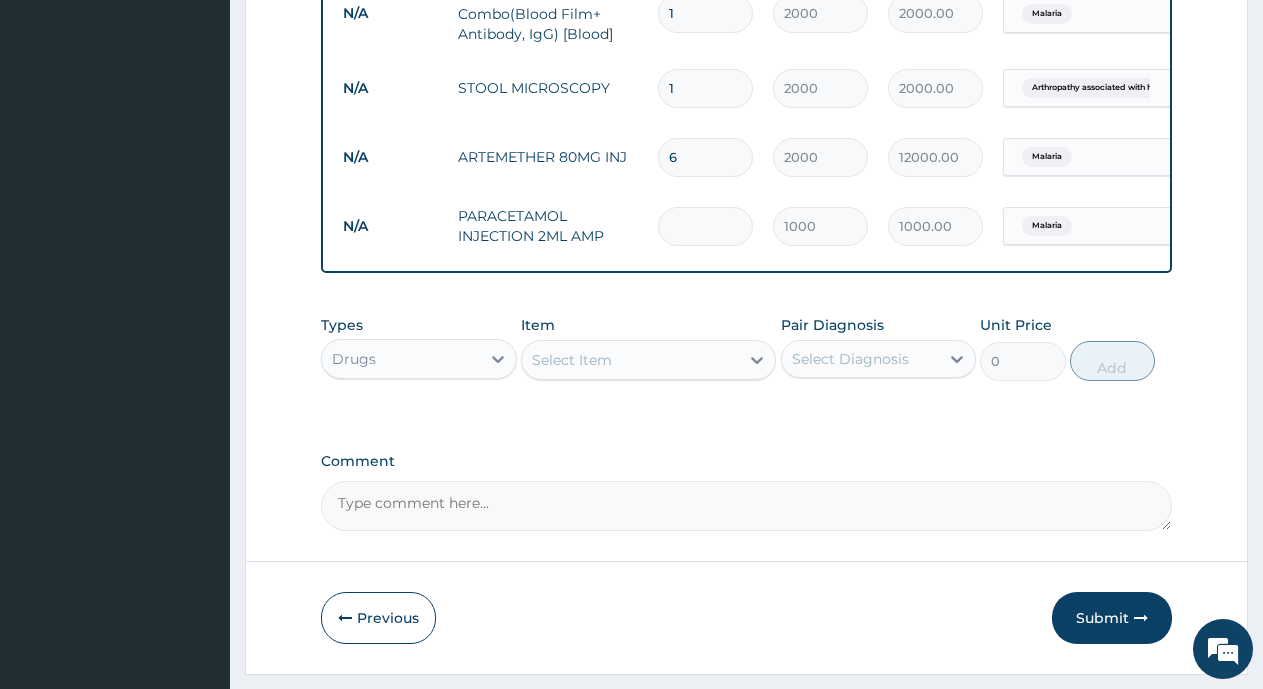 type on "0.00" 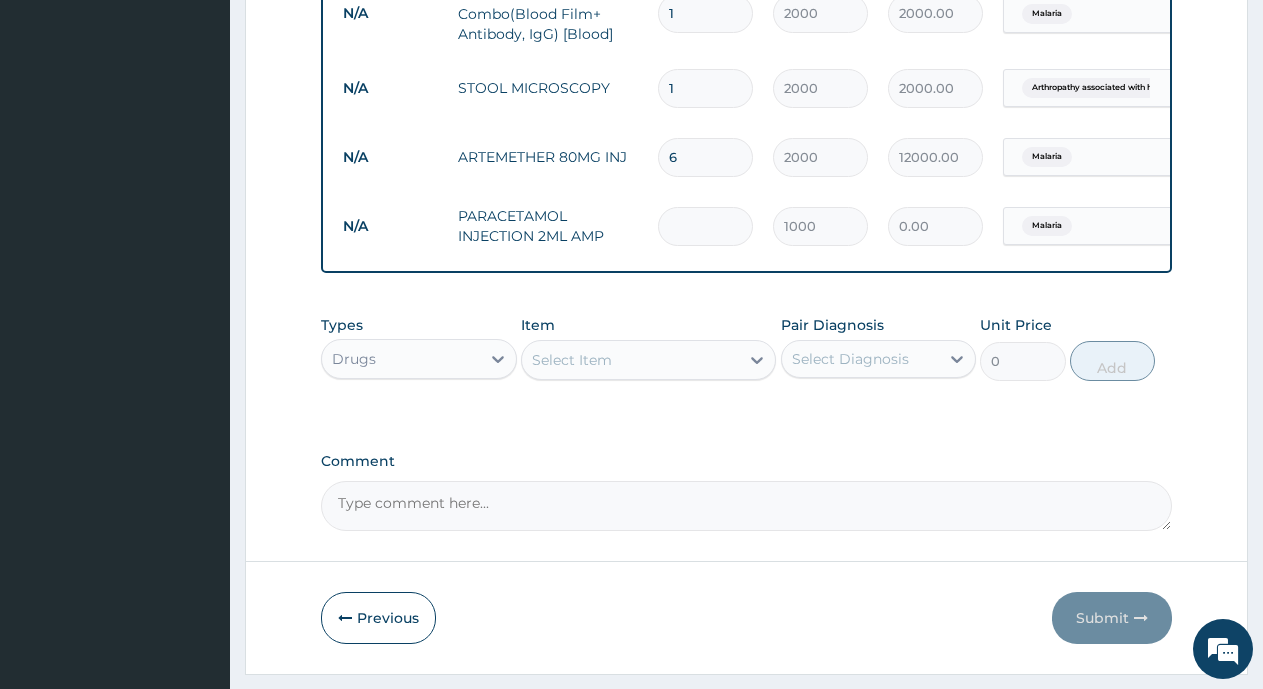 type on "2" 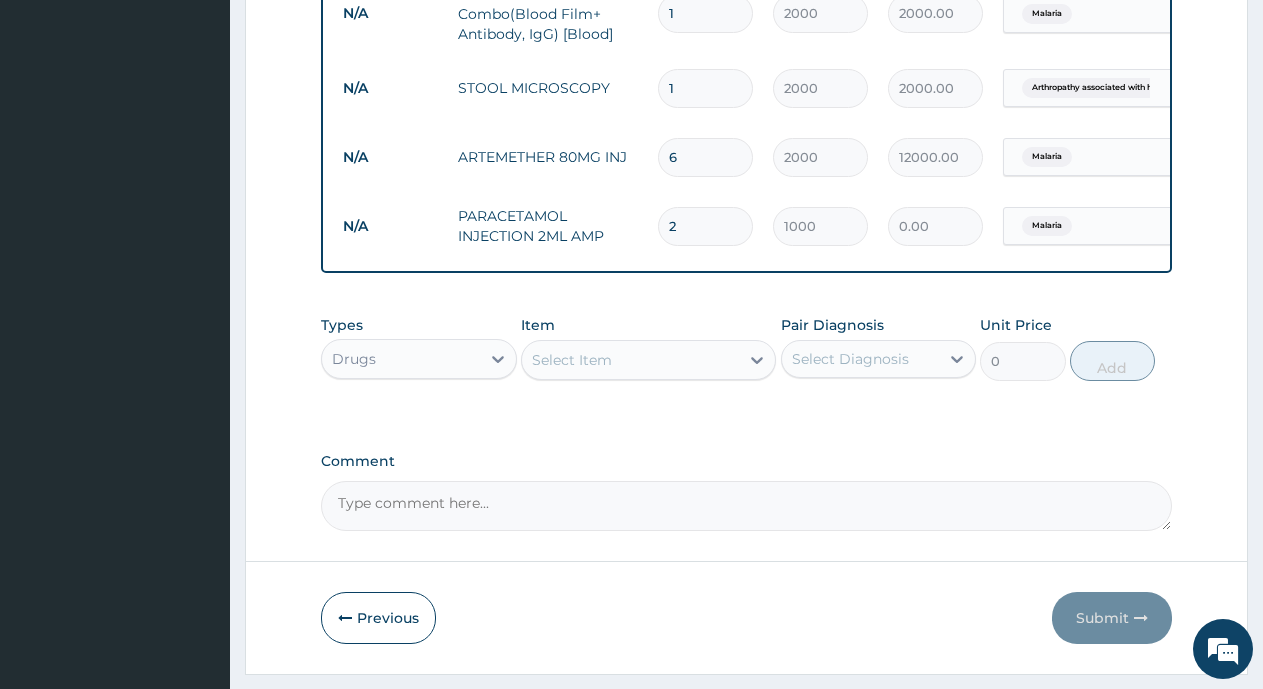 type on "2000.00" 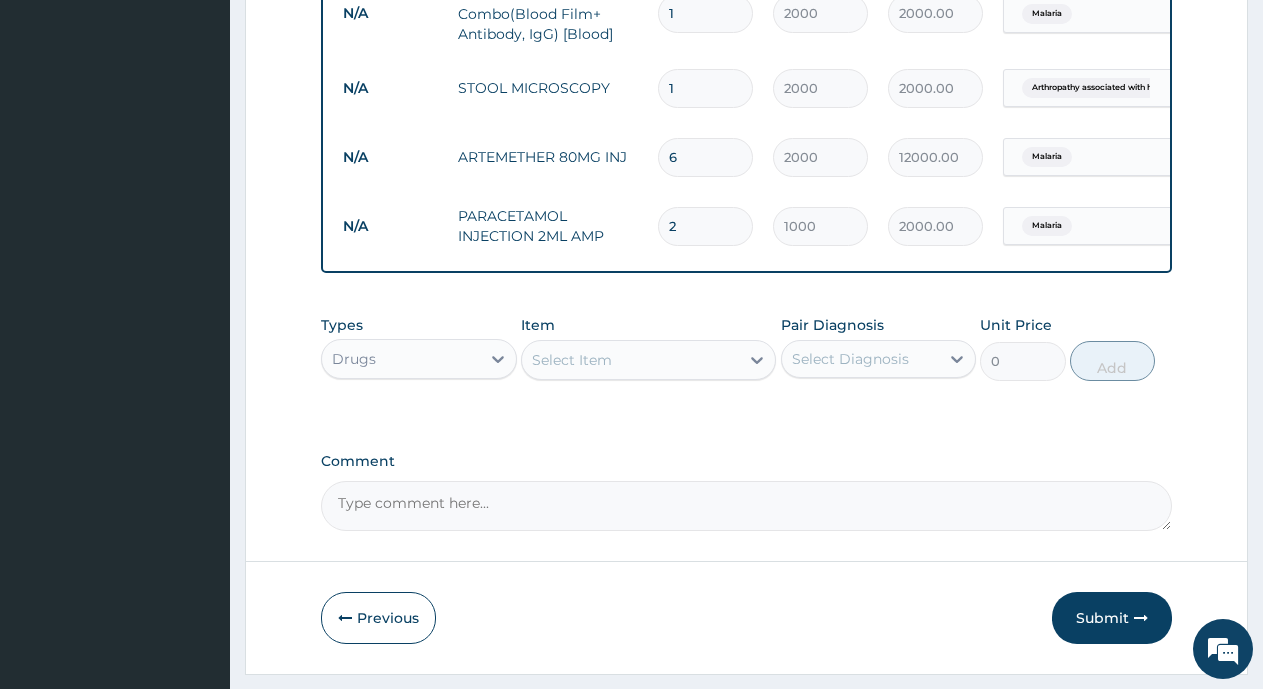 type on "2" 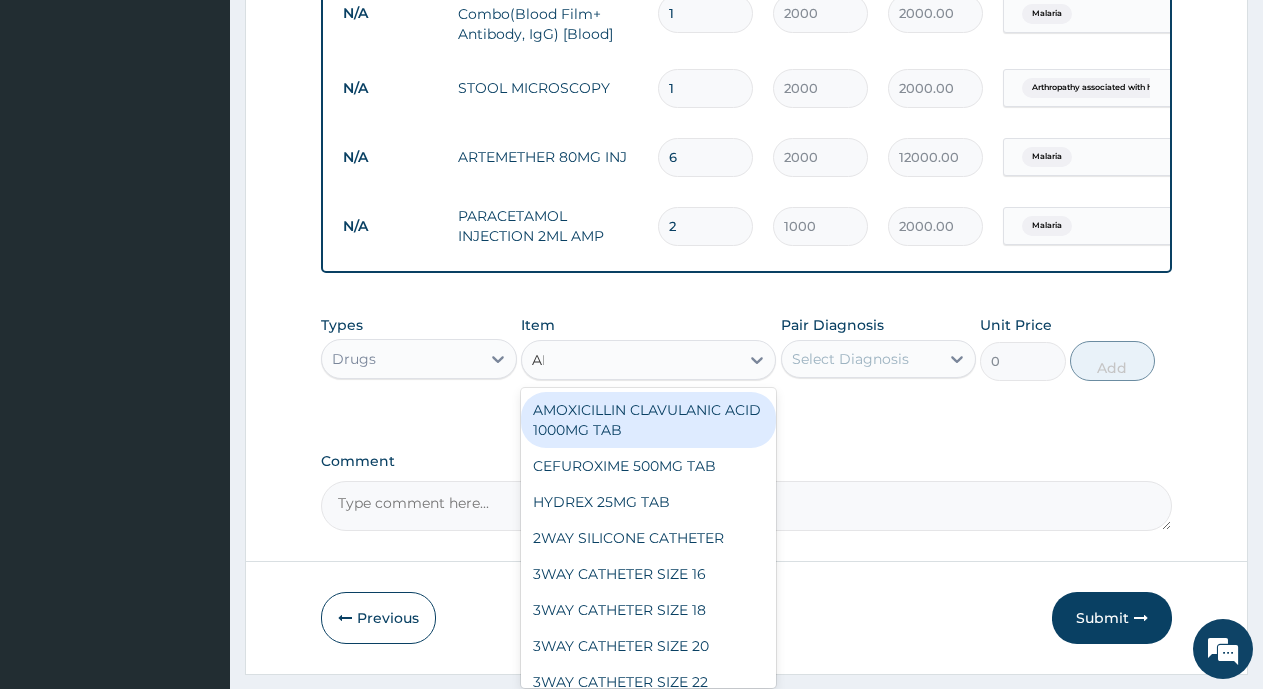 type on "ALBE" 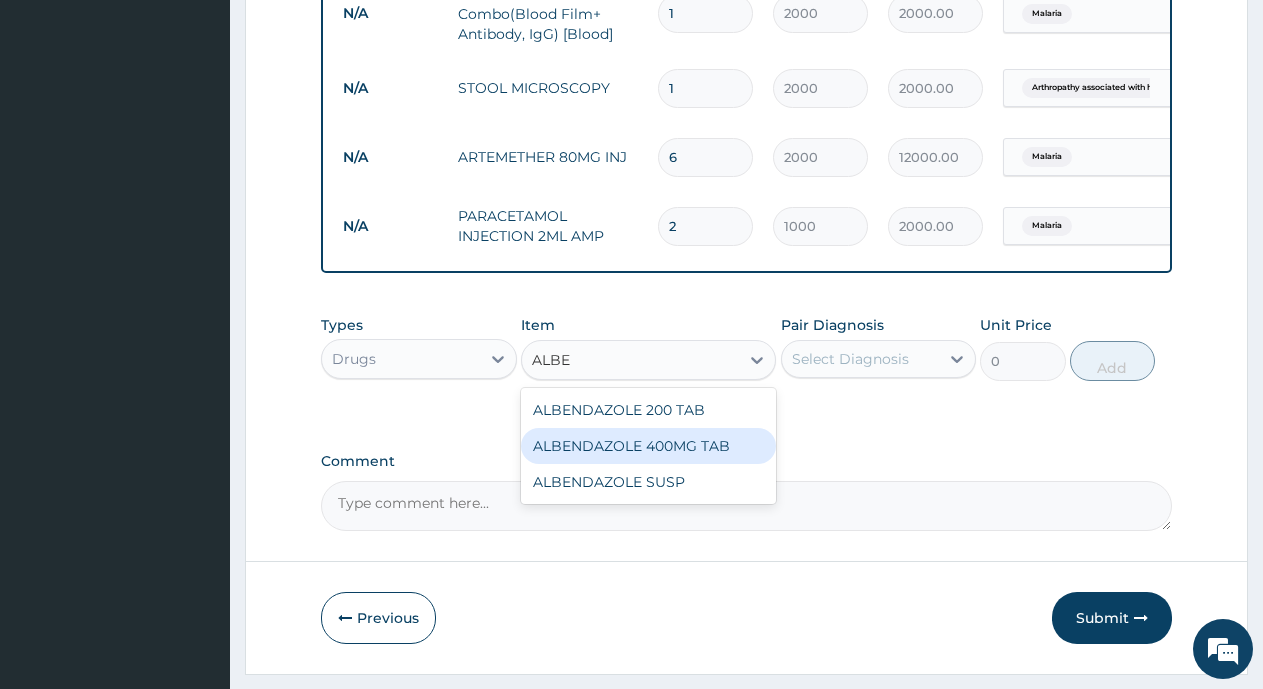 click on "ALBENDAZOLE 400MG TAB" at bounding box center (648, 446) 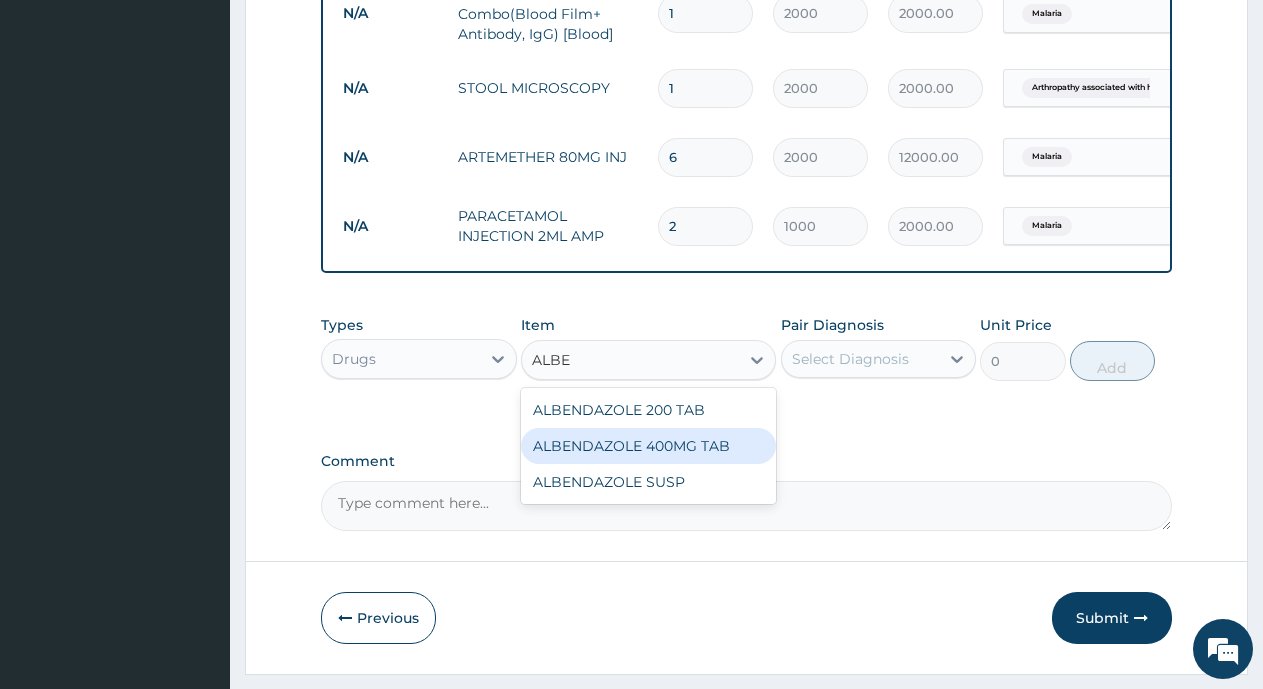 type 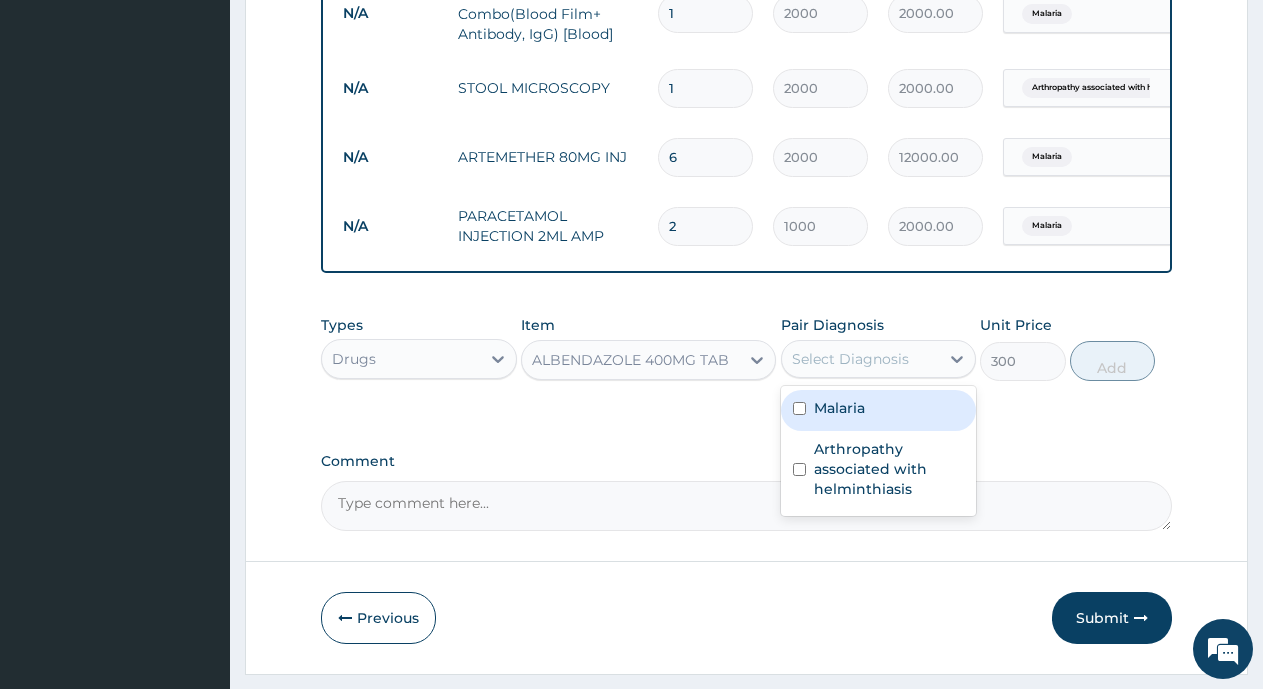 click on "Select Diagnosis" at bounding box center [861, 359] 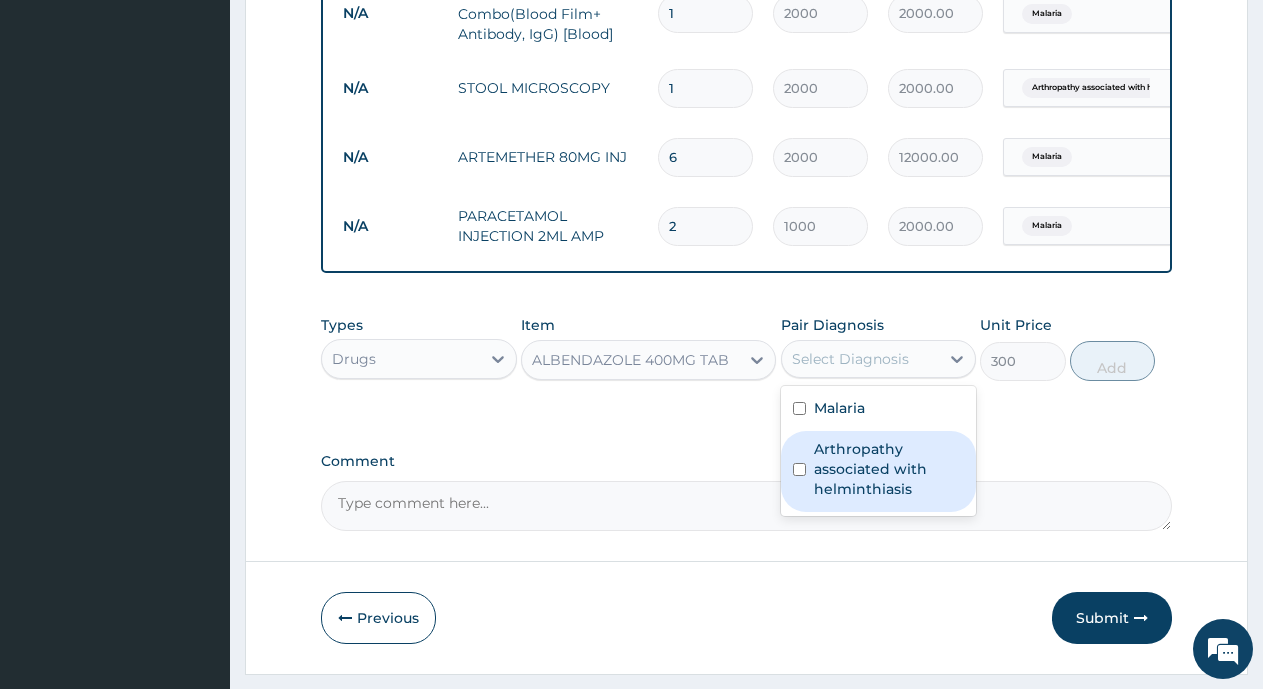 click on "Arthropathy associated with helminthiasis" at bounding box center [889, 469] 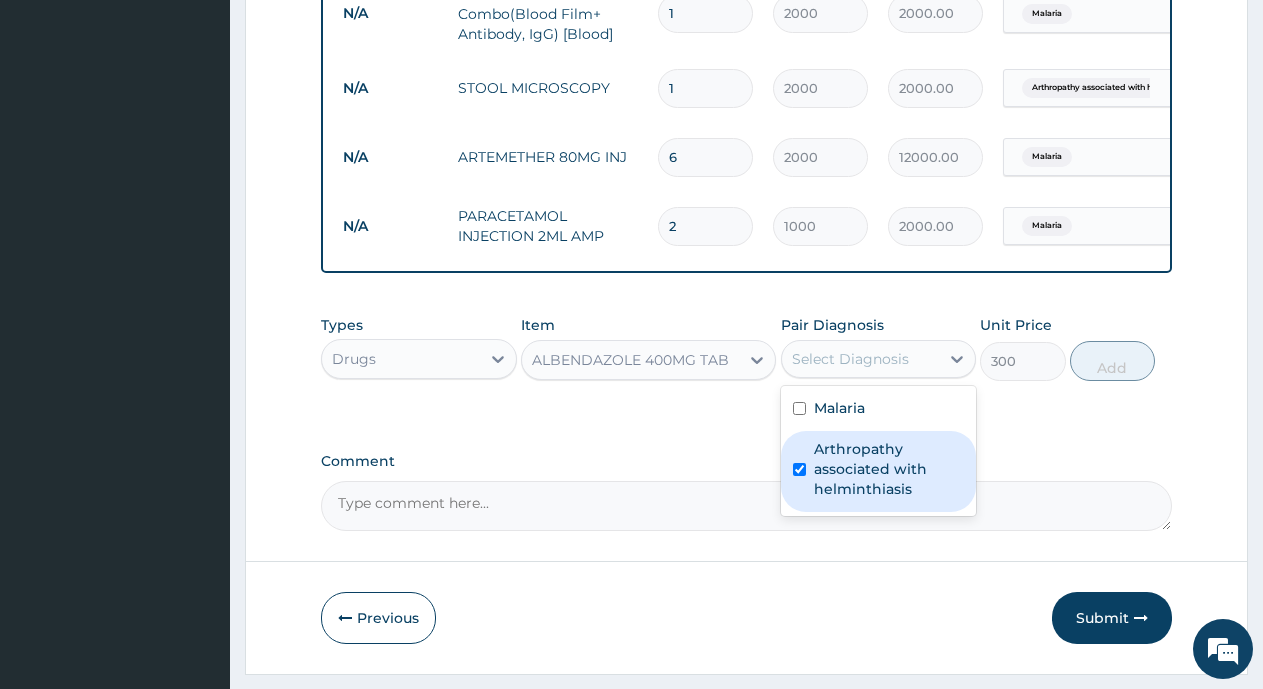 click on "Add" at bounding box center [1112, 361] 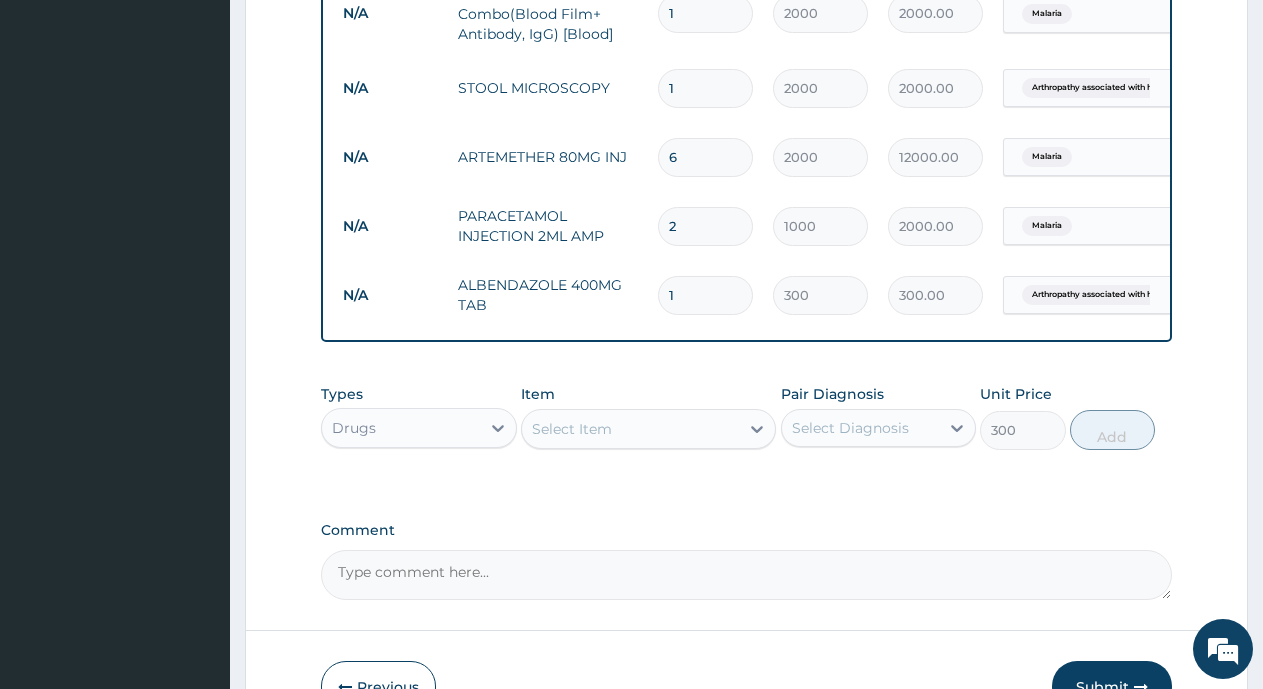 type on "0" 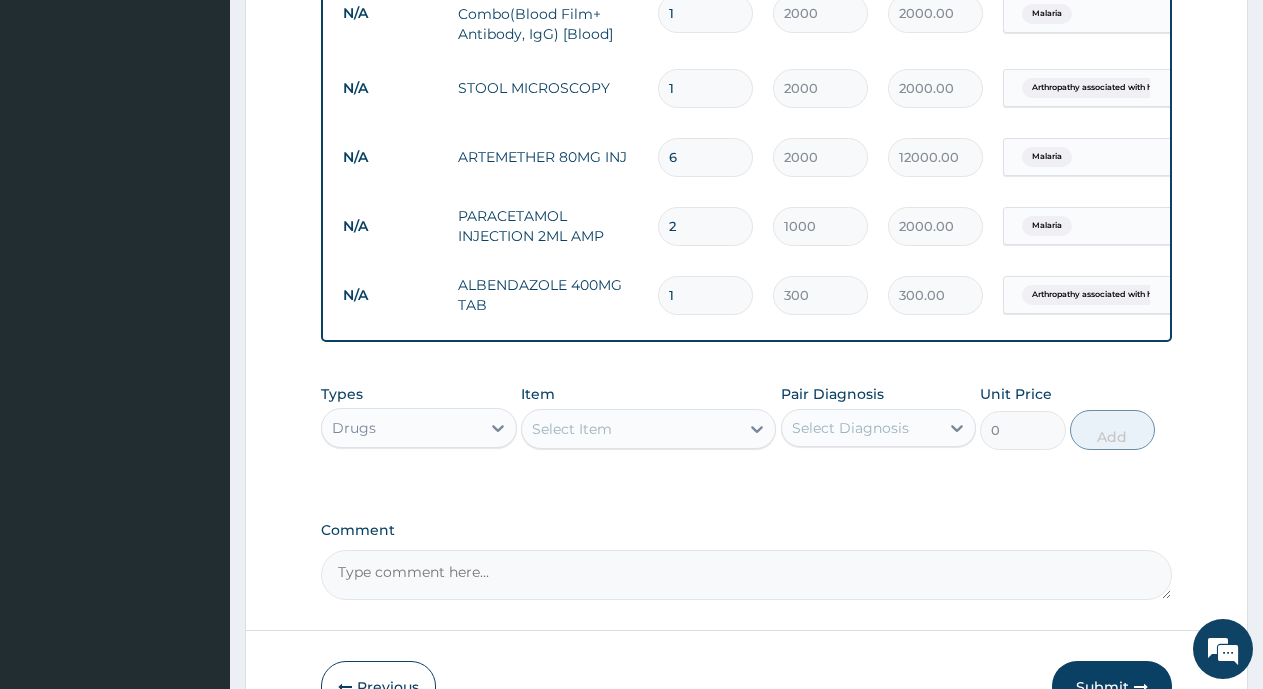click on "Select Diagnosis" at bounding box center (861, 428) 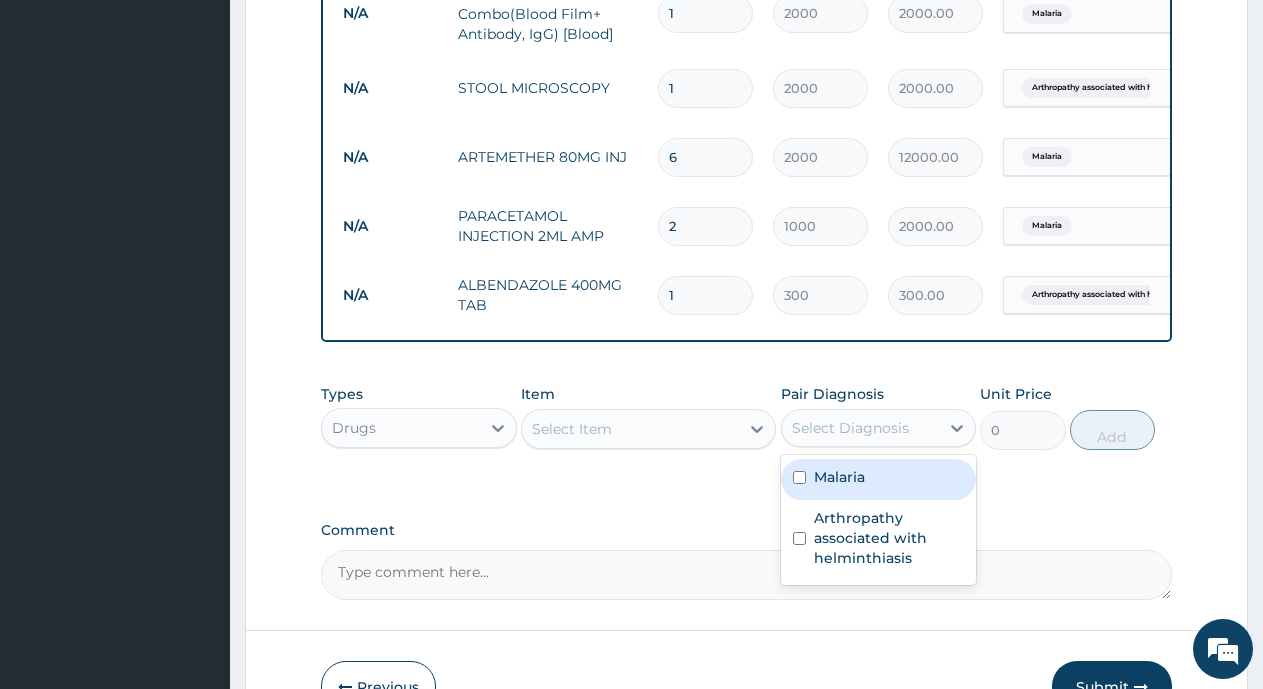 click on "Select Item" at bounding box center (572, 429) 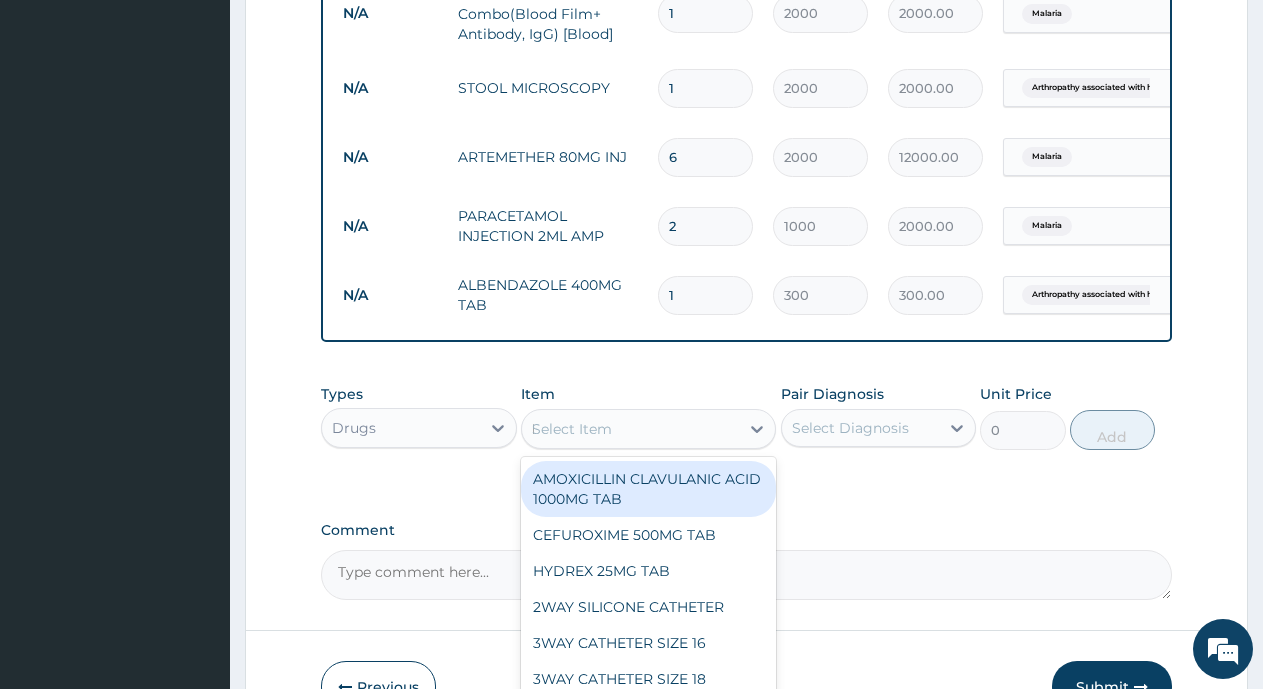 type on "IBU" 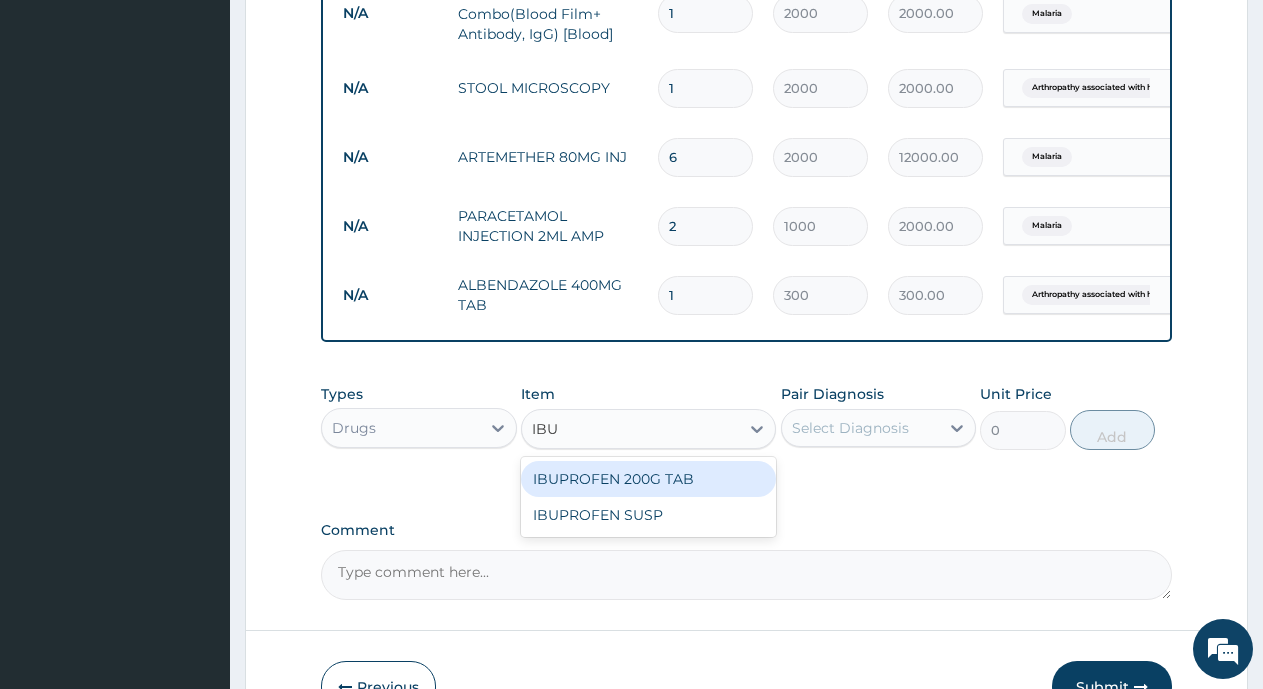 click on "IBUPROFEN 200G TAB" at bounding box center (648, 479) 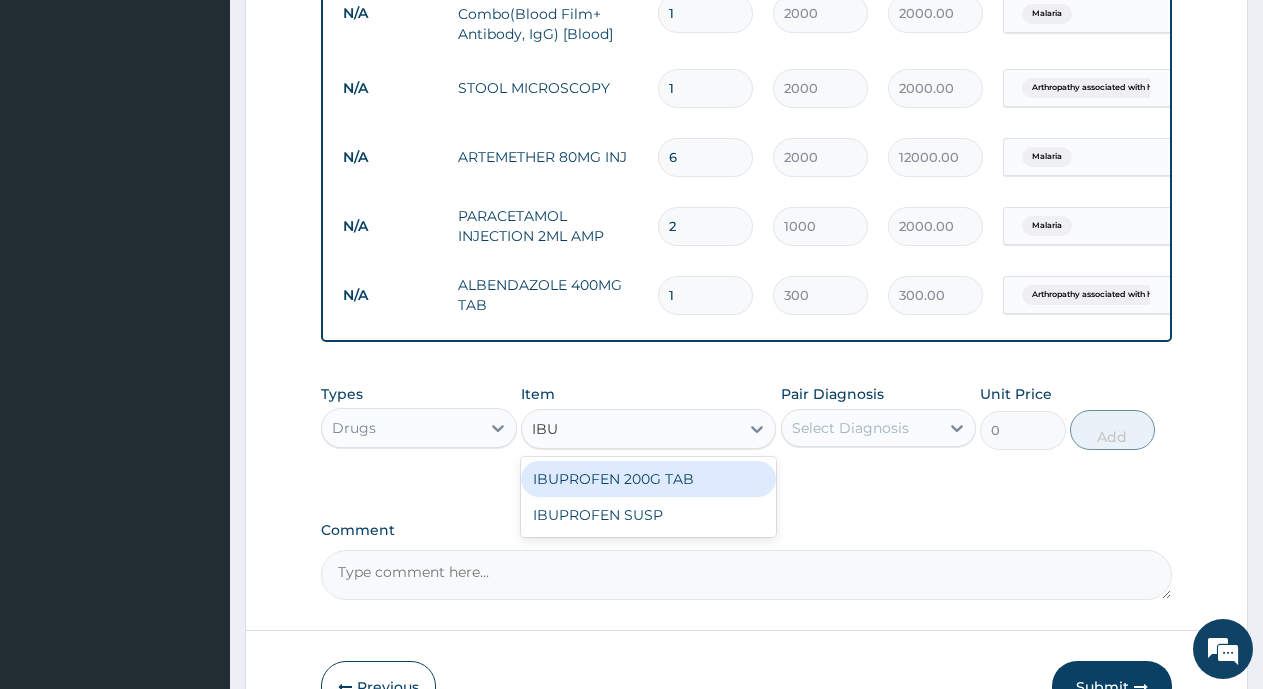 type 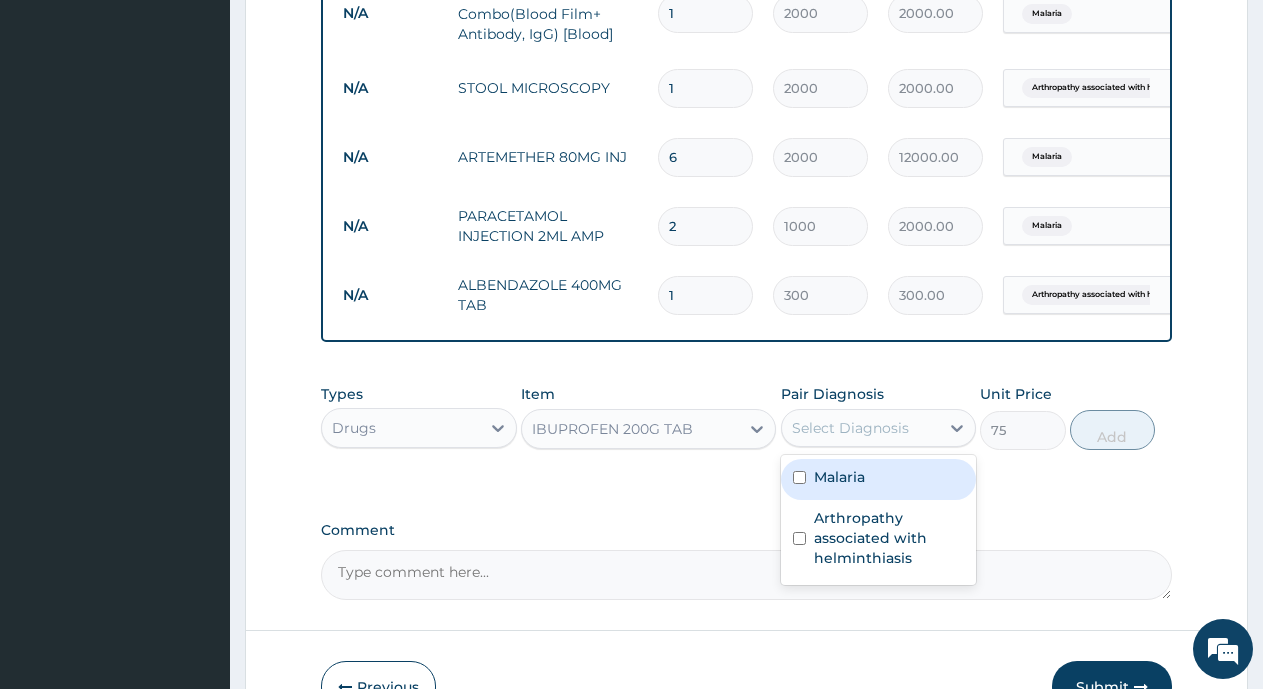 click on "Select Diagnosis" at bounding box center [850, 428] 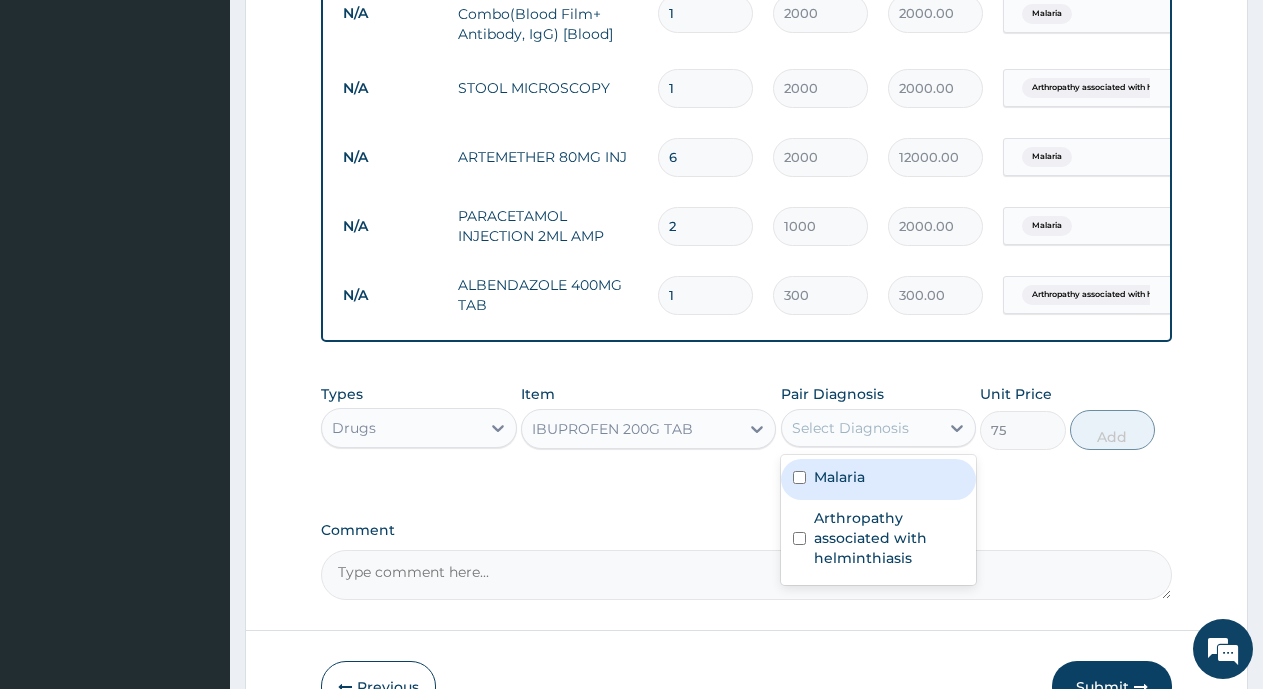 click on "Malaria" at bounding box center [839, 477] 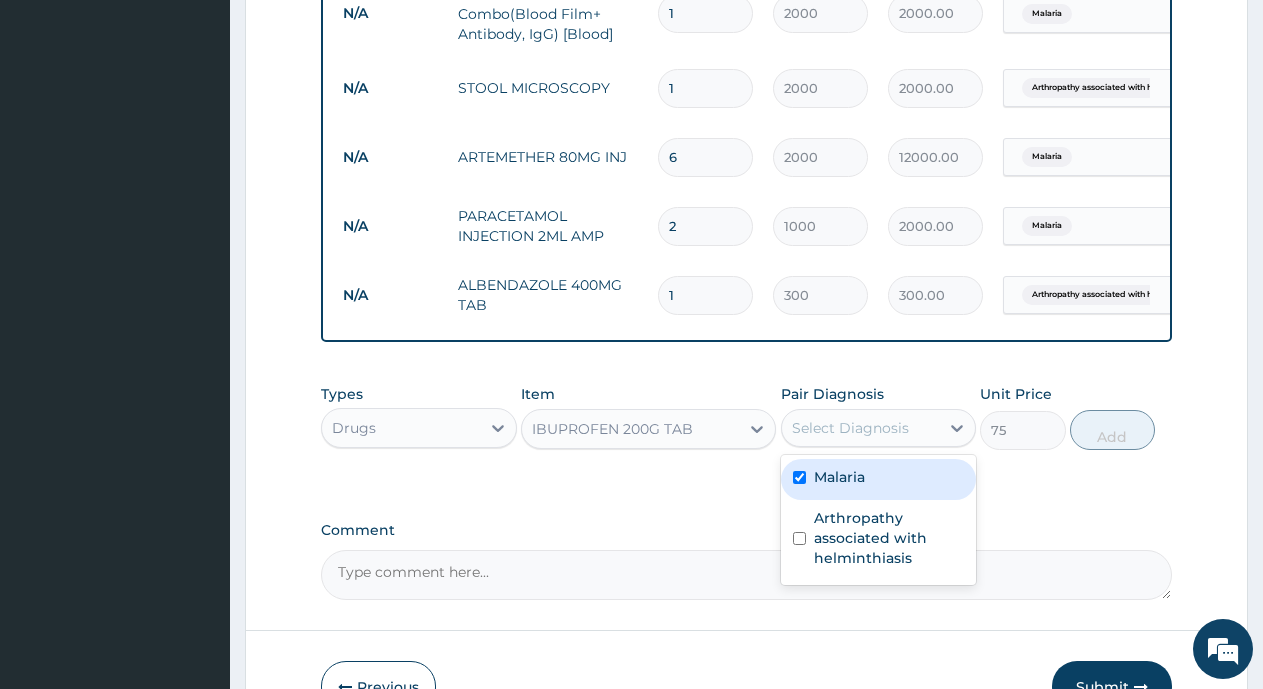 checkbox on "true" 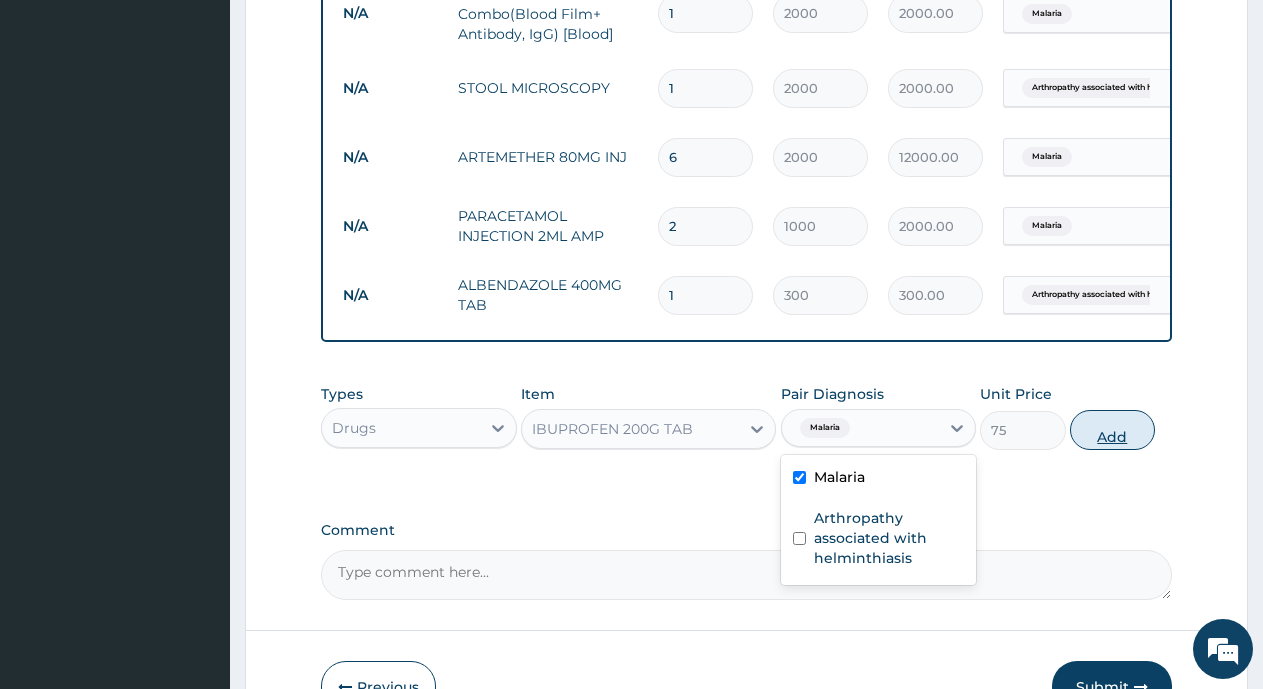 click on "Add" at bounding box center (1112, 430) 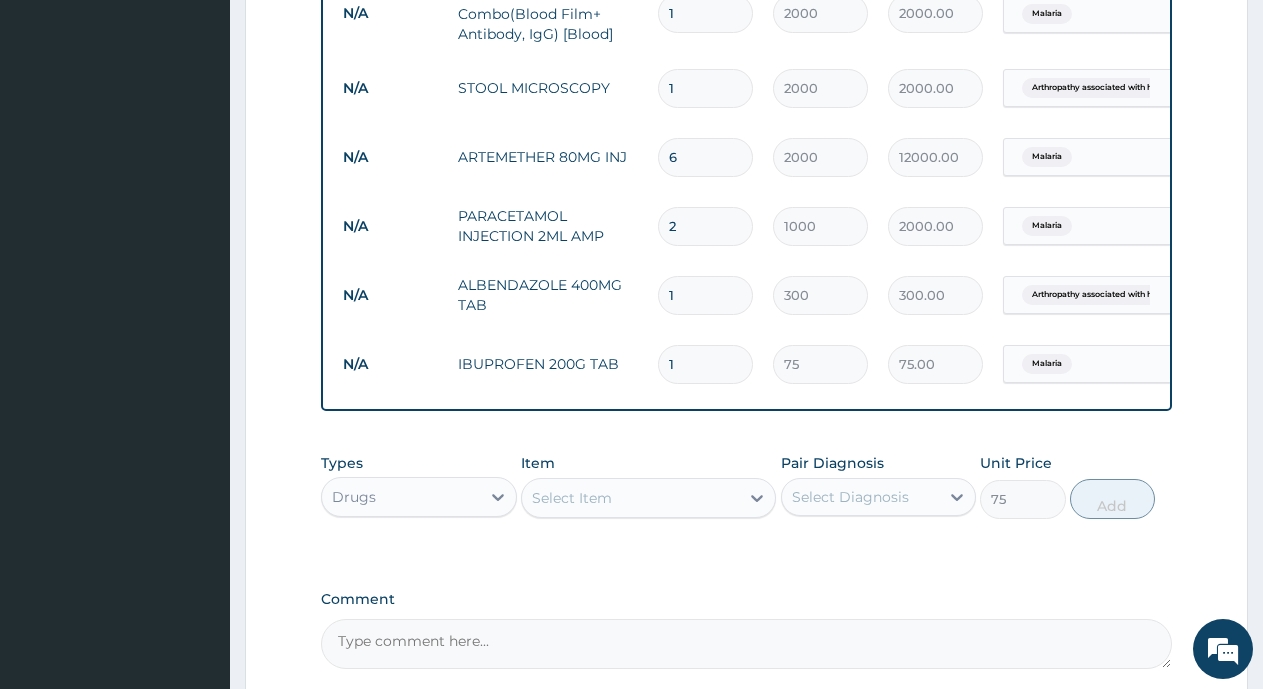type on "0" 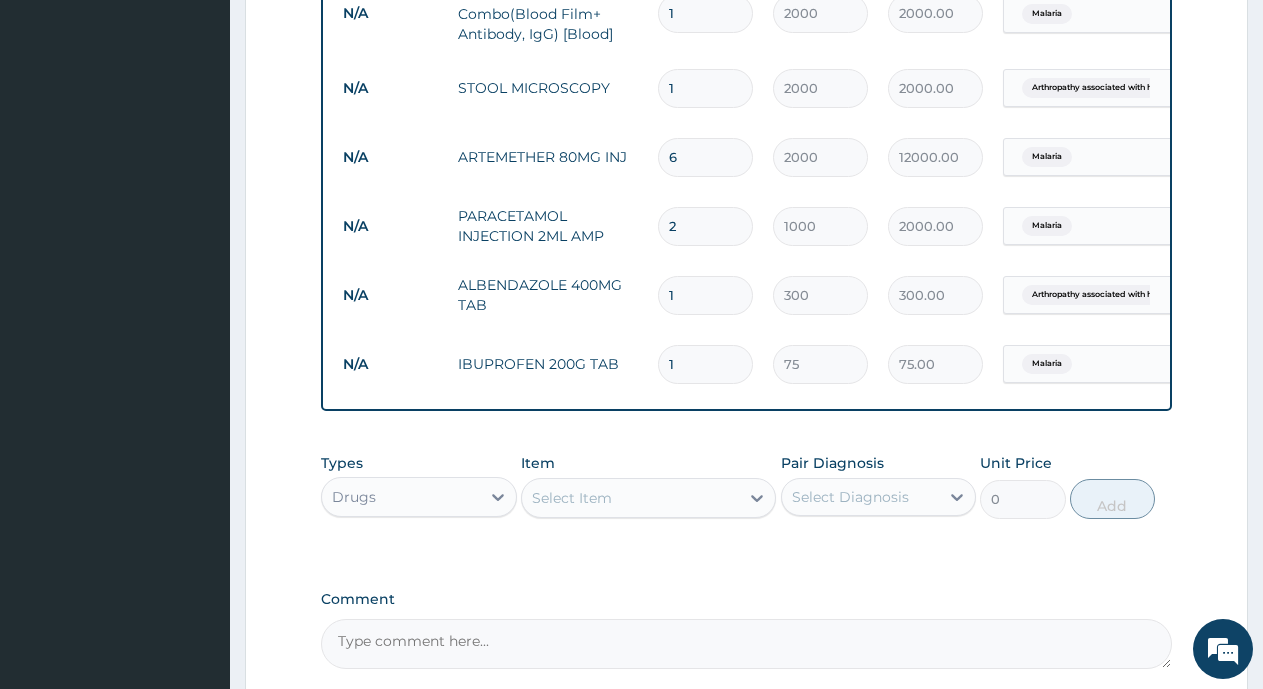 click on "1" at bounding box center (705, 364) 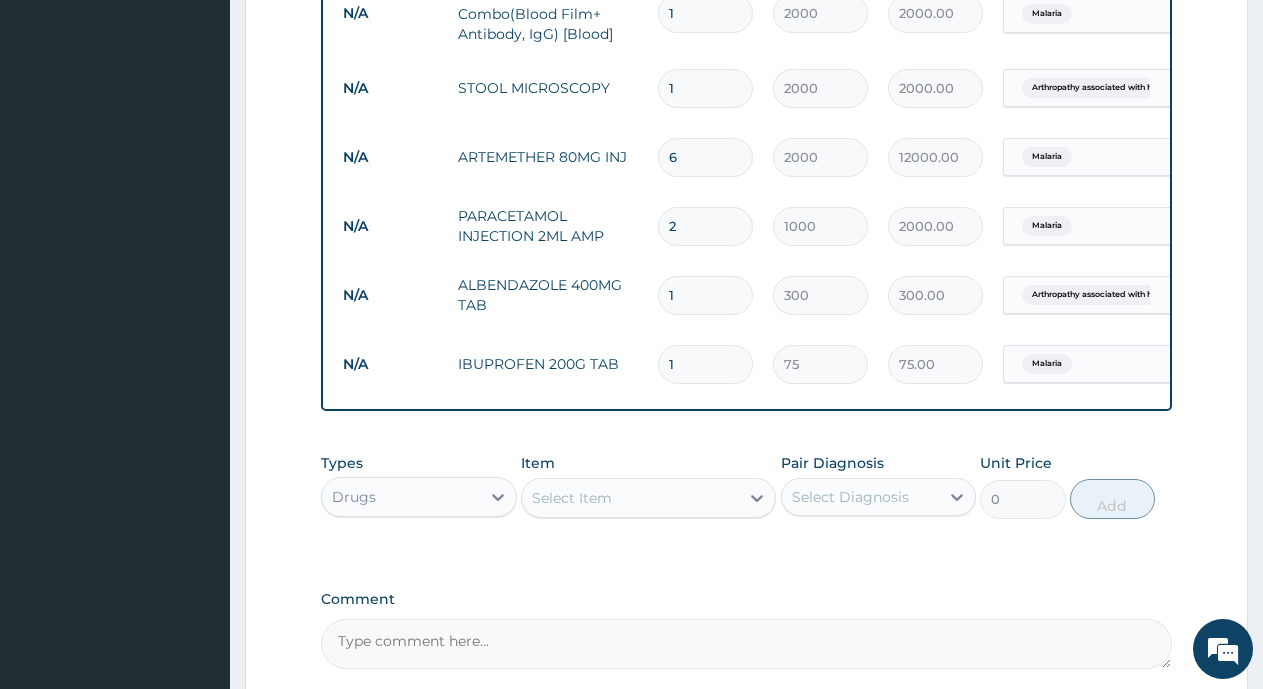 type on "10" 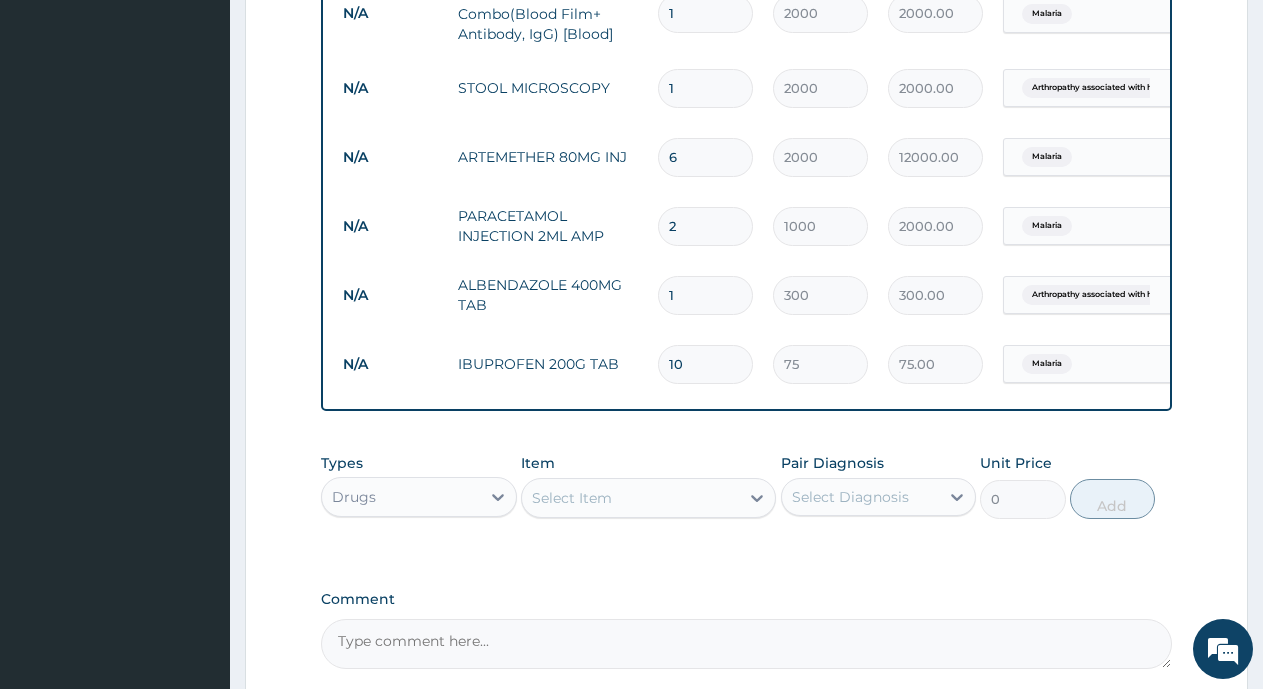 type on "750.00" 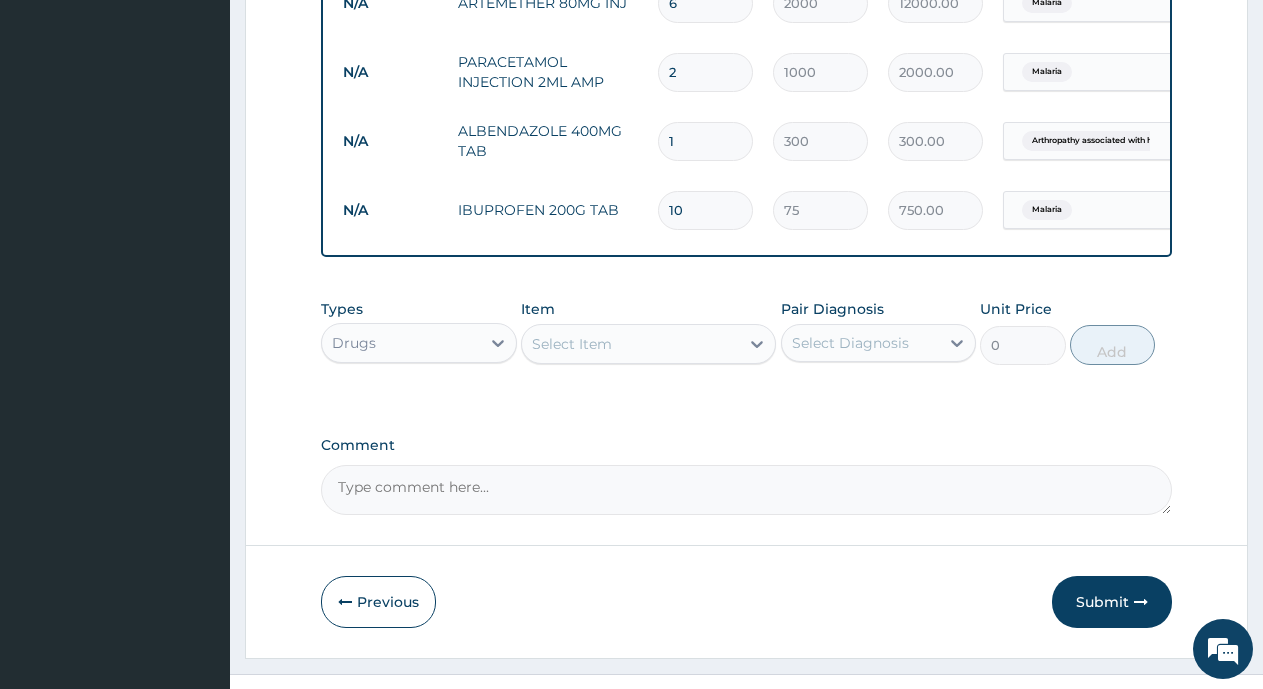scroll, scrollTop: 1111, scrollLeft: 0, axis: vertical 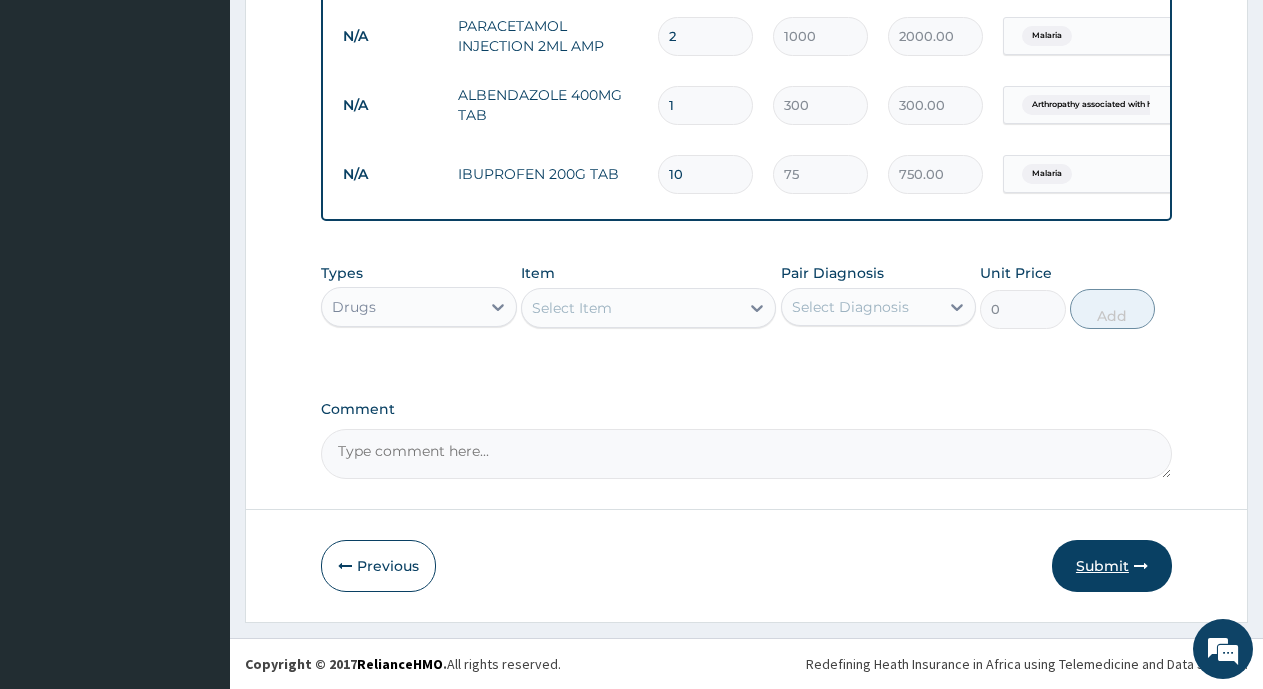type on "10" 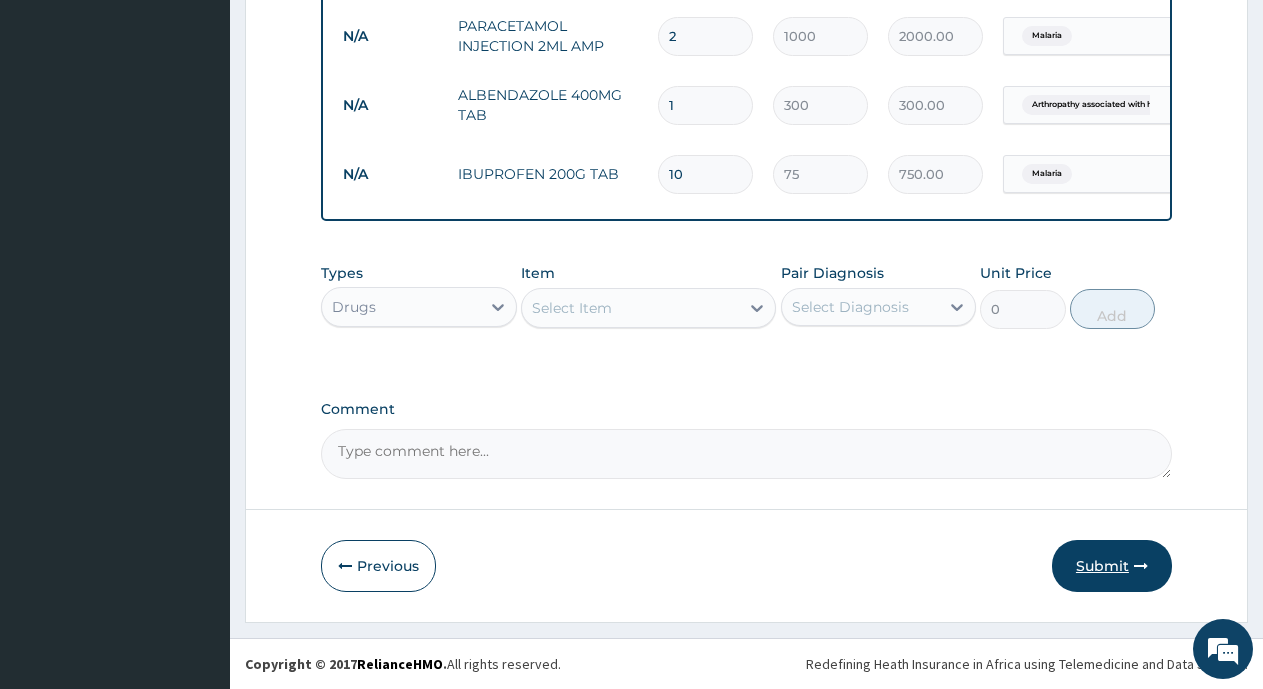 click on "Submit" at bounding box center (1112, 566) 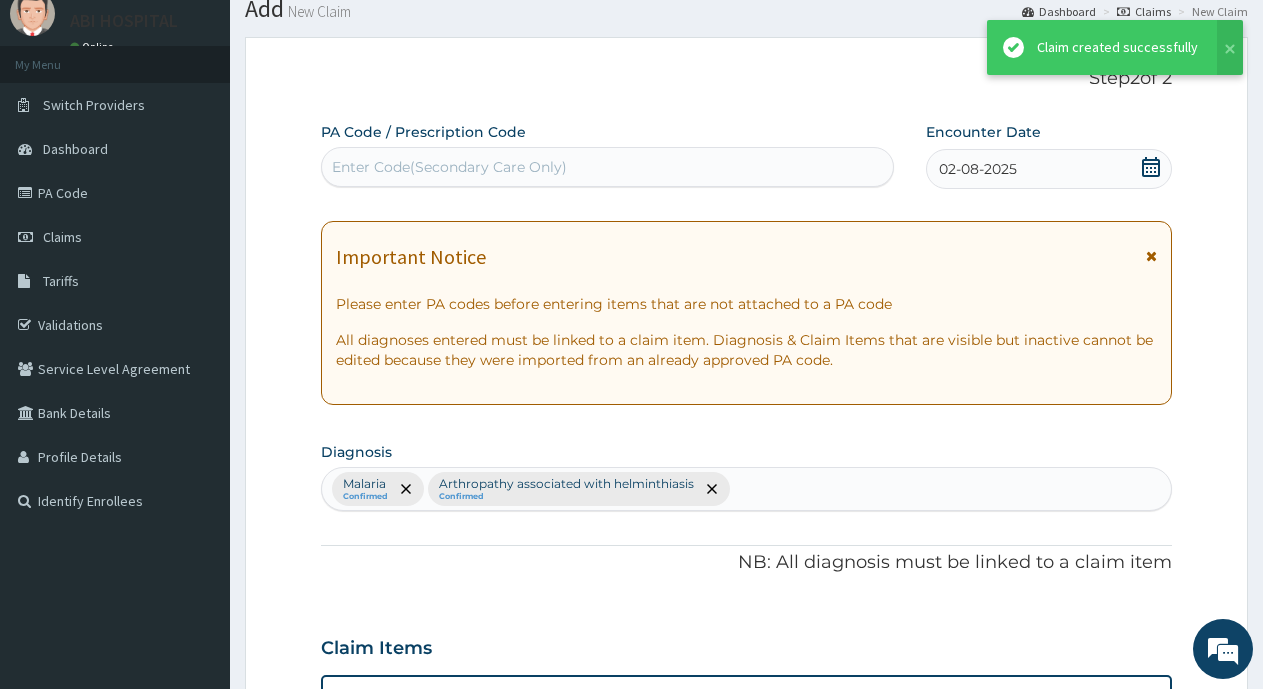 scroll, scrollTop: 1111, scrollLeft: 0, axis: vertical 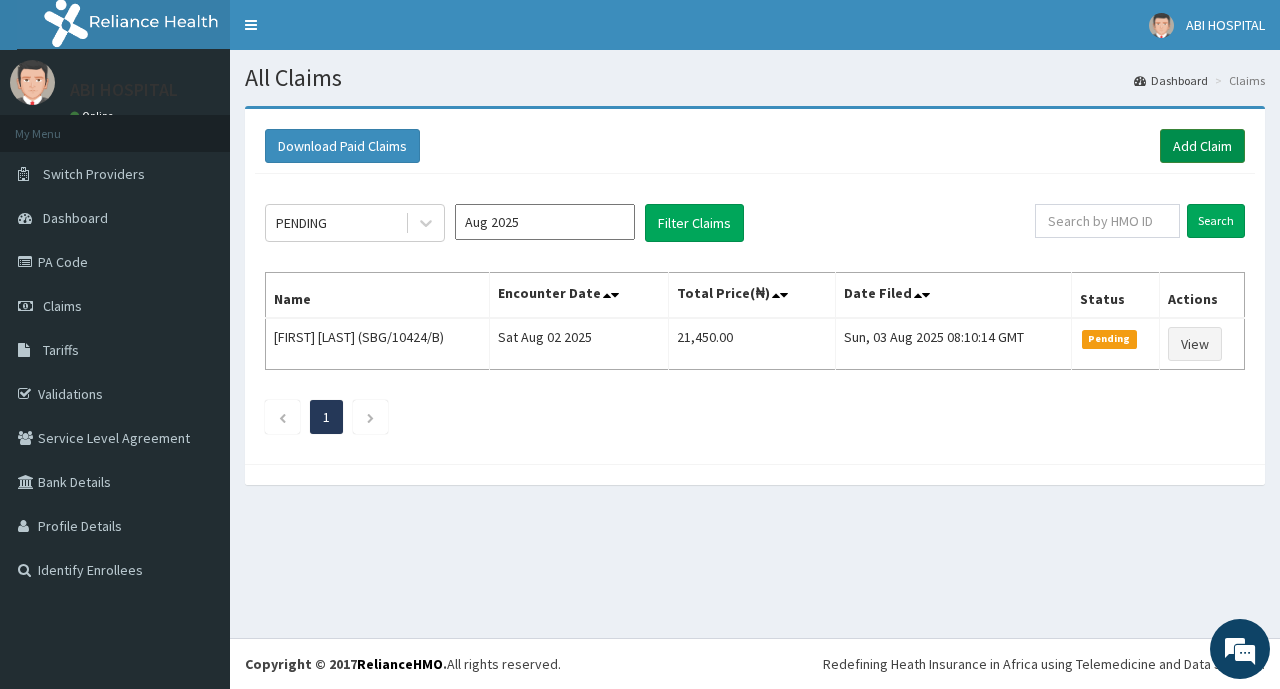 click on "Add Claim" at bounding box center [1202, 146] 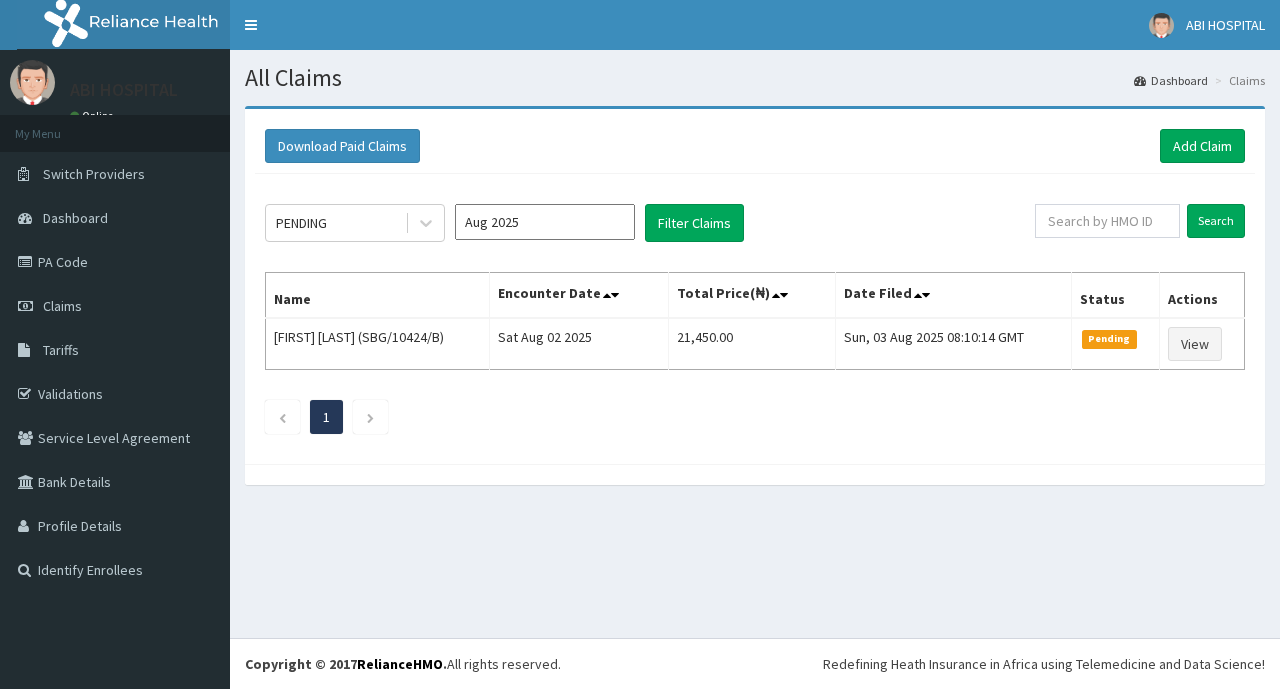 scroll, scrollTop: 0, scrollLeft: 0, axis: both 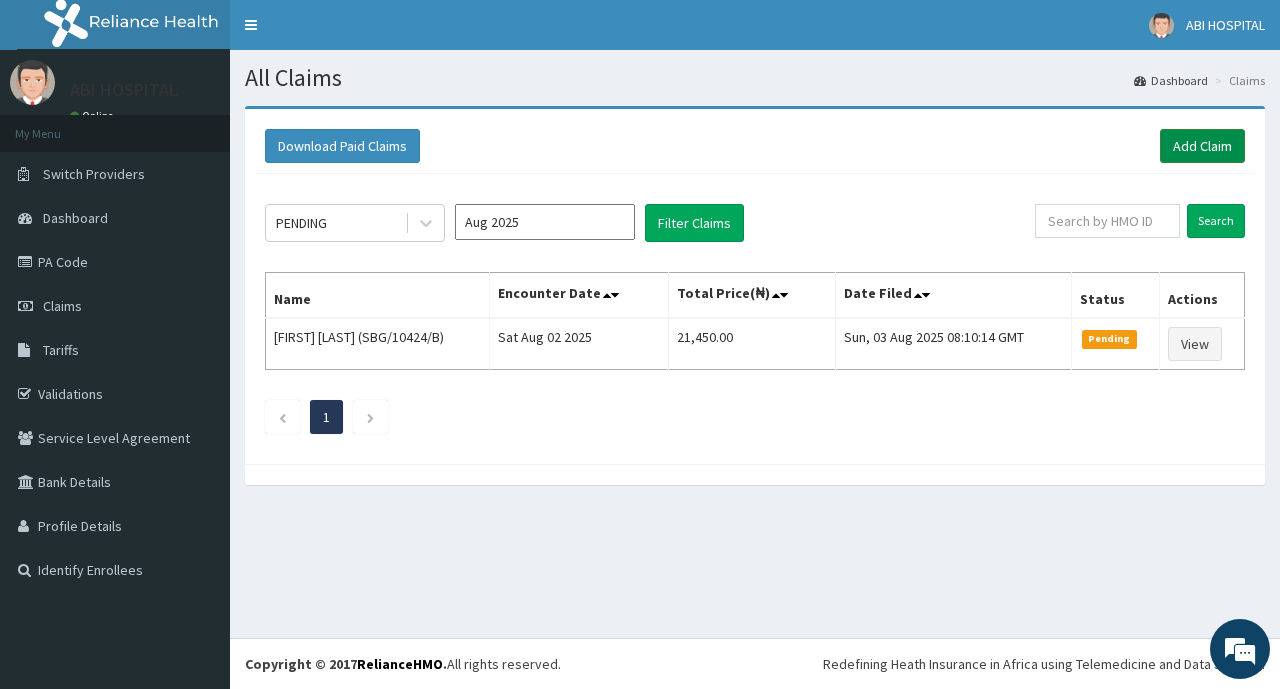 click on "Add Claim" at bounding box center [1202, 146] 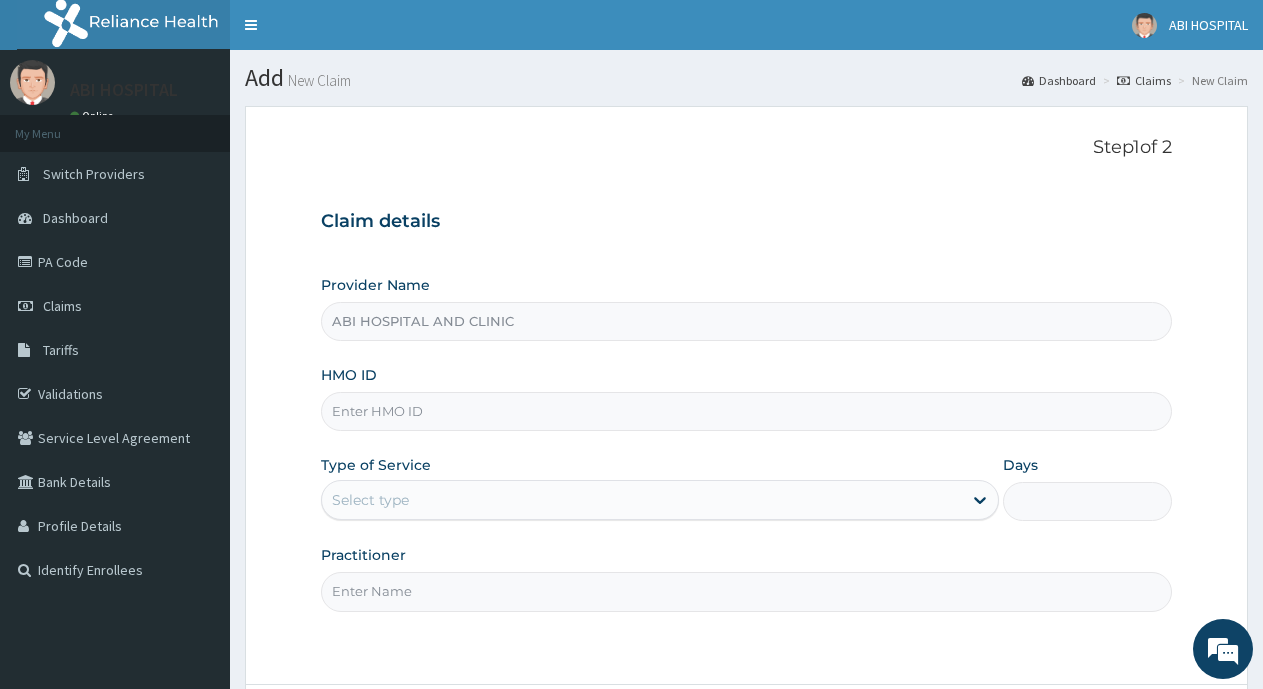 scroll, scrollTop: 0, scrollLeft: 0, axis: both 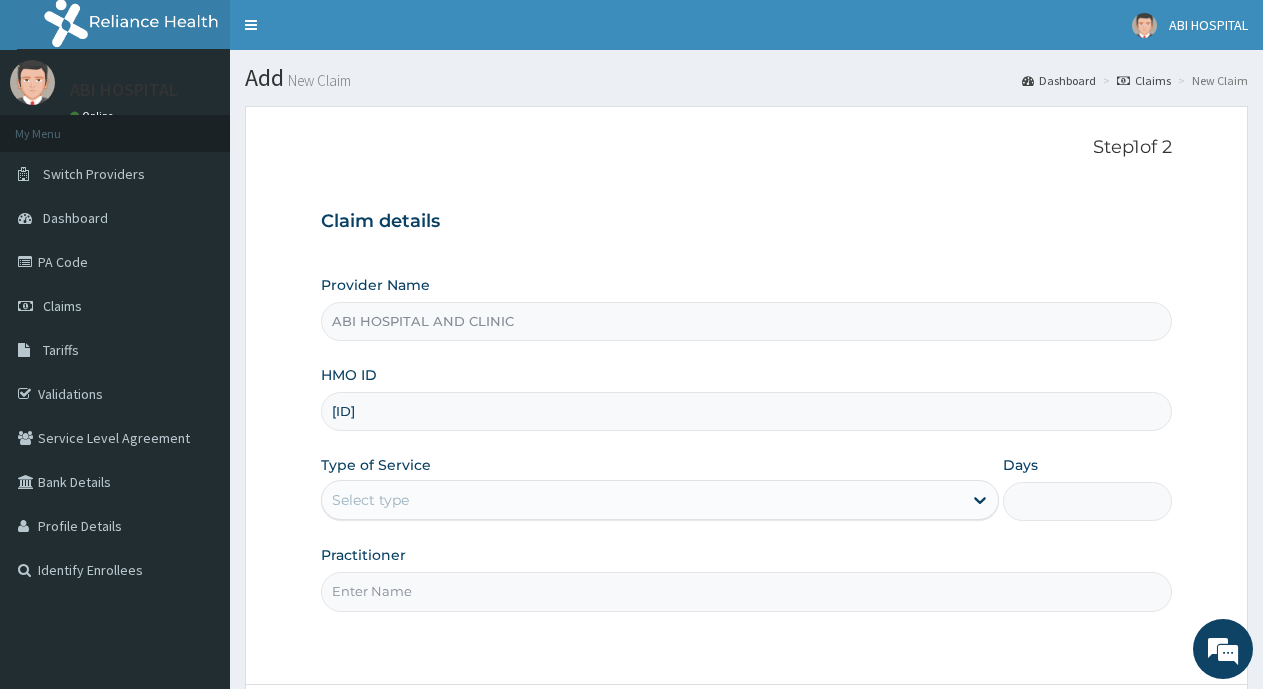 click on "[ID]" at bounding box center (746, 411) 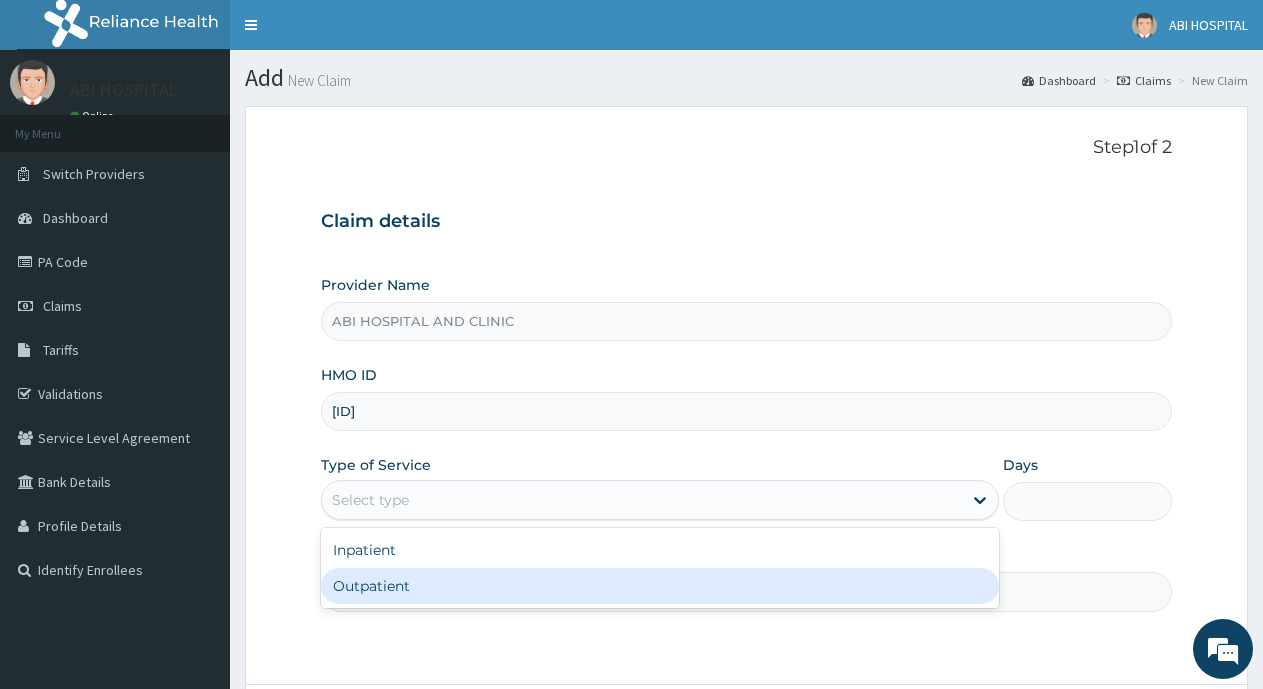 click on "Outpatient" at bounding box center [659, 586] 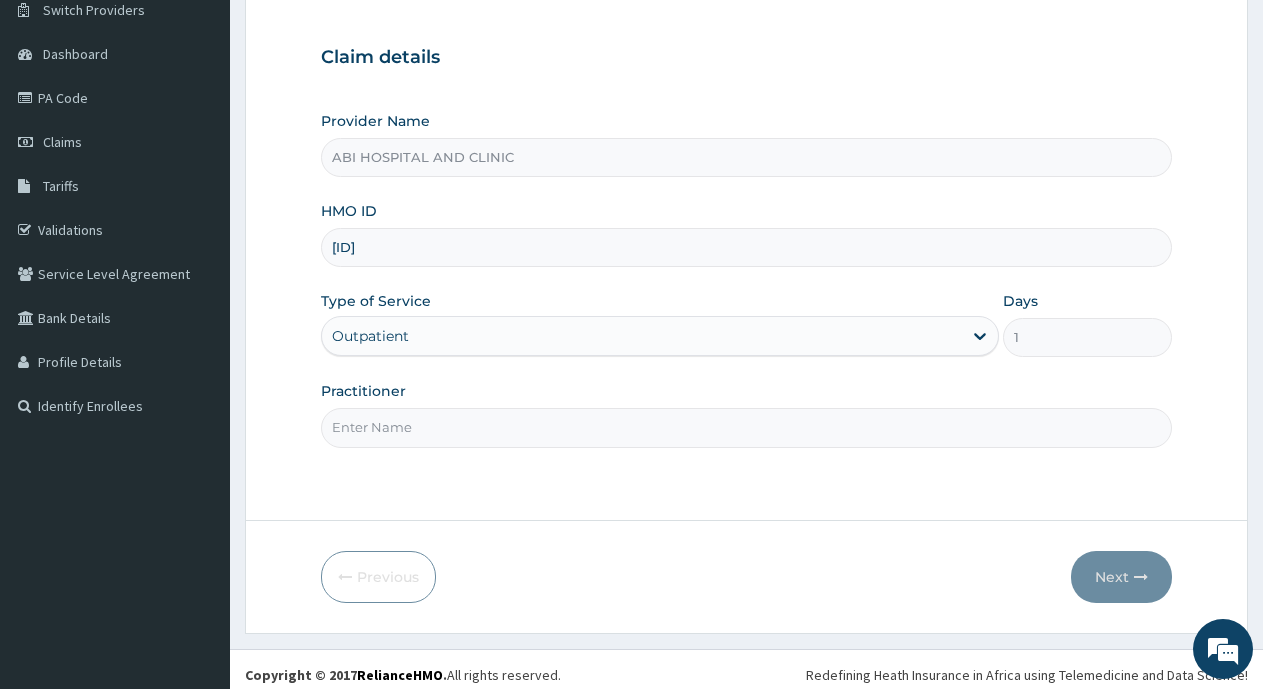 scroll, scrollTop: 175, scrollLeft: 0, axis: vertical 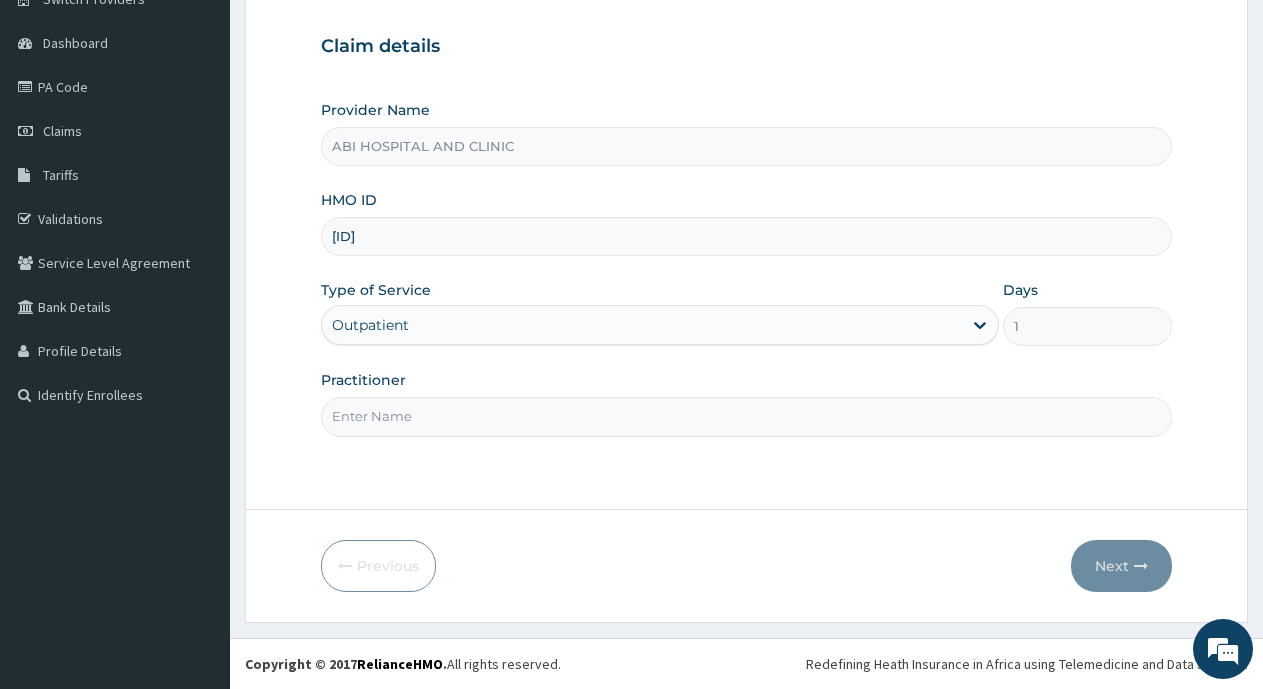 click on "Practitioner" at bounding box center [746, 416] 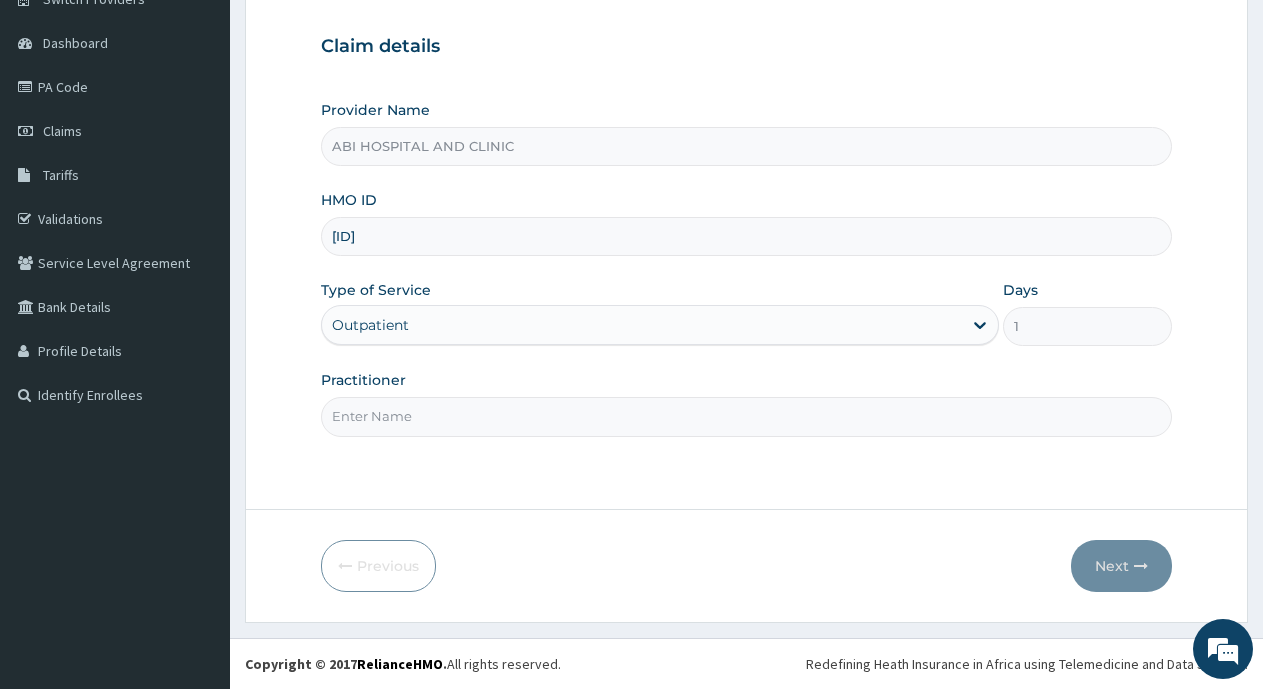 type on "DR. [LAST]" 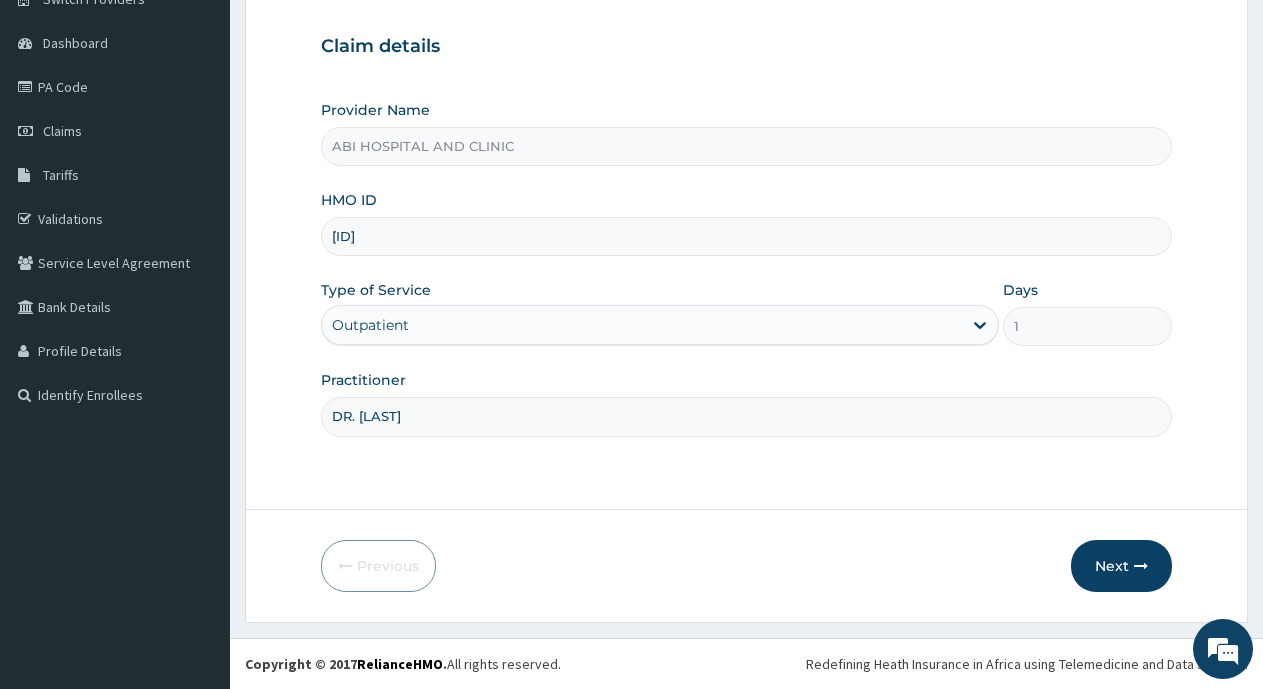 click on "Next" at bounding box center (1121, 566) 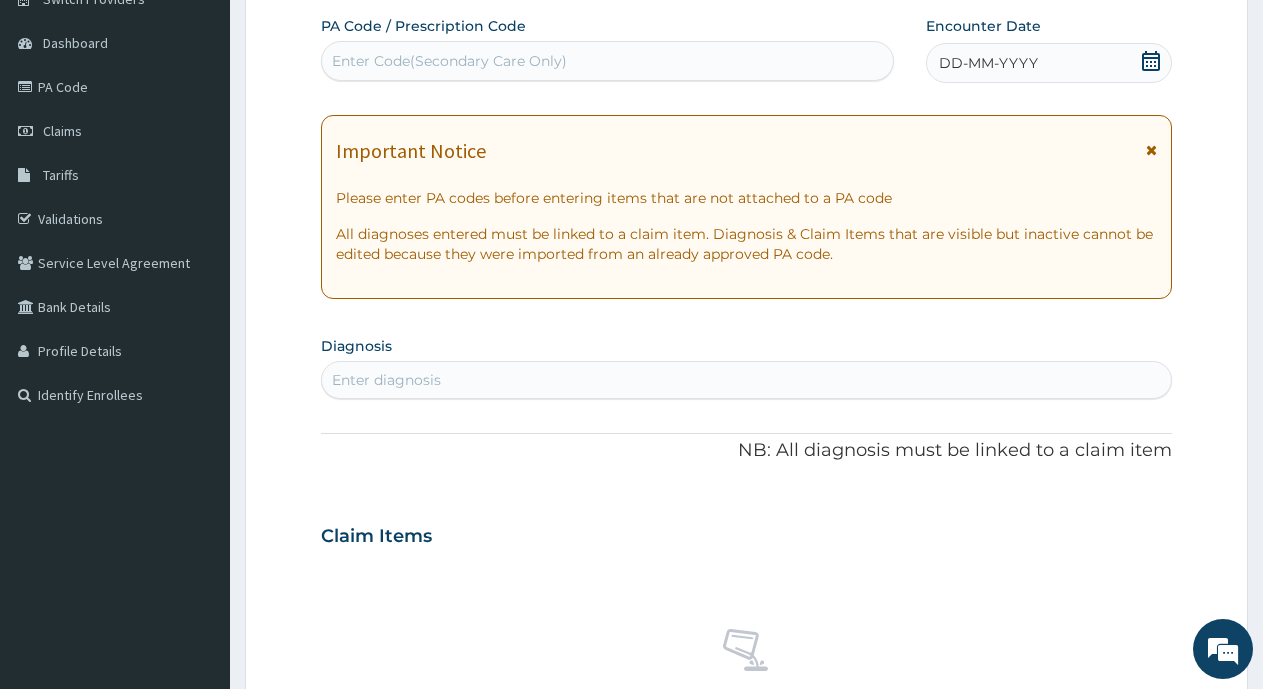scroll, scrollTop: 0, scrollLeft: 0, axis: both 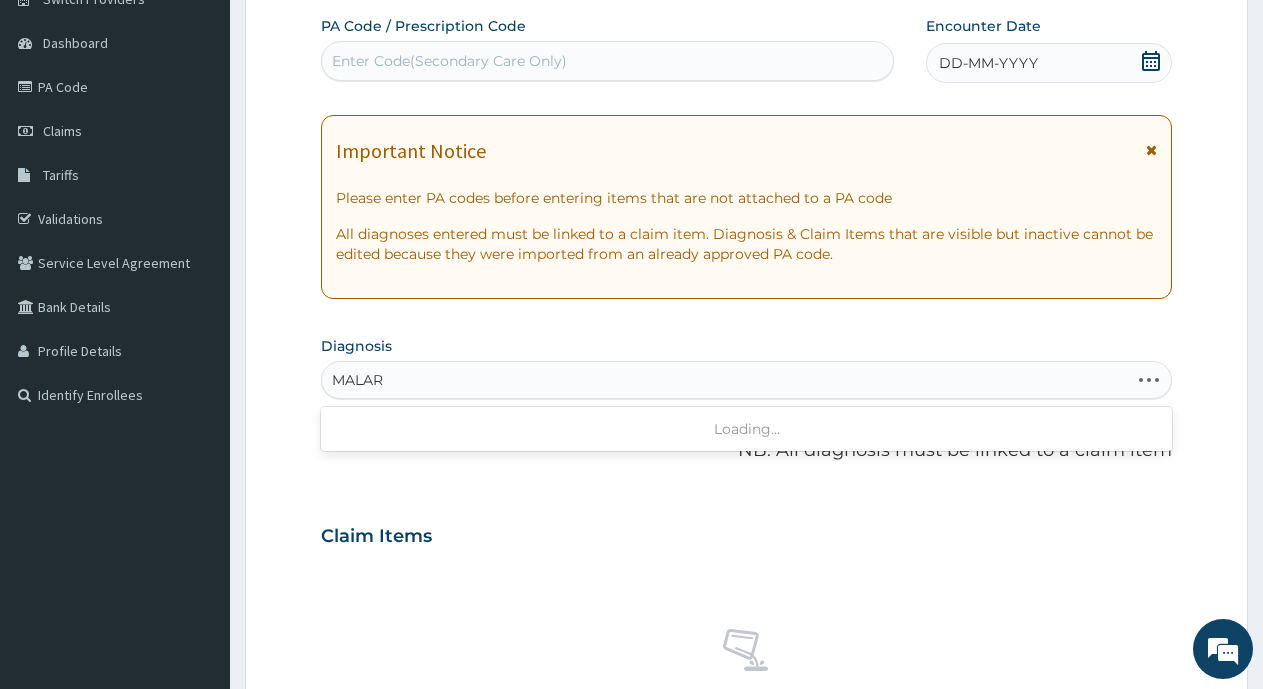 type on "MALARI" 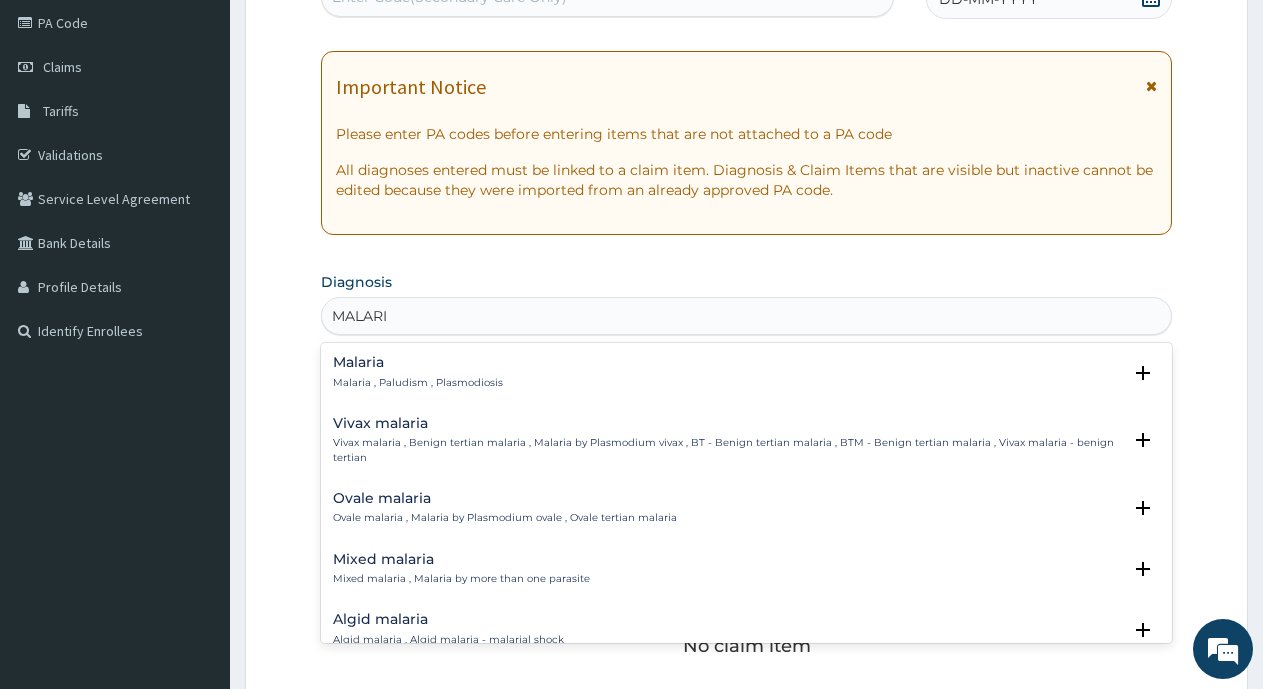 scroll, scrollTop: 275, scrollLeft: 0, axis: vertical 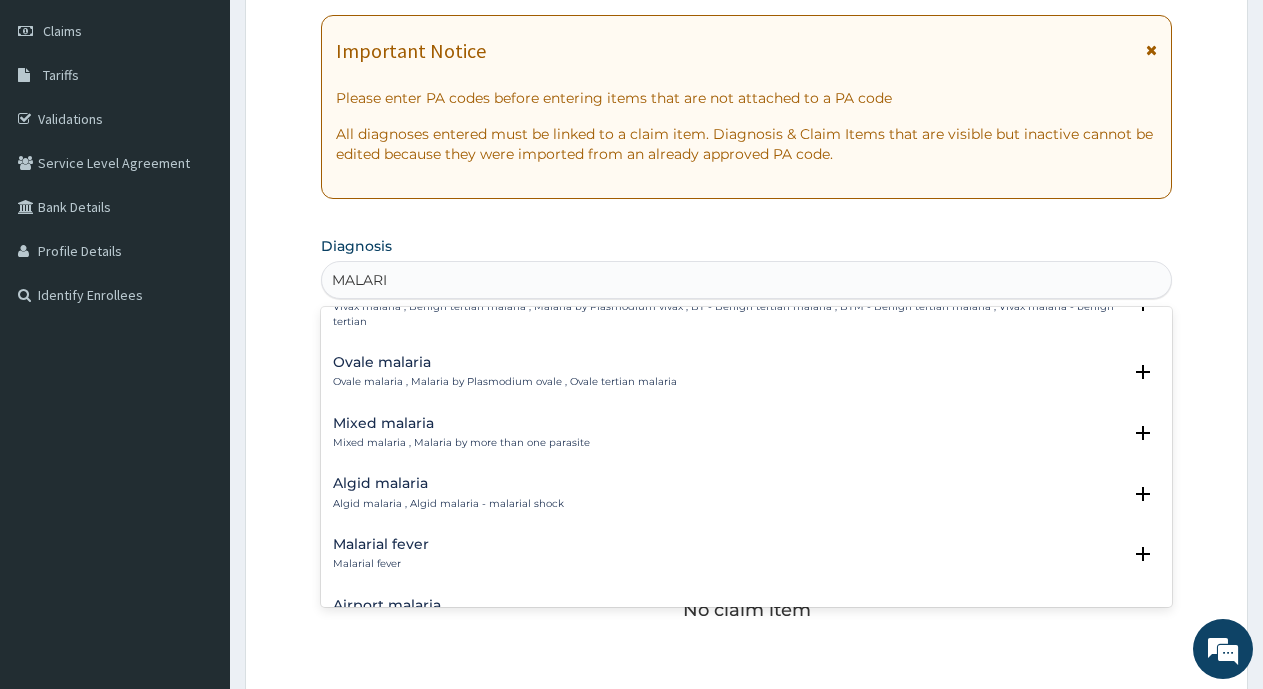 click on "Malarial fever" at bounding box center [381, 544] 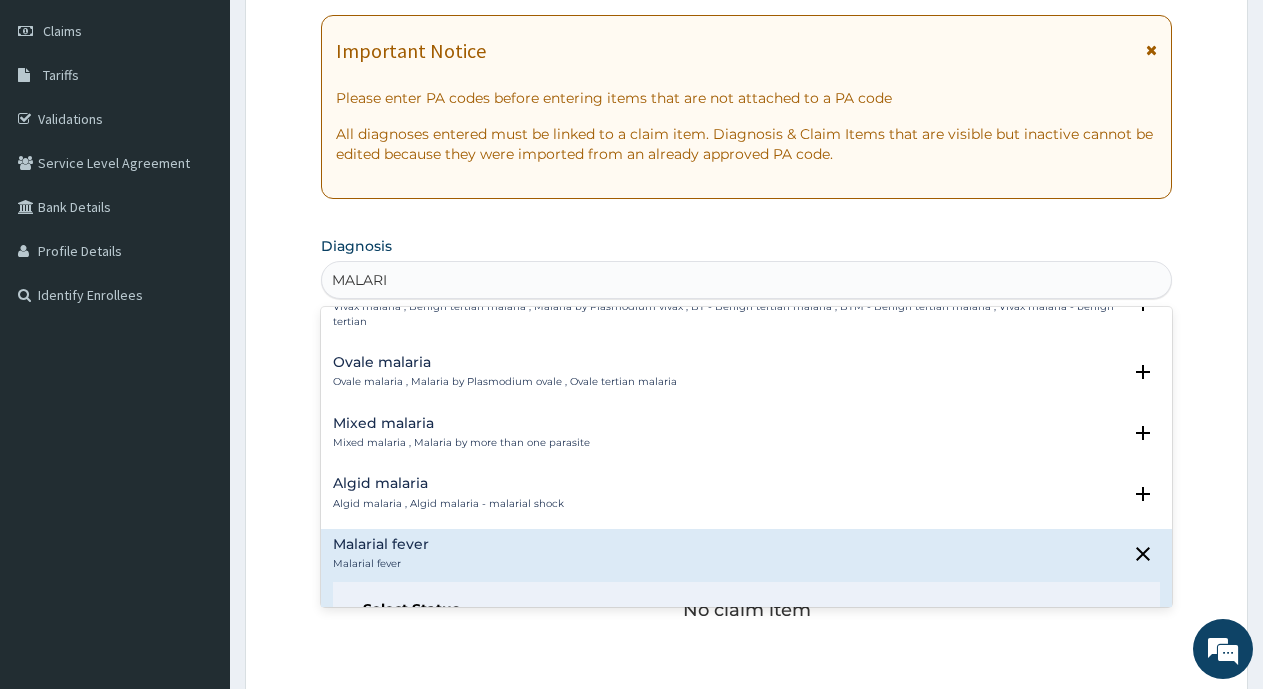 scroll, scrollTop: 300, scrollLeft: 0, axis: vertical 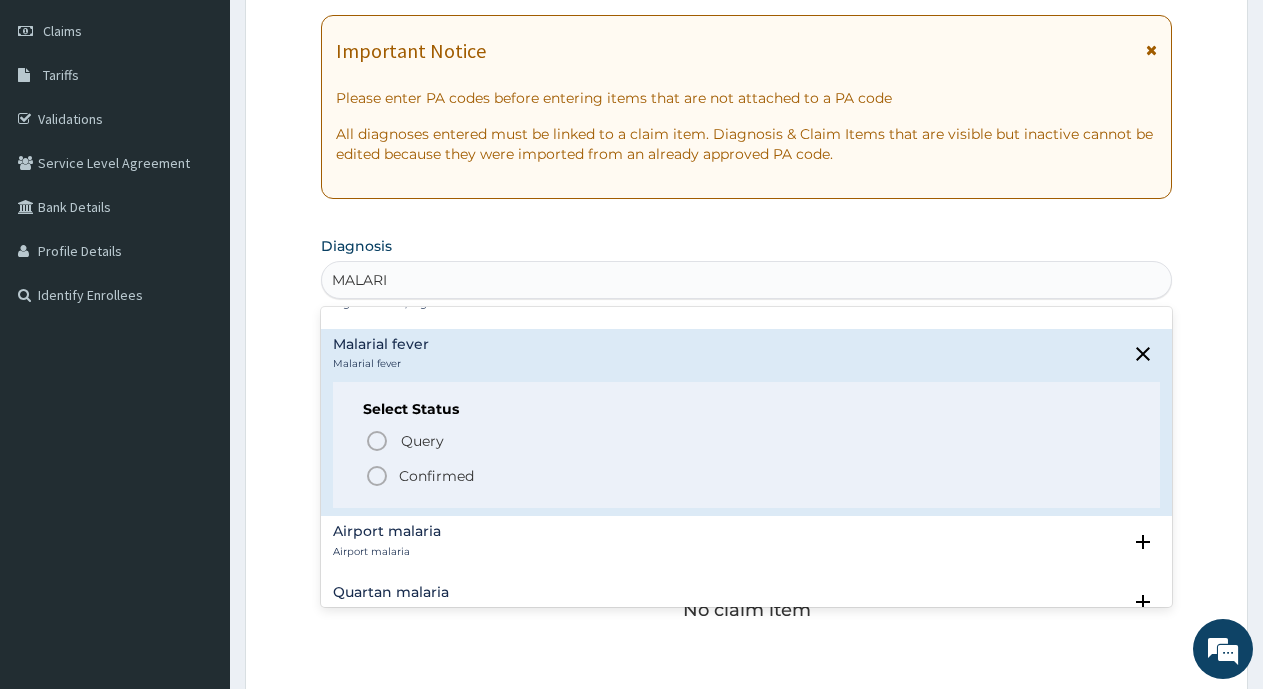 click 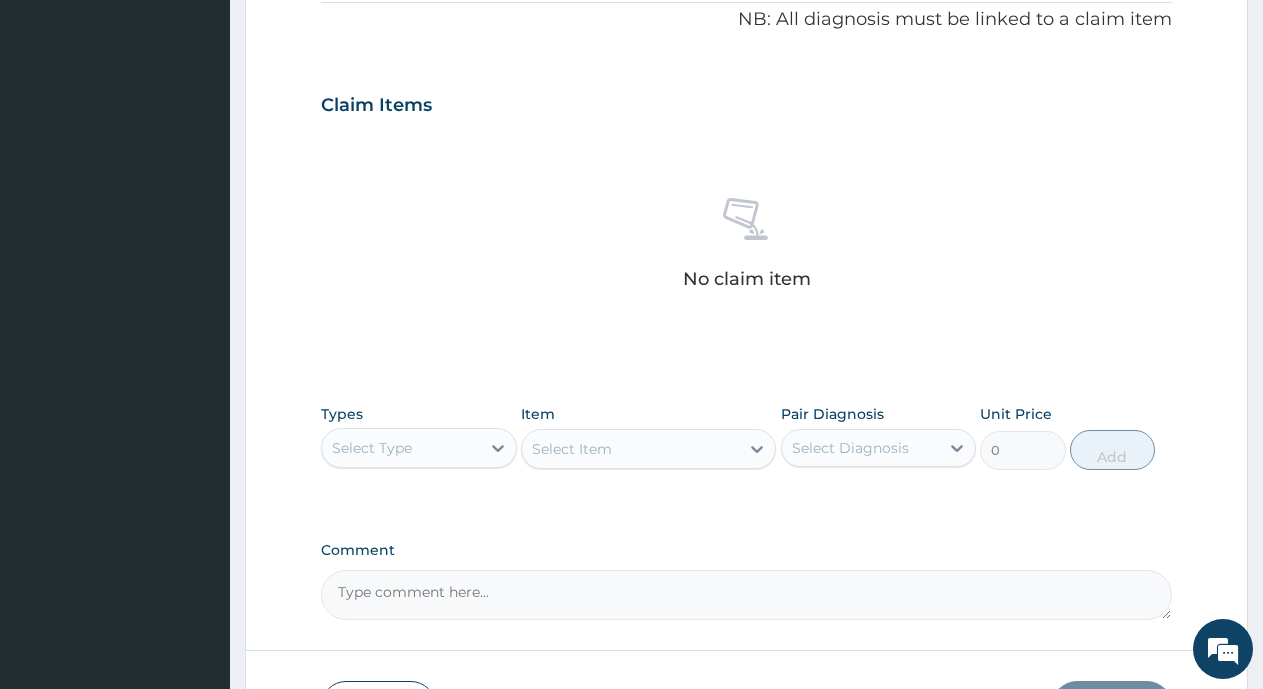 scroll, scrollTop: 675, scrollLeft: 0, axis: vertical 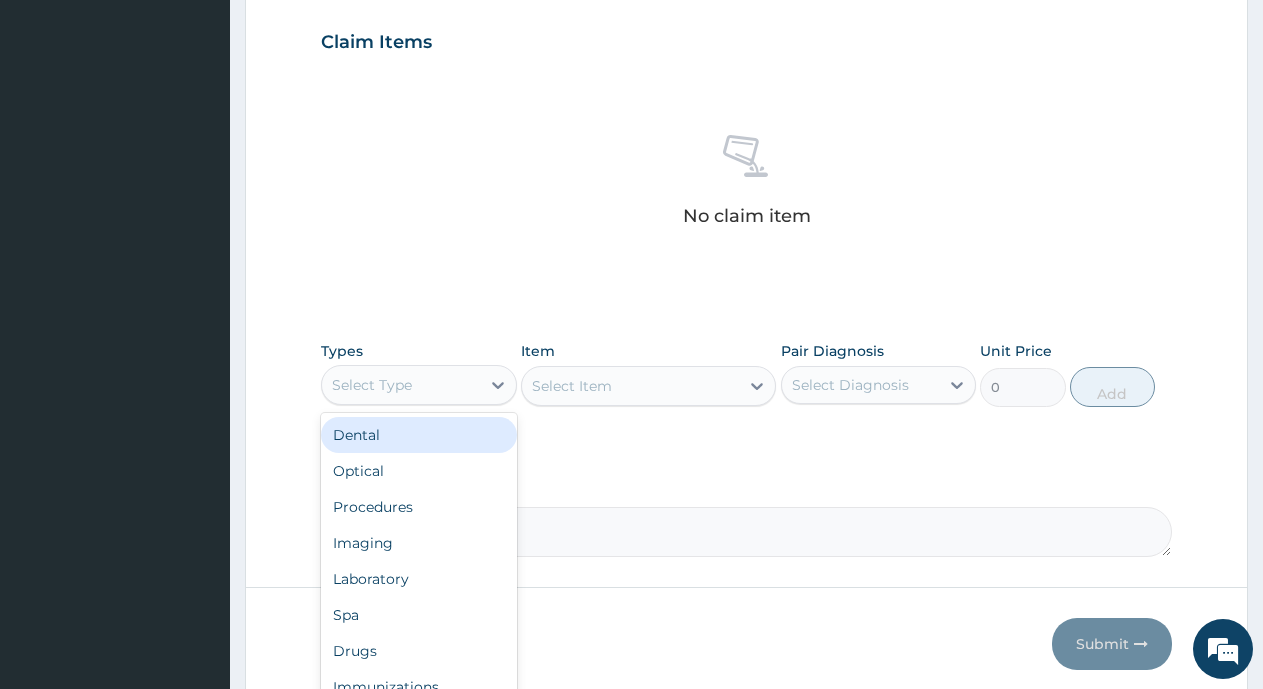 click on "Select Type" at bounding box center [401, 385] 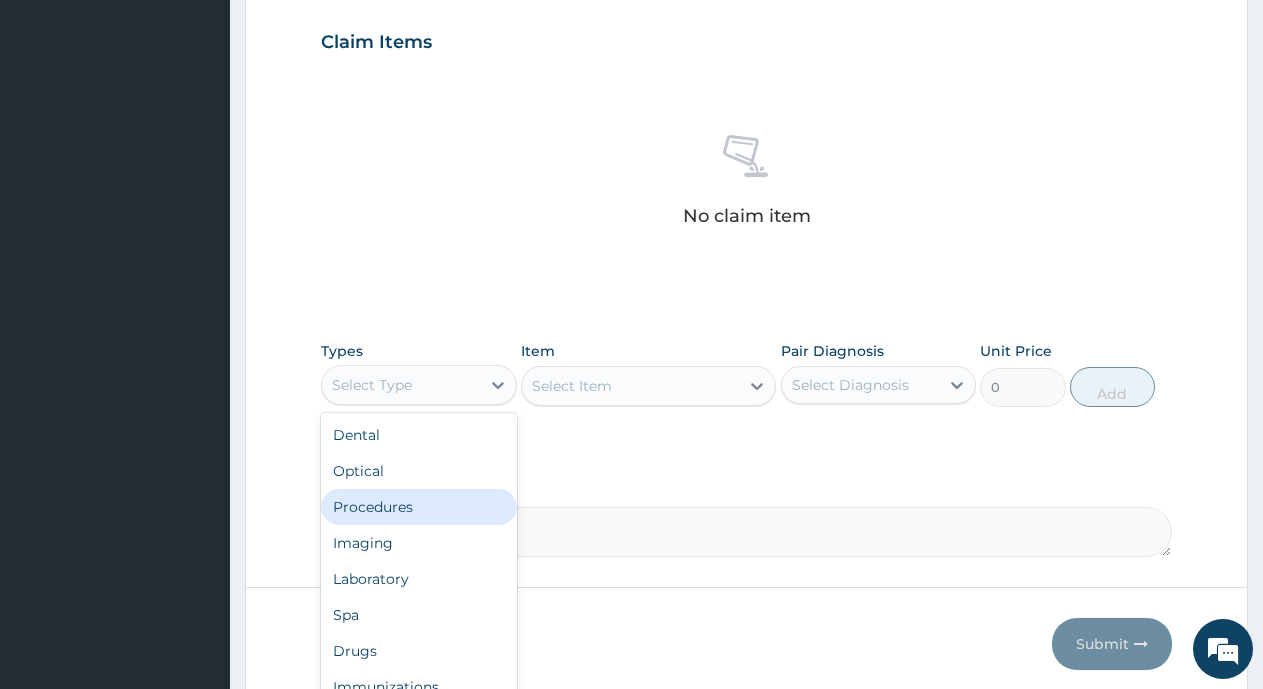 drag, startPoint x: 403, startPoint y: 507, endPoint x: 547, endPoint y: 460, distance: 151.47607 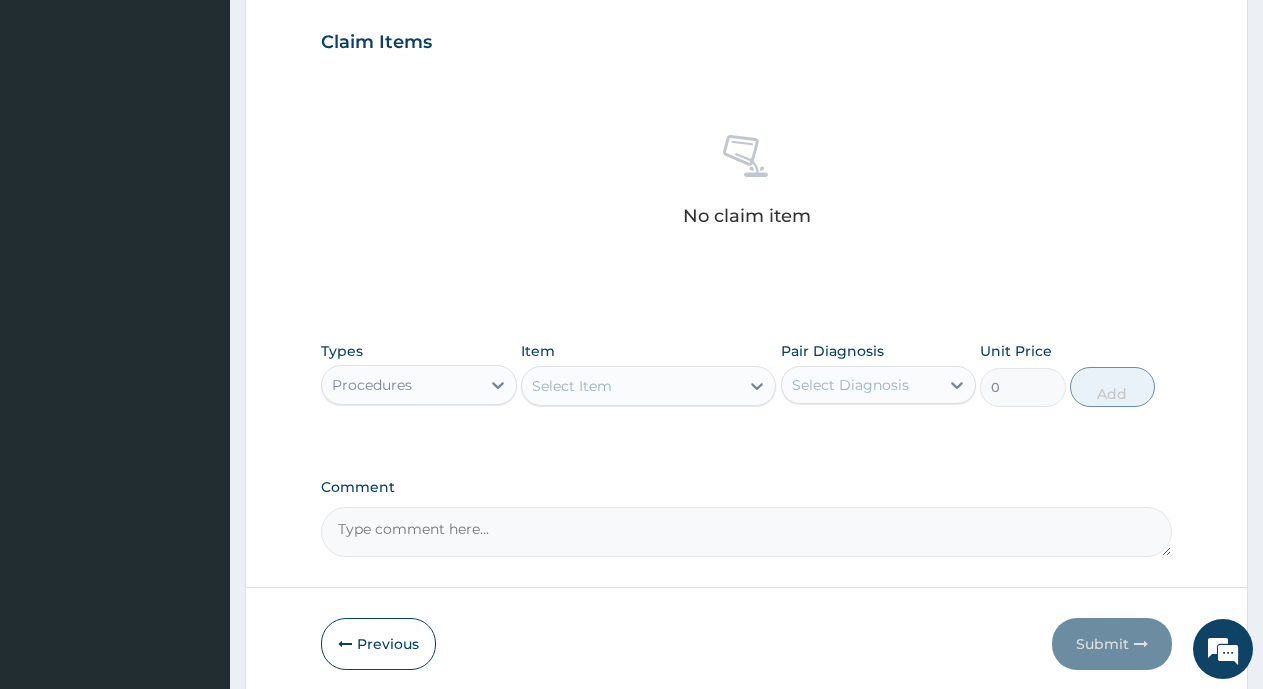 click on "Procedures" at bounding box center [372, 385] 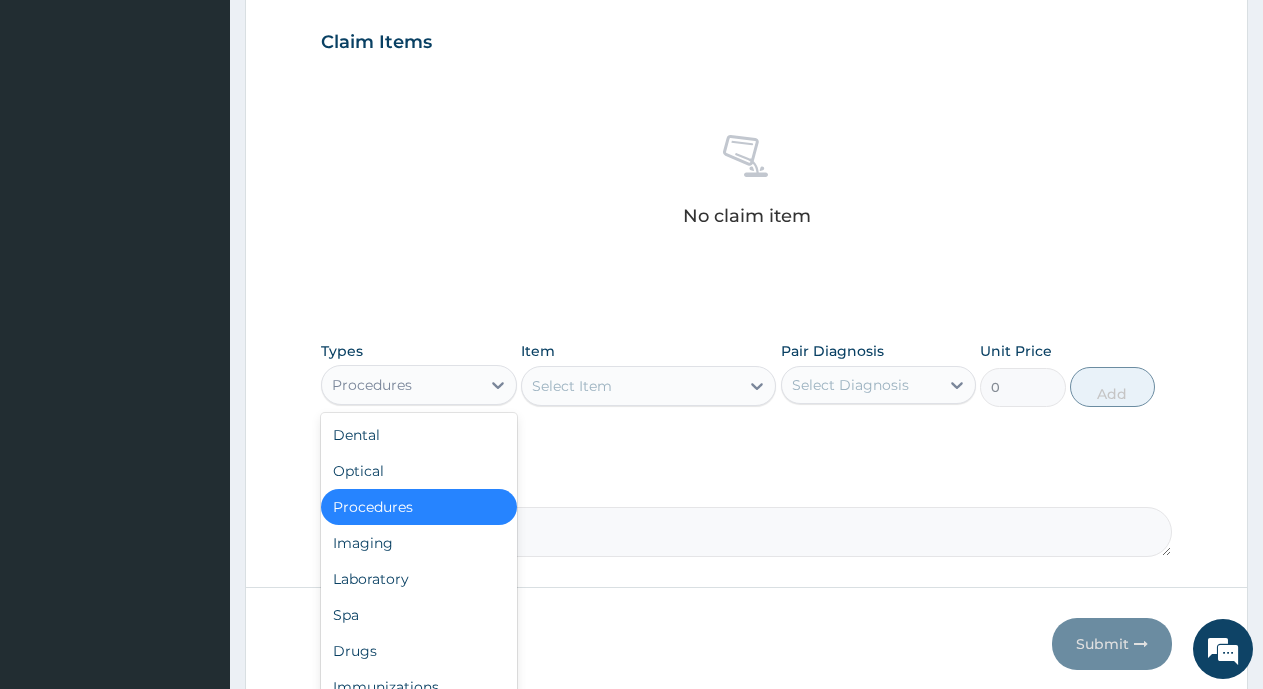 click on "Procedures" at bounding box center [419, 507] 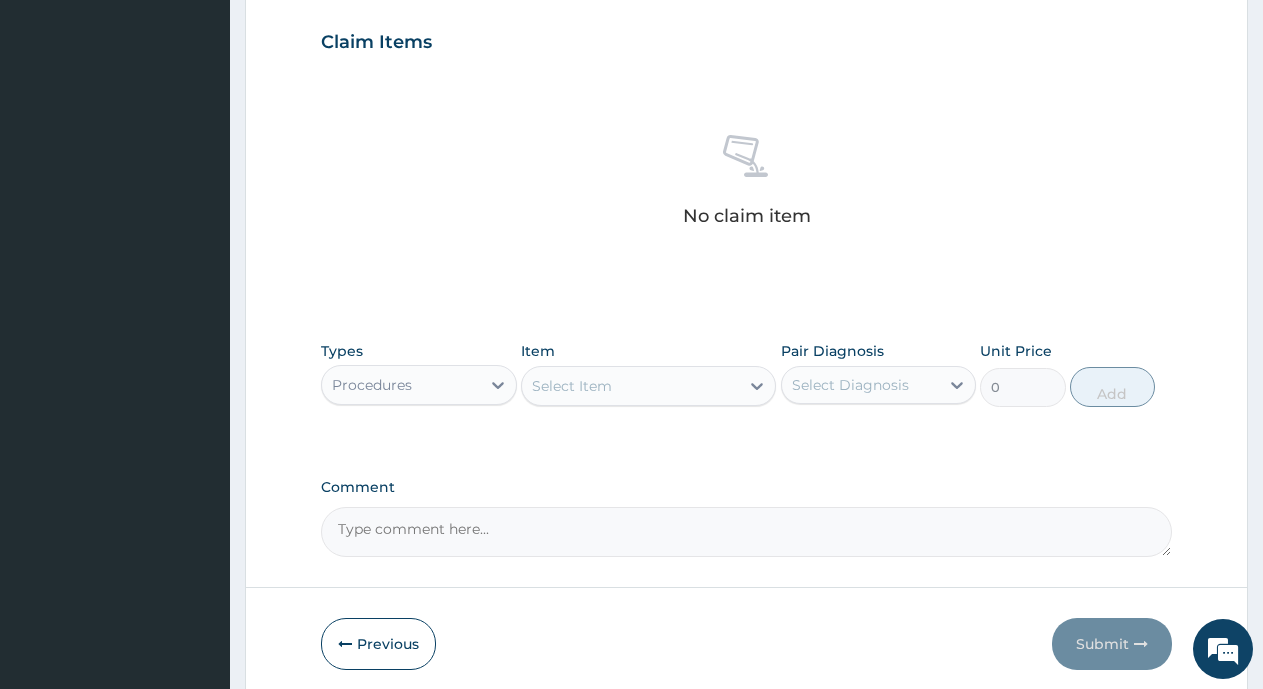 click on "Select Item" at bounding box center (630, 386) 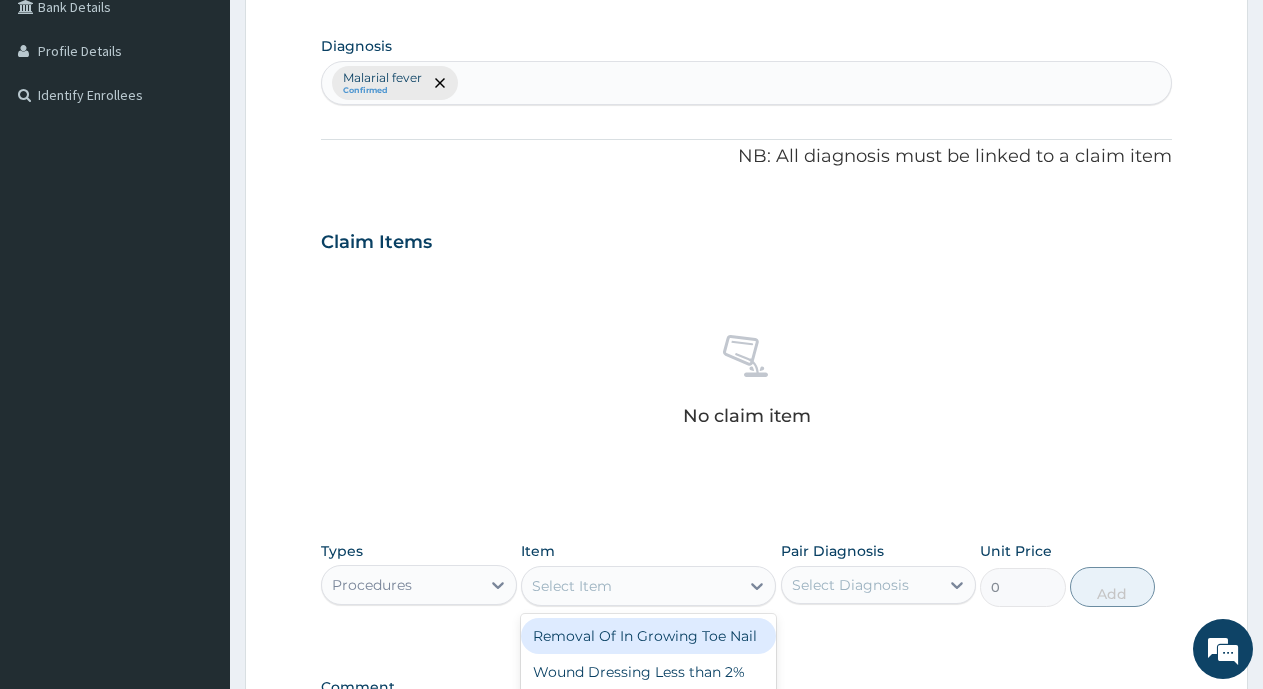 scroll, scrollTop: 575, scrollLeft: 0, axis: vertical 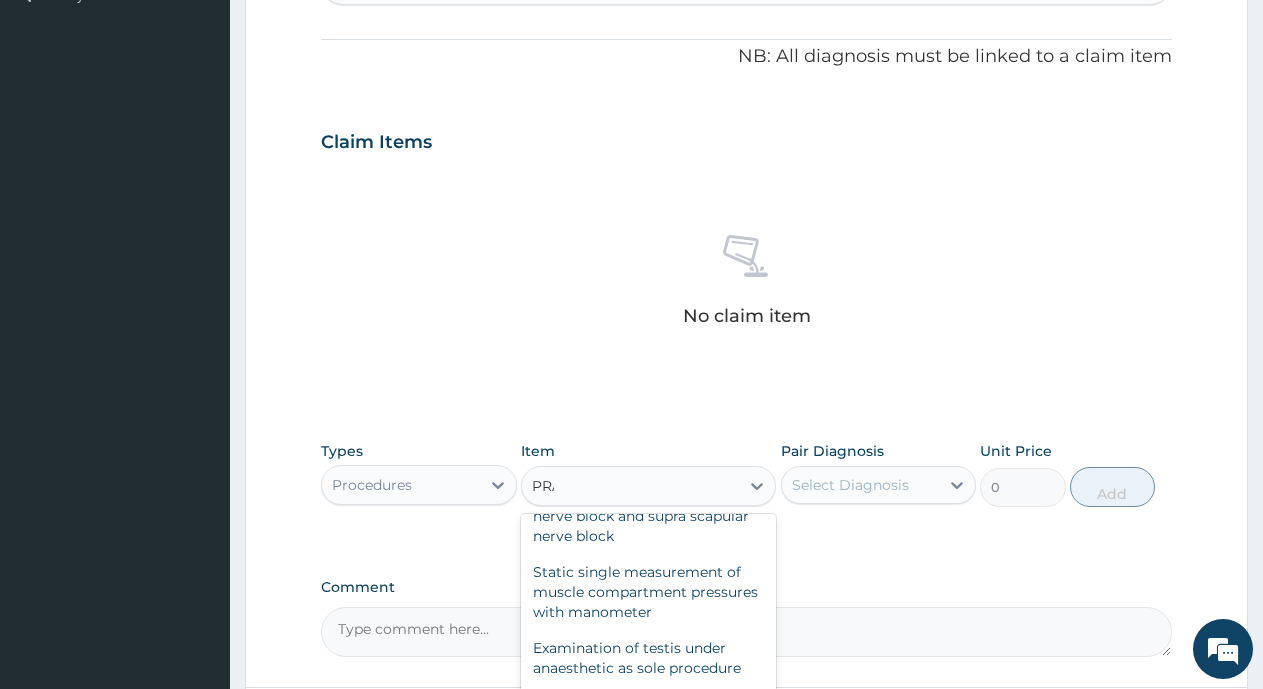 type on "PRAC" 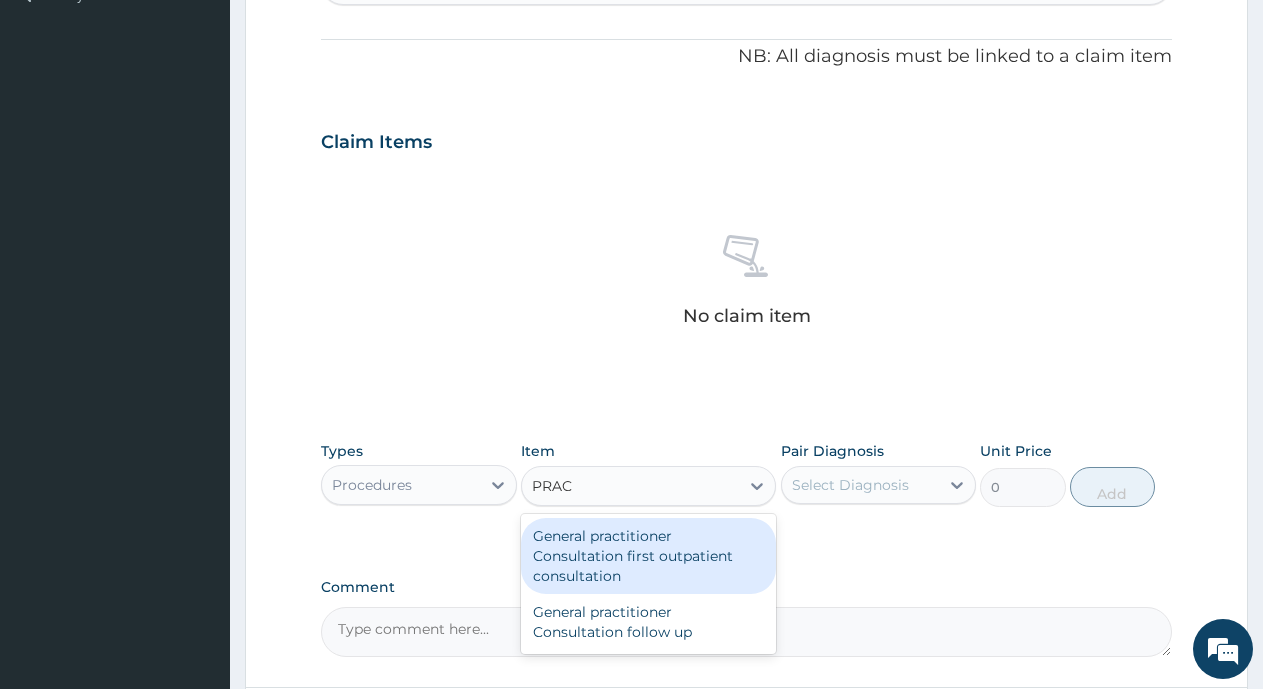 scroll, scrollTop: 0, scrollLeft: 0, axis: both 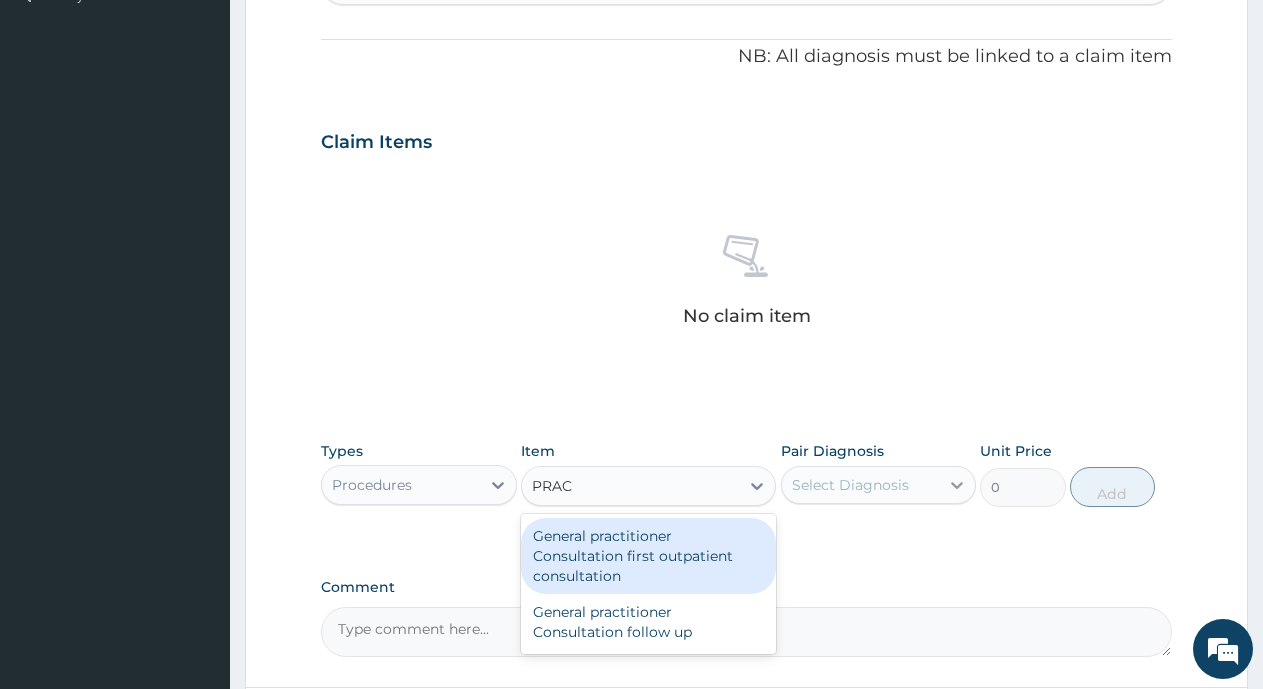 type 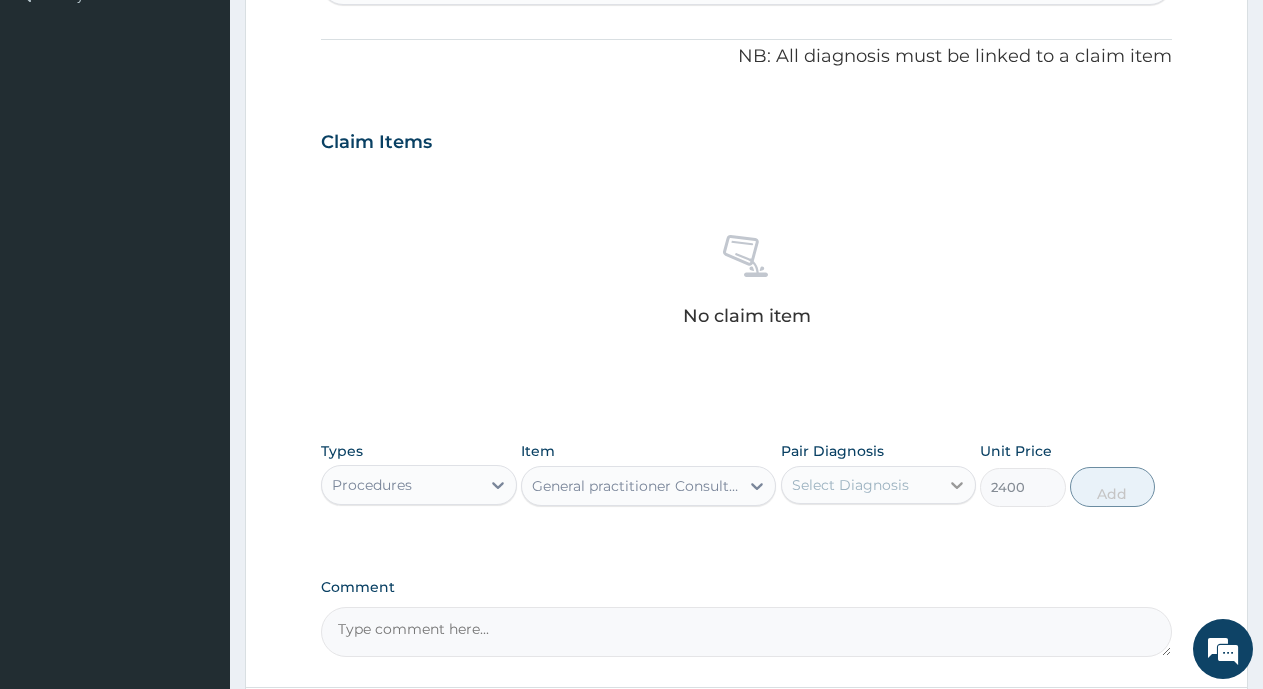 click 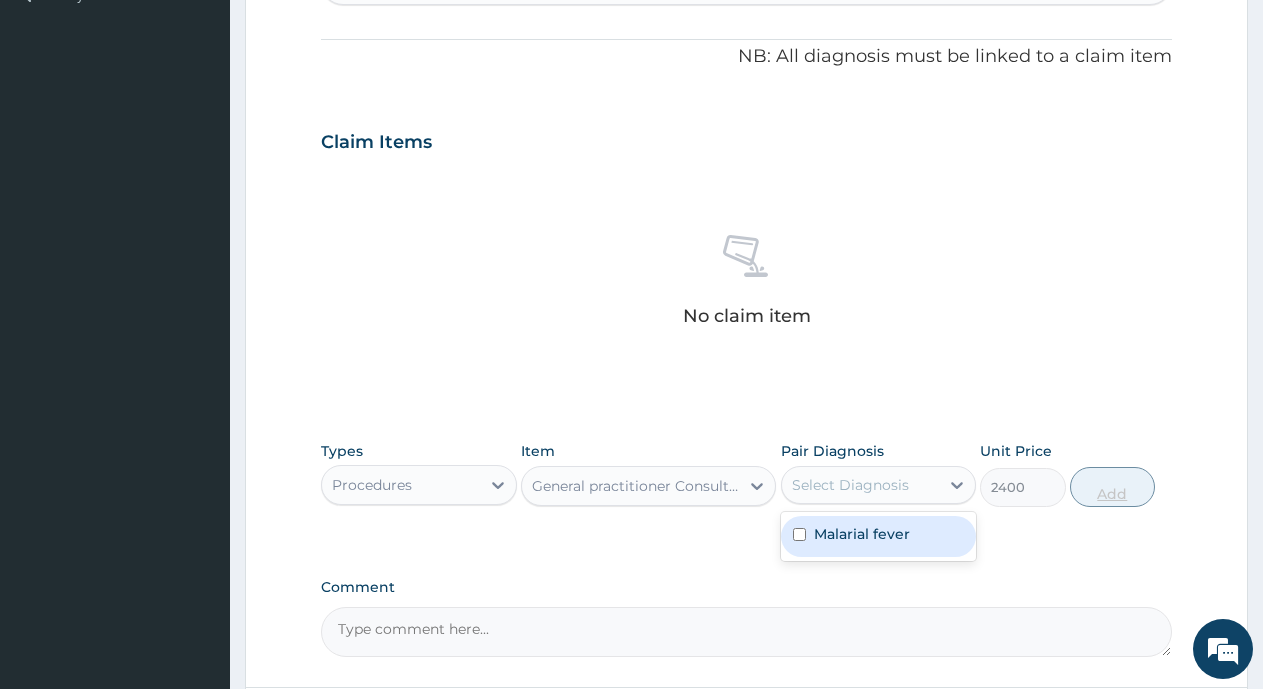 drag, startPoint x: 893, startPoint y: 541, endPoint x: 1073, endPoint y: 496, distance: 185.53975 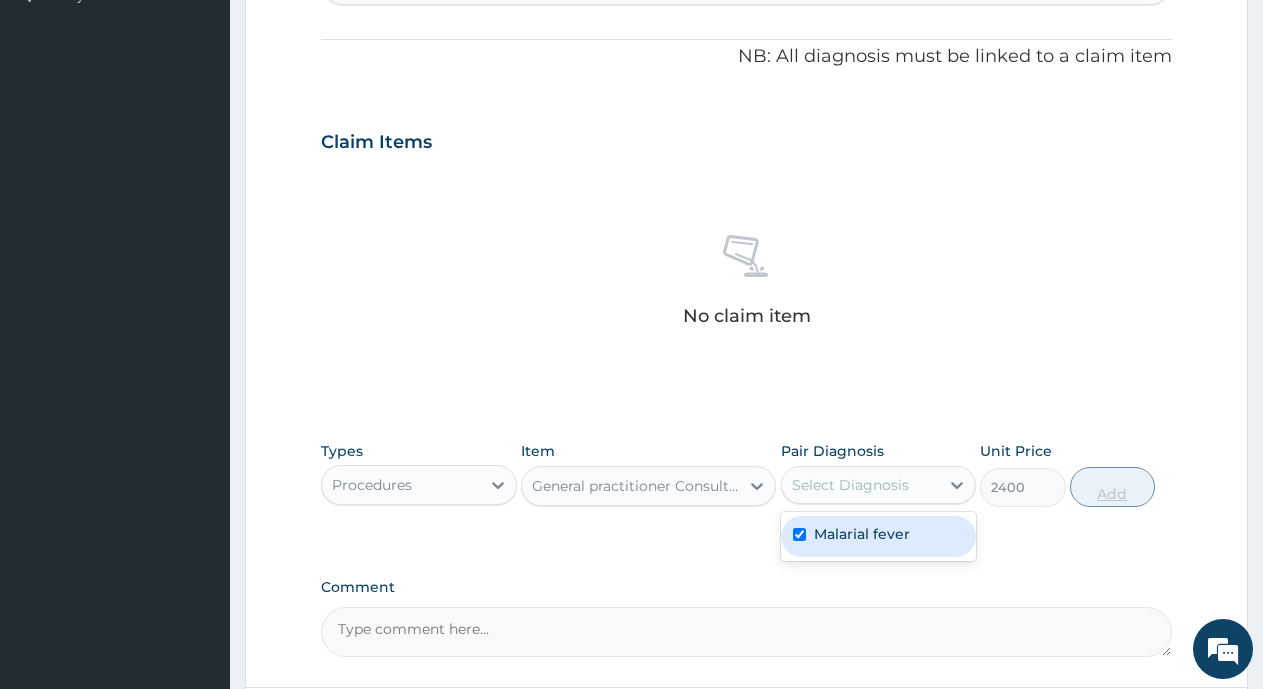checkbox on "true" 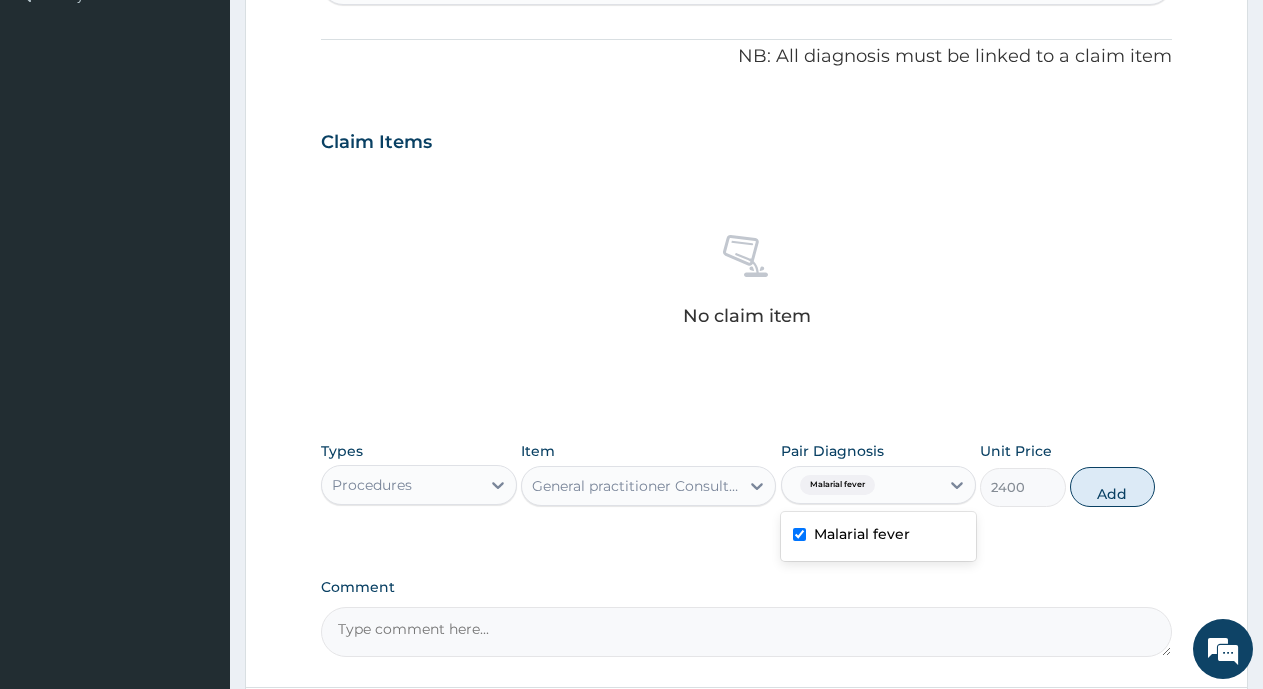 click on "Add" at bounding box center [1112, 487] 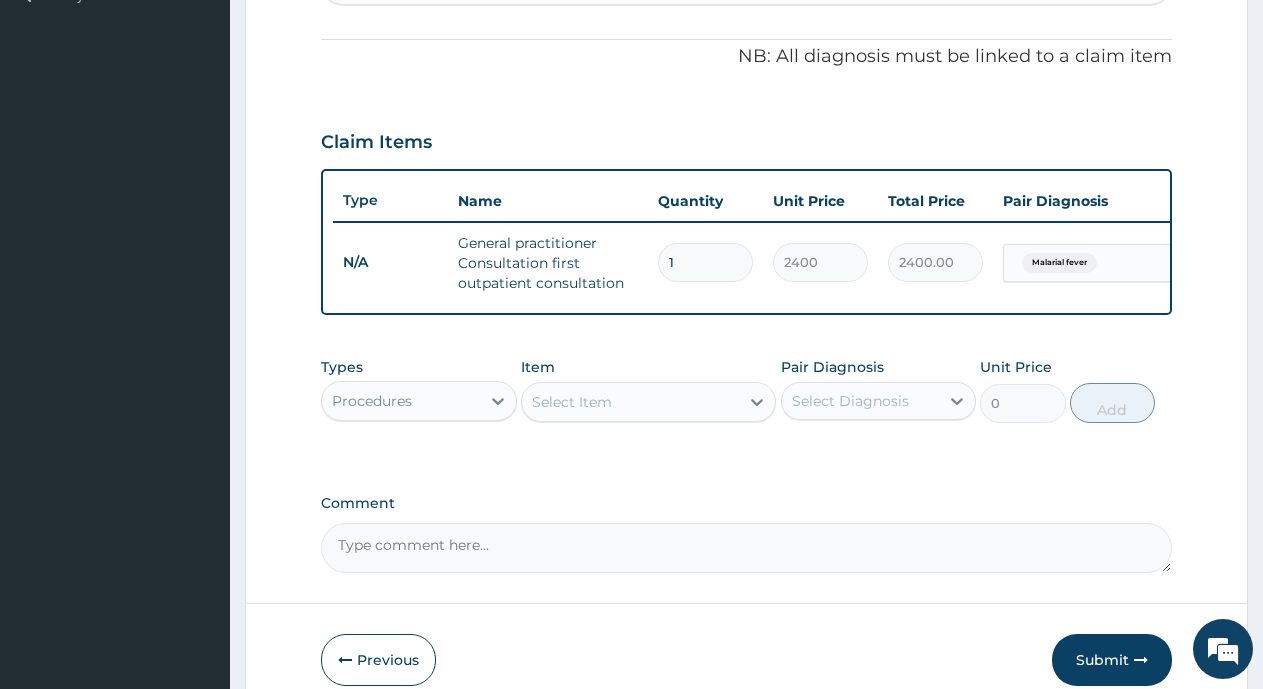 click on "Procedures" at bounding box center [401, 401] 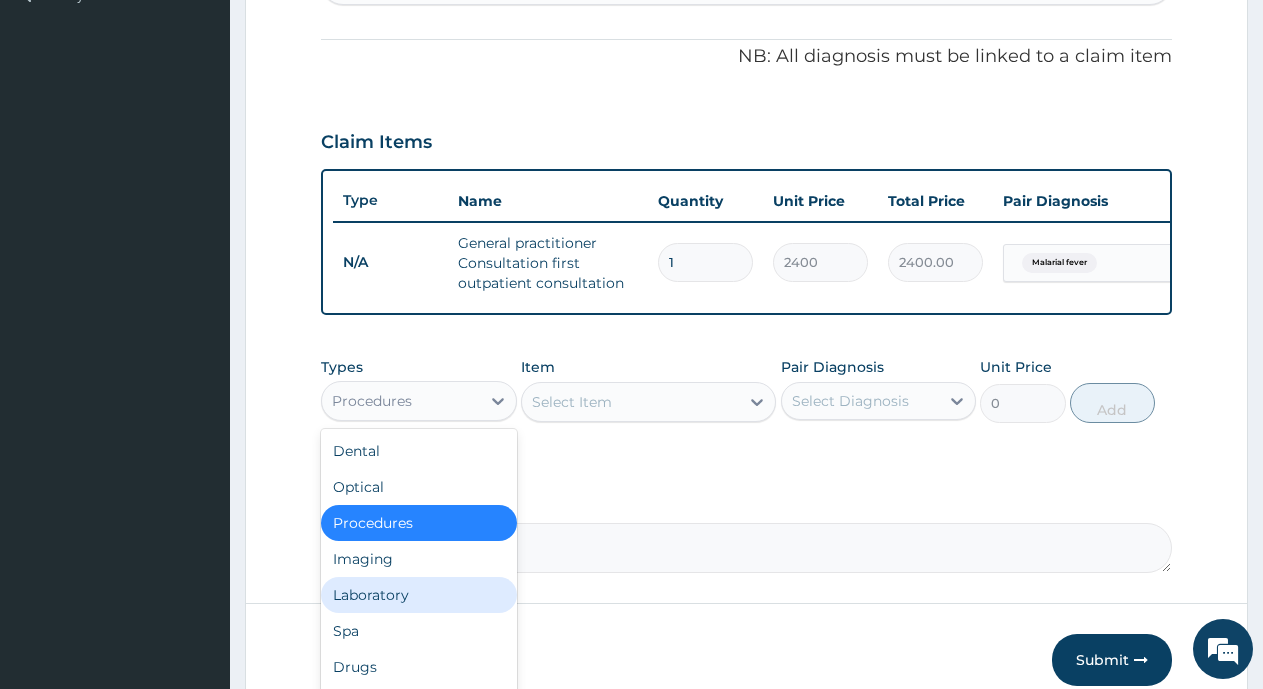 click on "Laboratory" at bounding box center [419, 595] 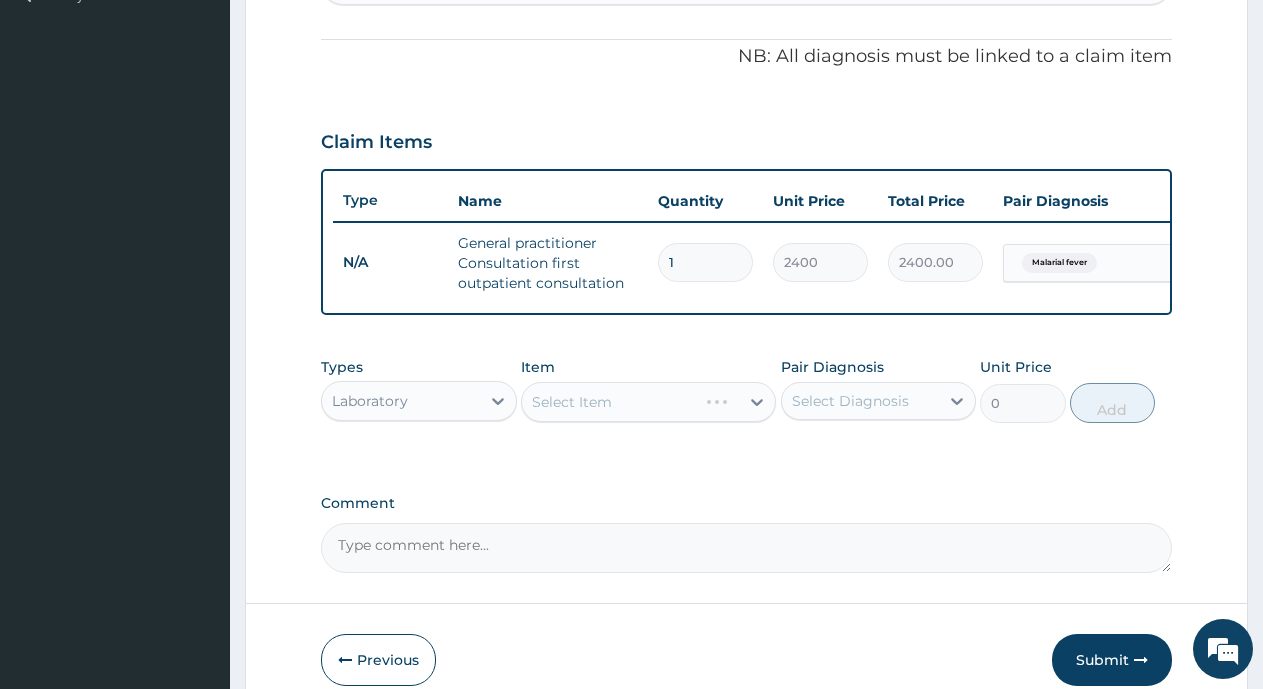 click on "Select Item" at bounding box center (648, 402) 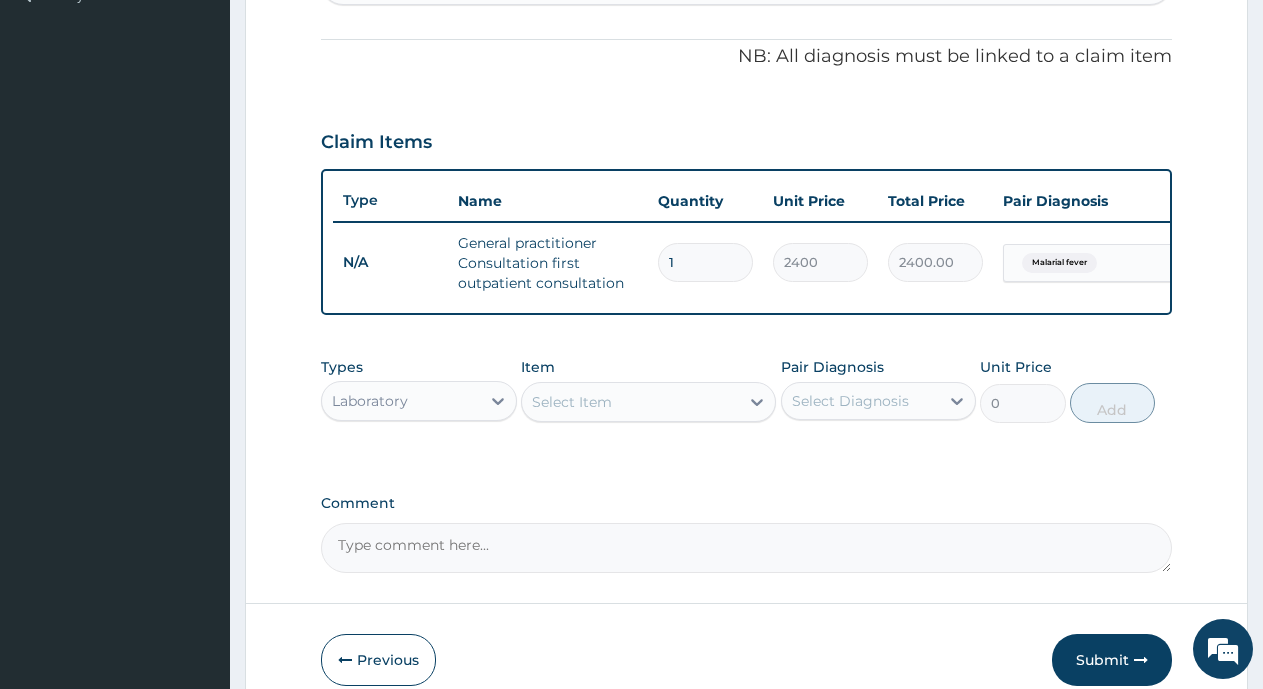 click on "Select Item" at bounding box center [572, 402] 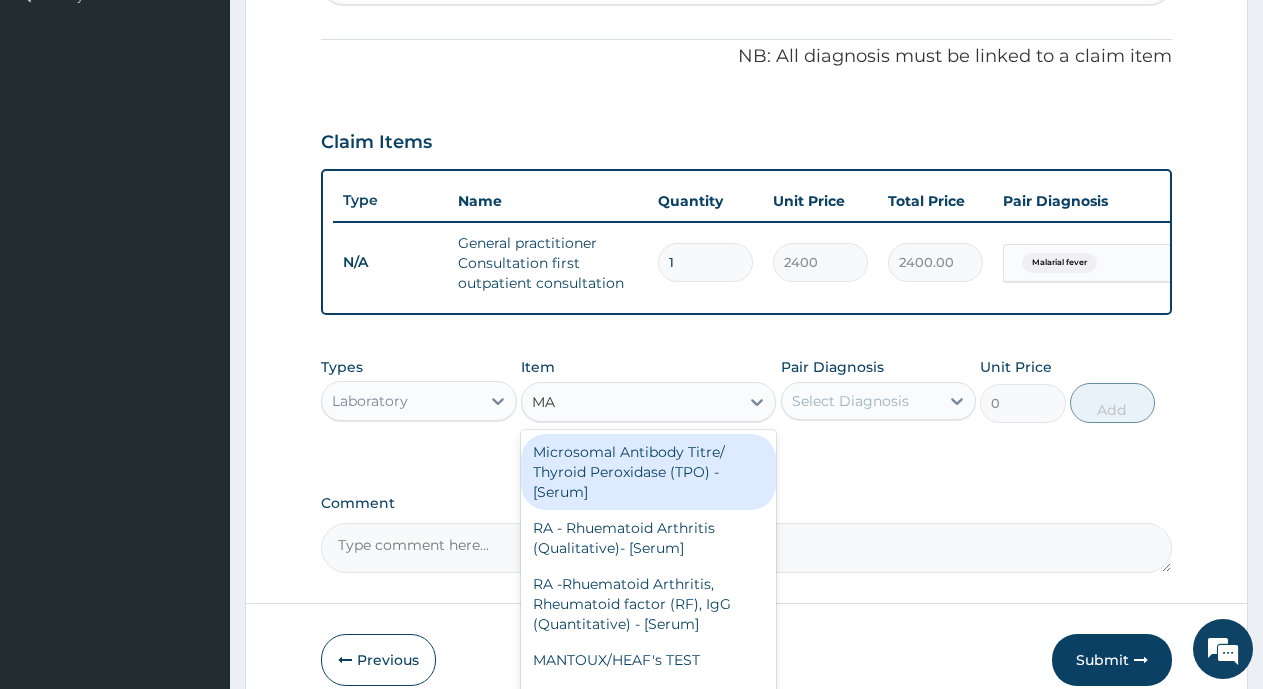 type on "MAL" 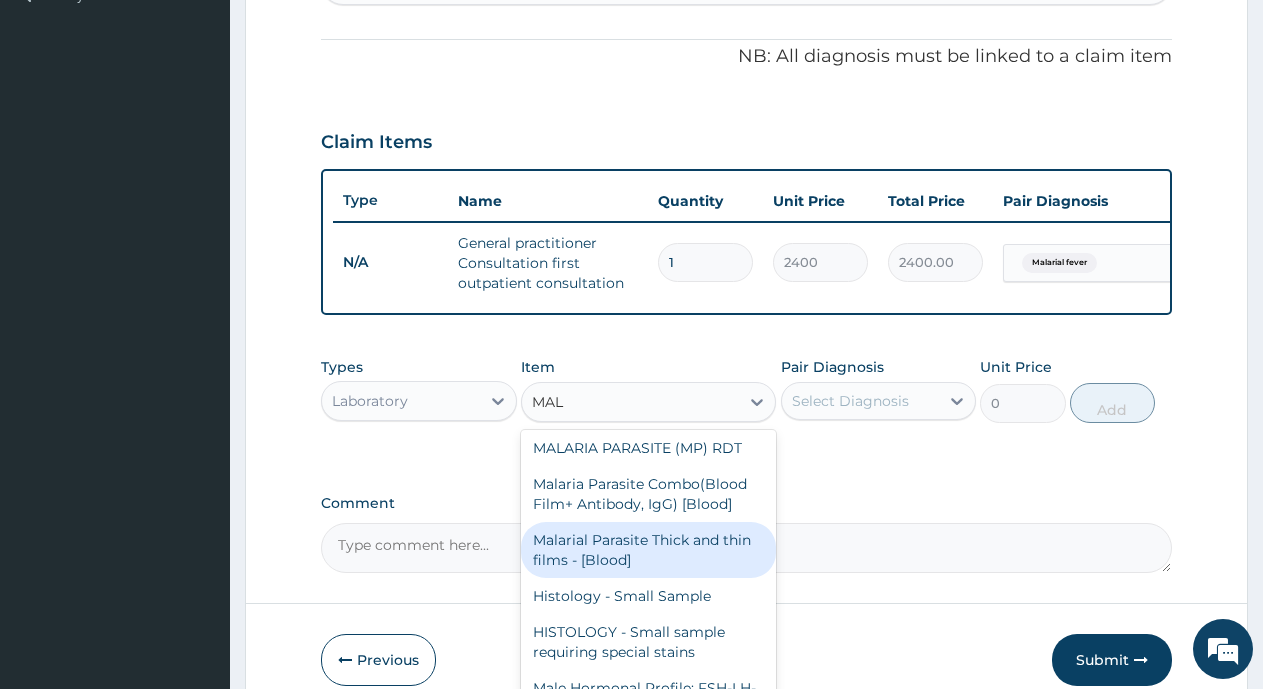 scroll, scrollTop: 176, scrollLeft: 0, axis: vertical 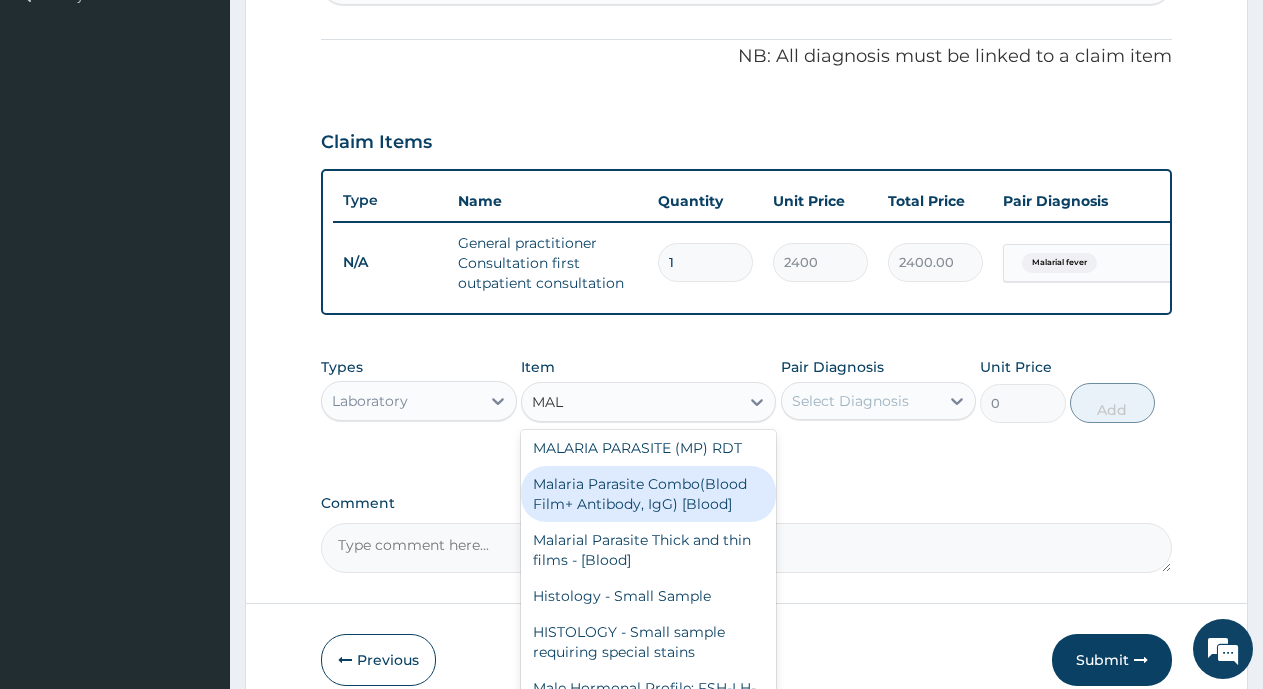 click on "Malaria Parasite Combo(Blood Film+ Antibody, IgG) [Blood]" at bounding box center [648, 494] 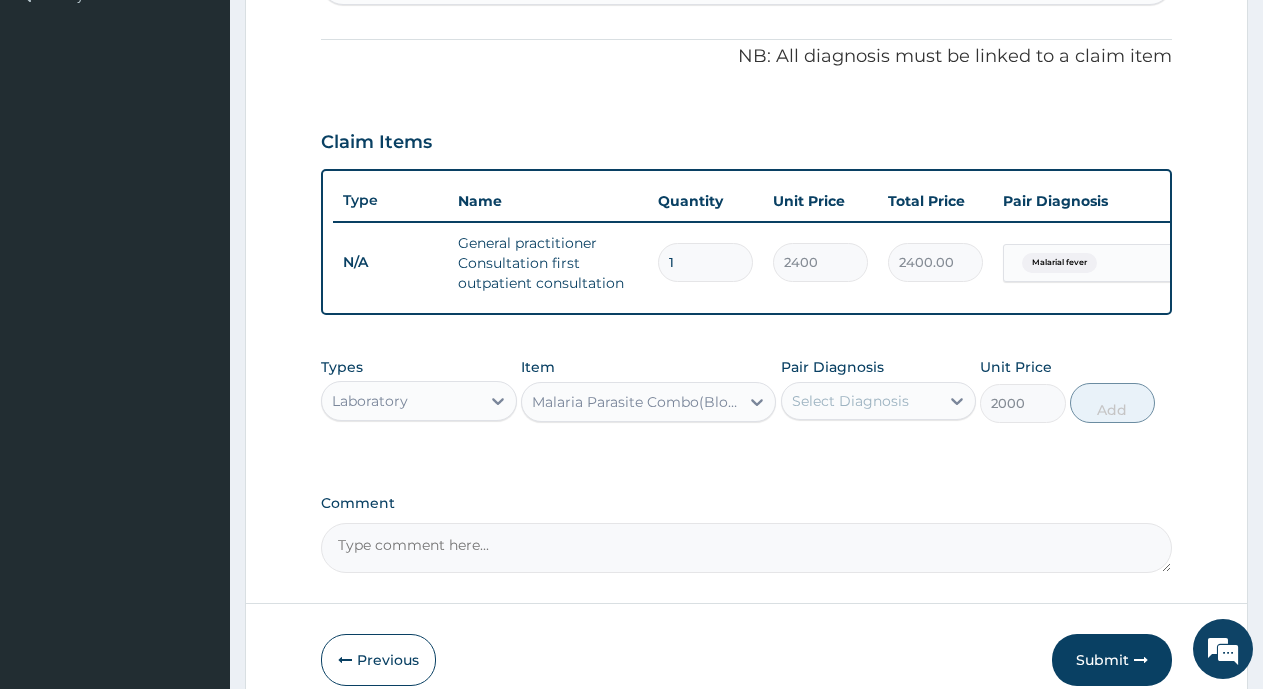 click on "Select Diagnosis" at bounding box center (850, 401) 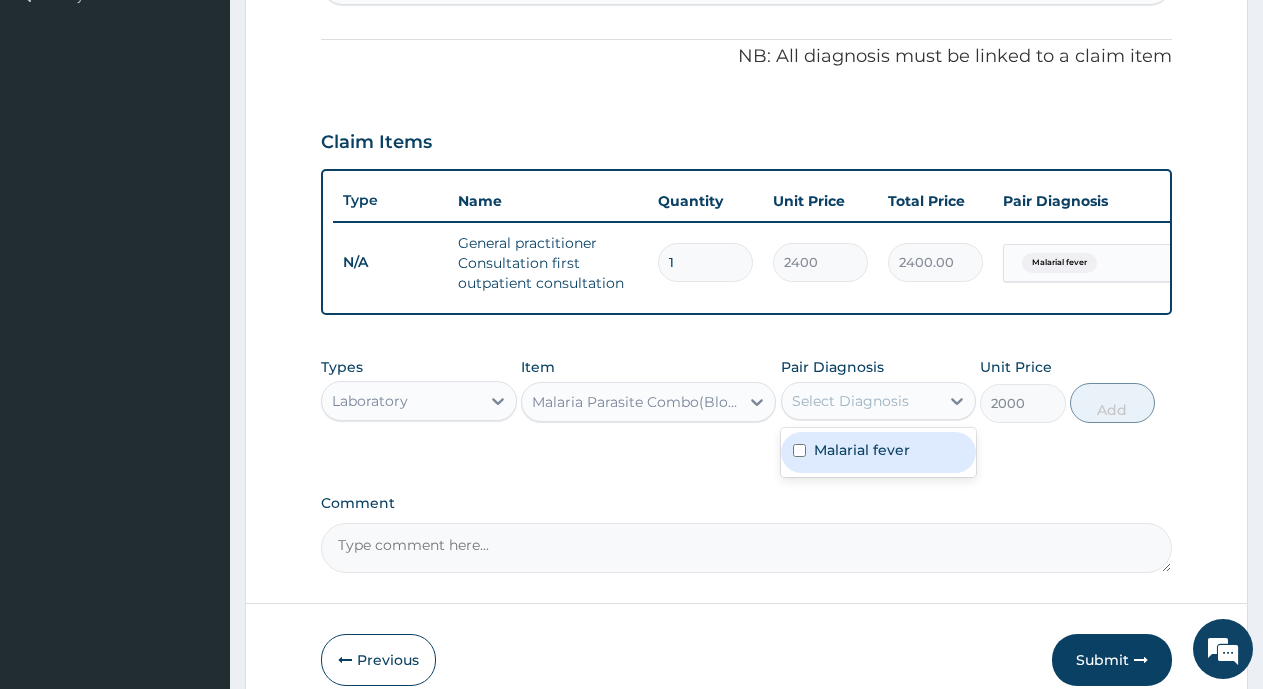 click on "Malarial fever" at bounding box center (879, 452) 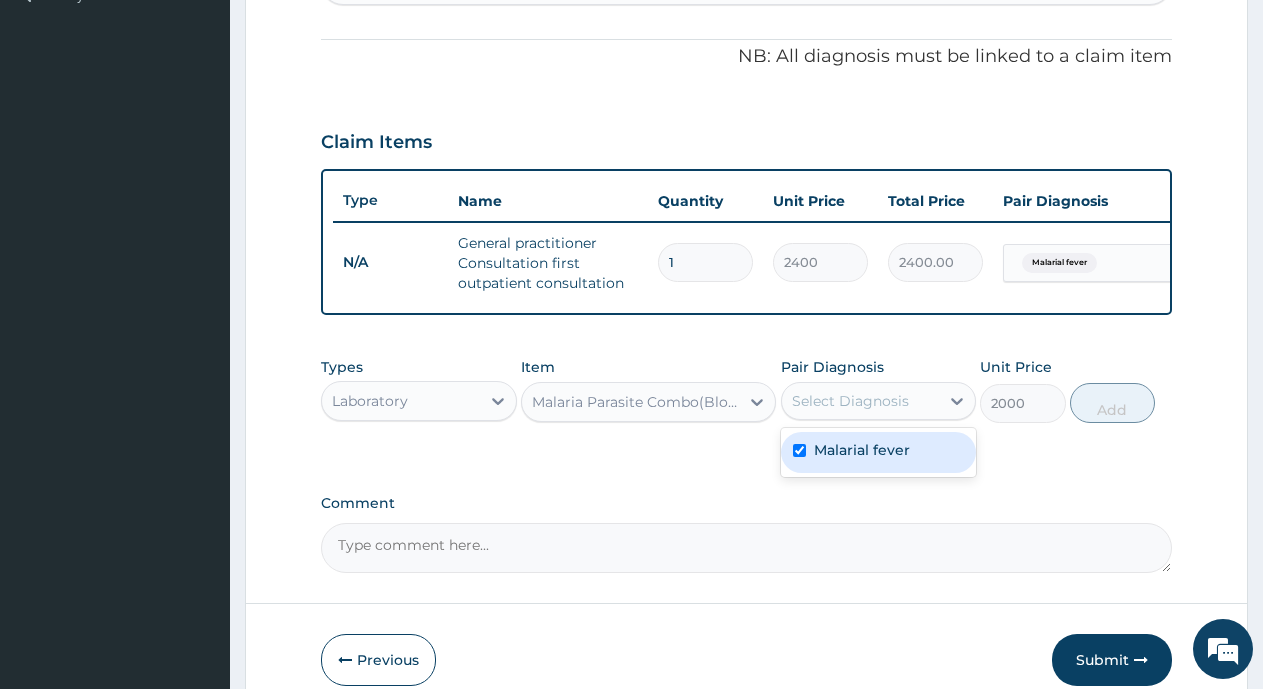 checkbox on "true" 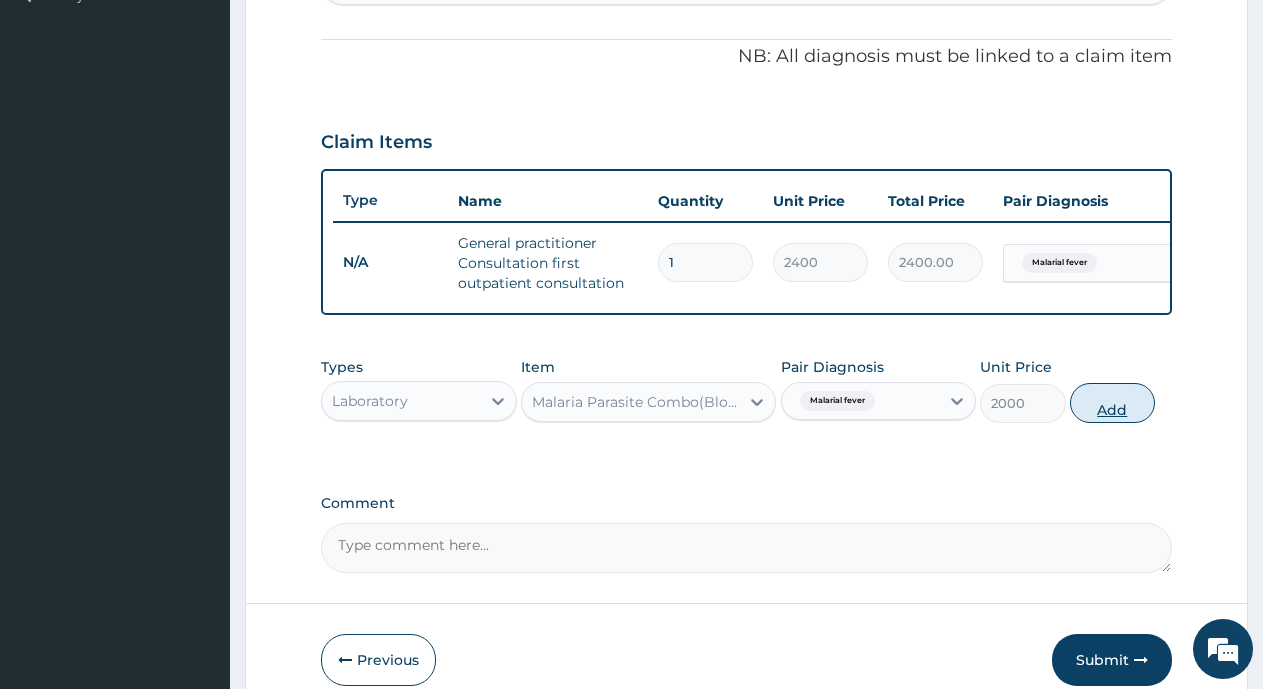 click on "Add" at bounding box center [1112, 403] 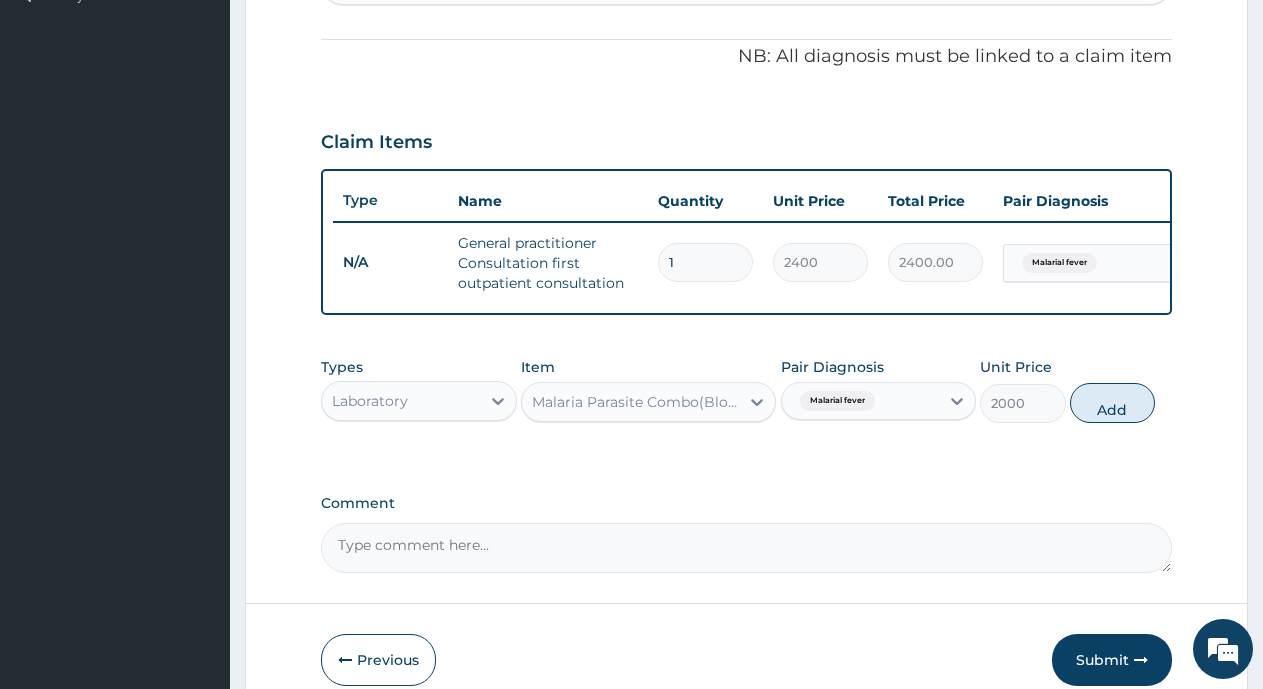 type on "0" 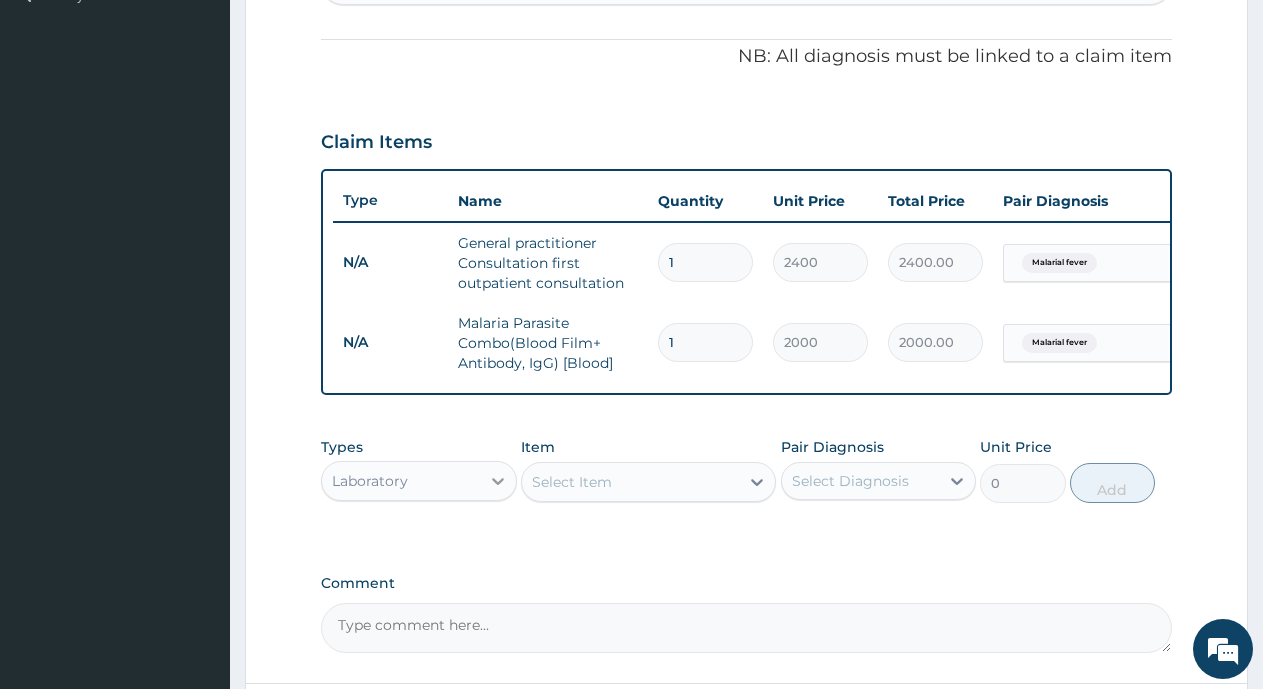 click 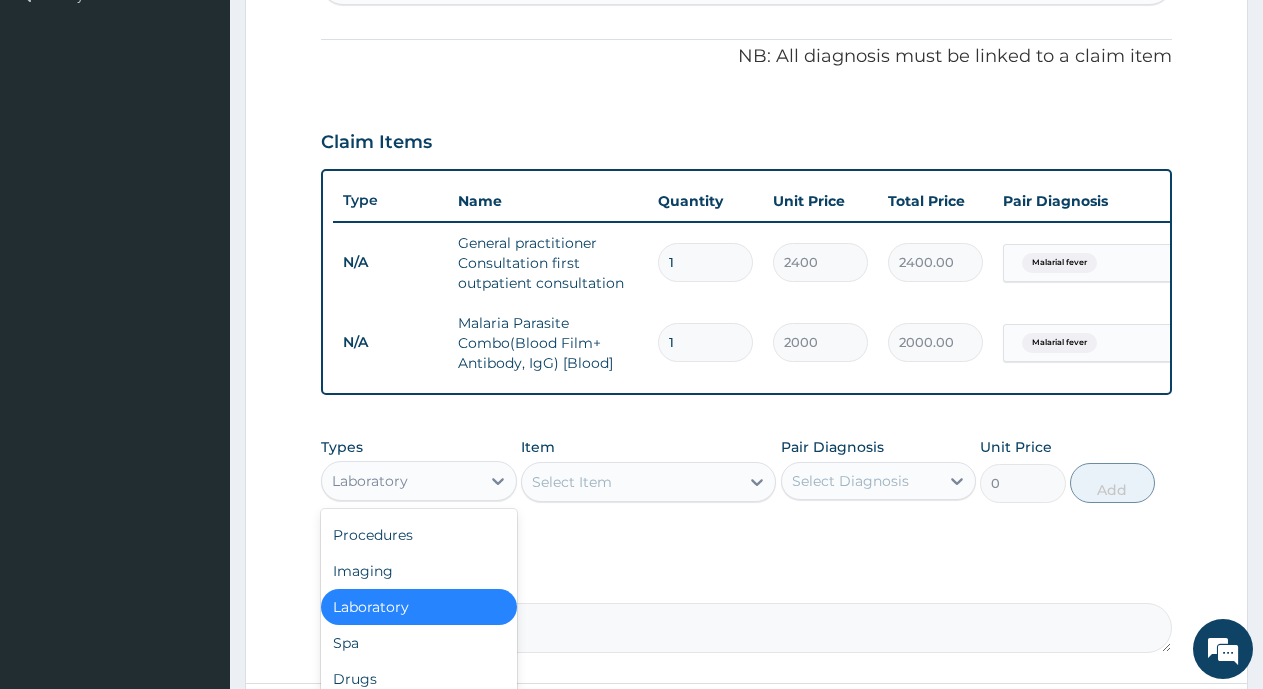scroll, scrollTop: 0, scrollLeft: 0, axis: both 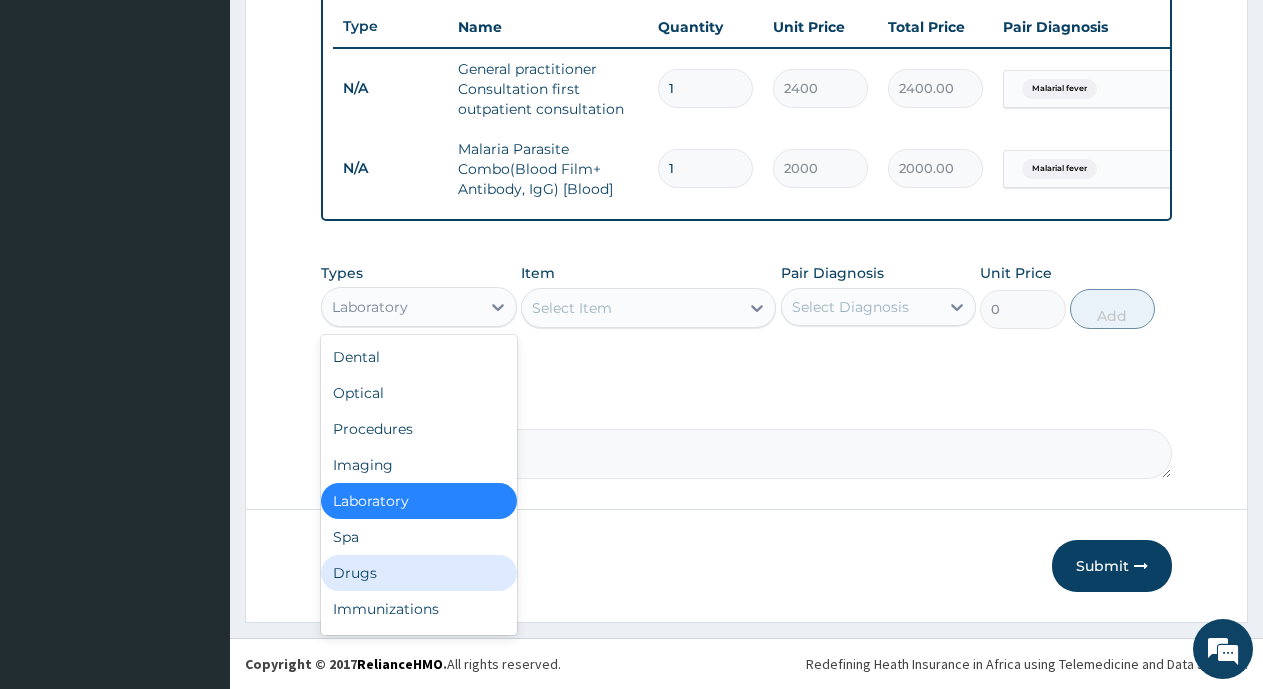 click on "Drugs" at bounding box center [419, 573] 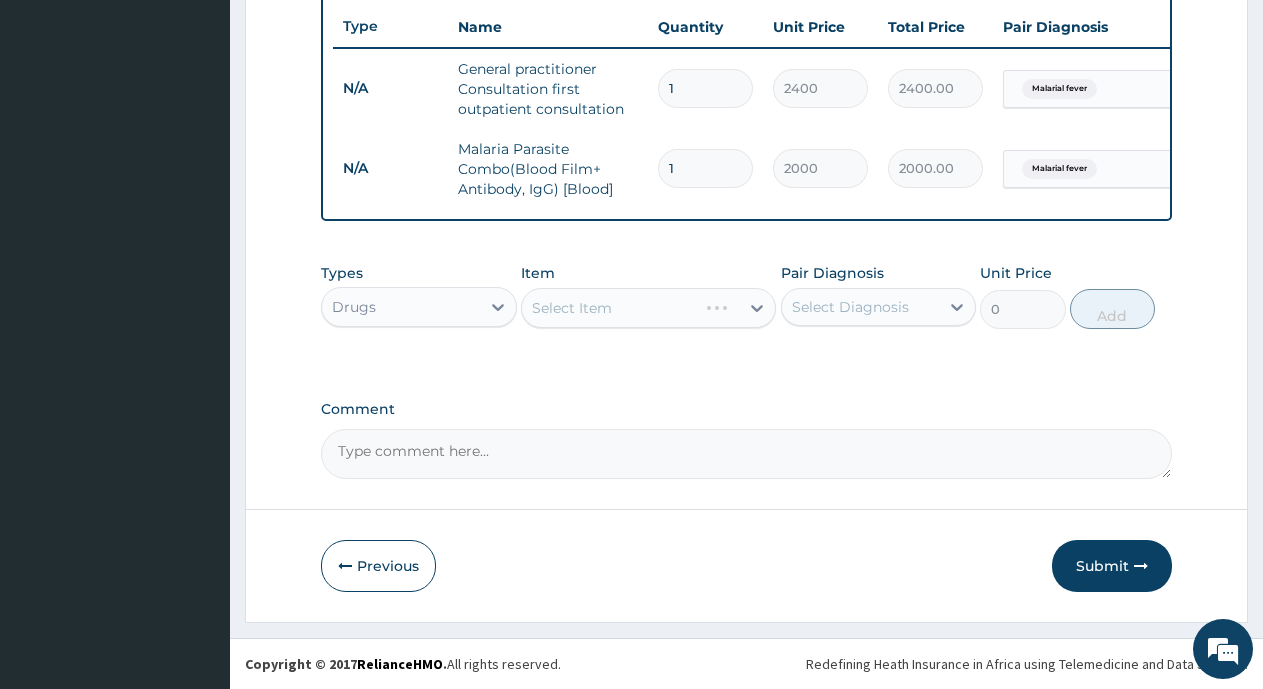 click on "Select Item" at bounding box center [648, 308] 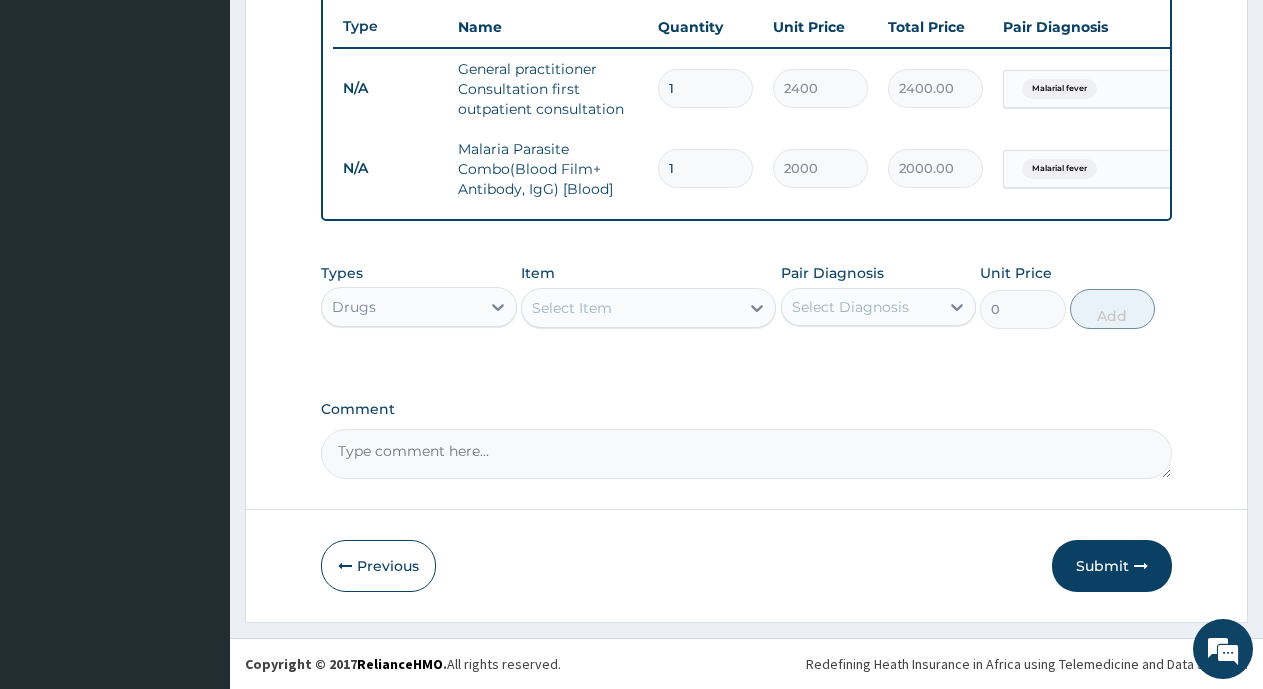 click on "Select Item" at bounding box center [572, 308] 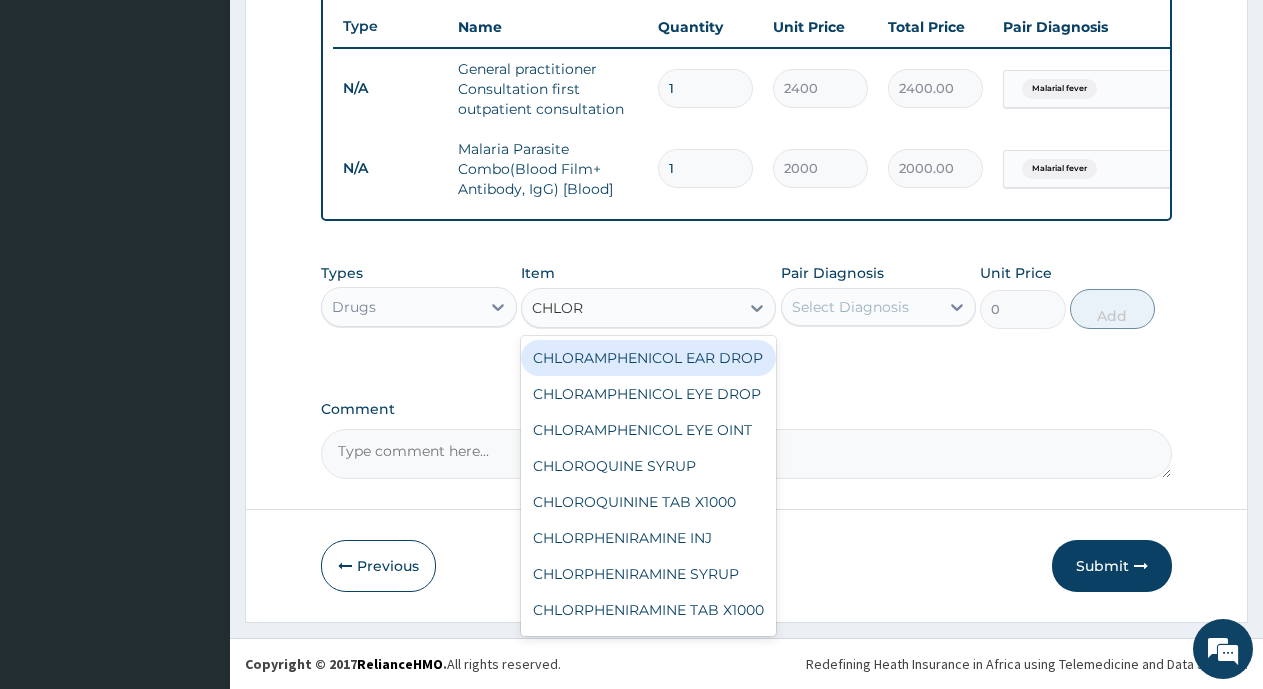 type on "CHLORO" 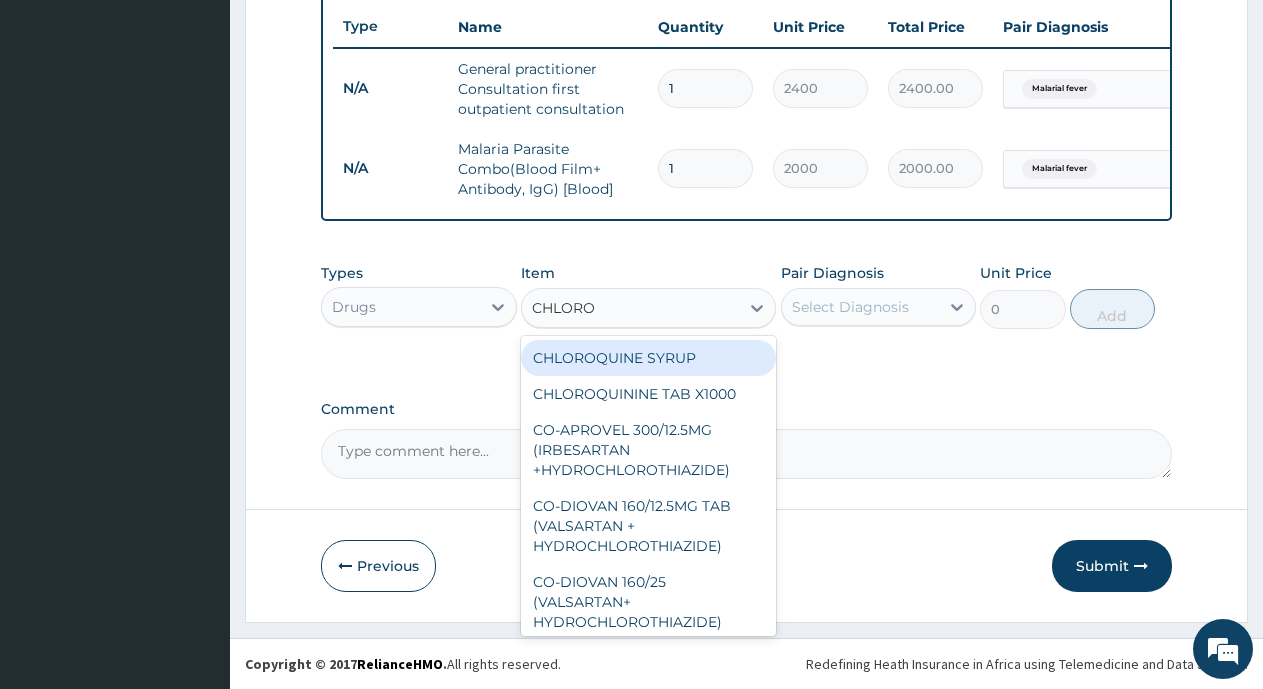 click on "CHLOROQUINE SYRUP" at bounding box center (648, 358) 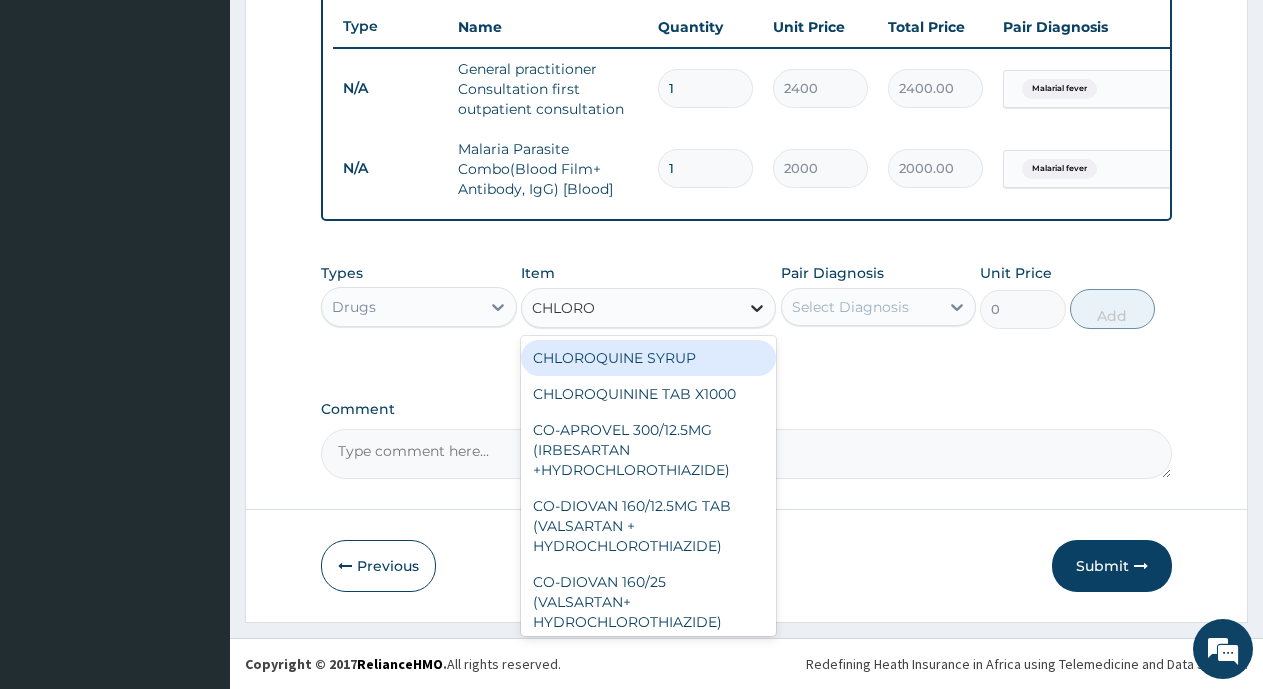 type 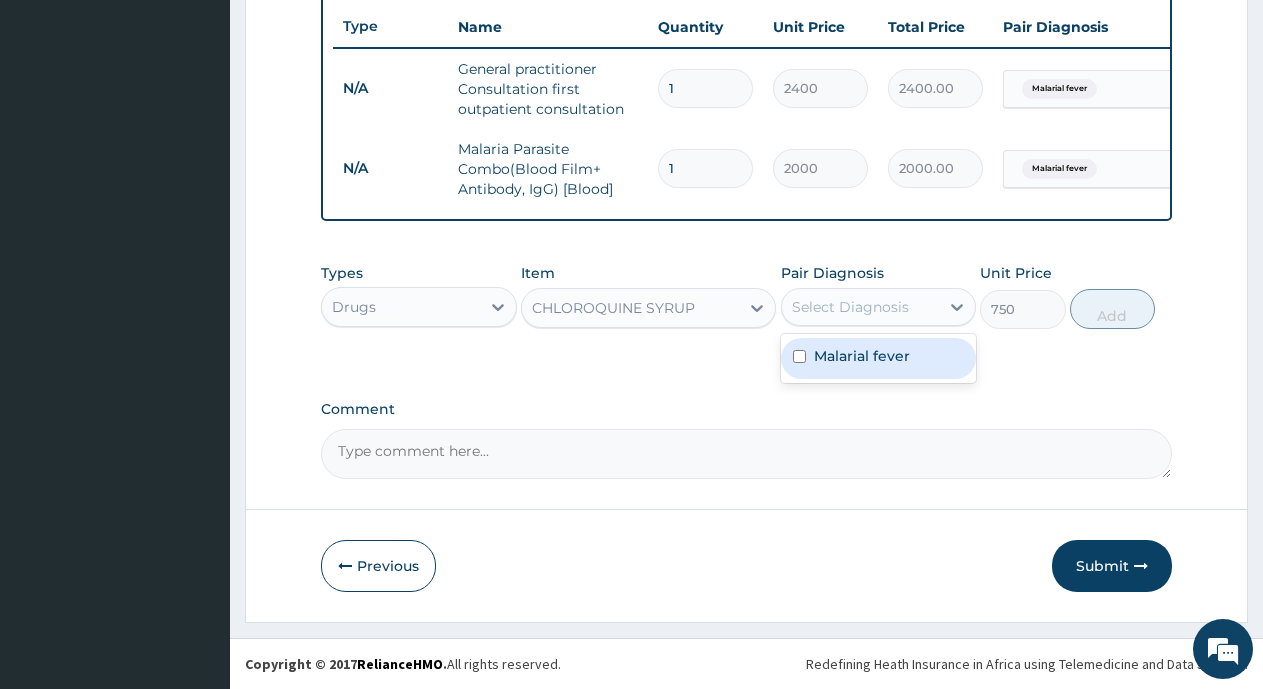 click on "Select Diagnosis" at bounding box center [861, 307] 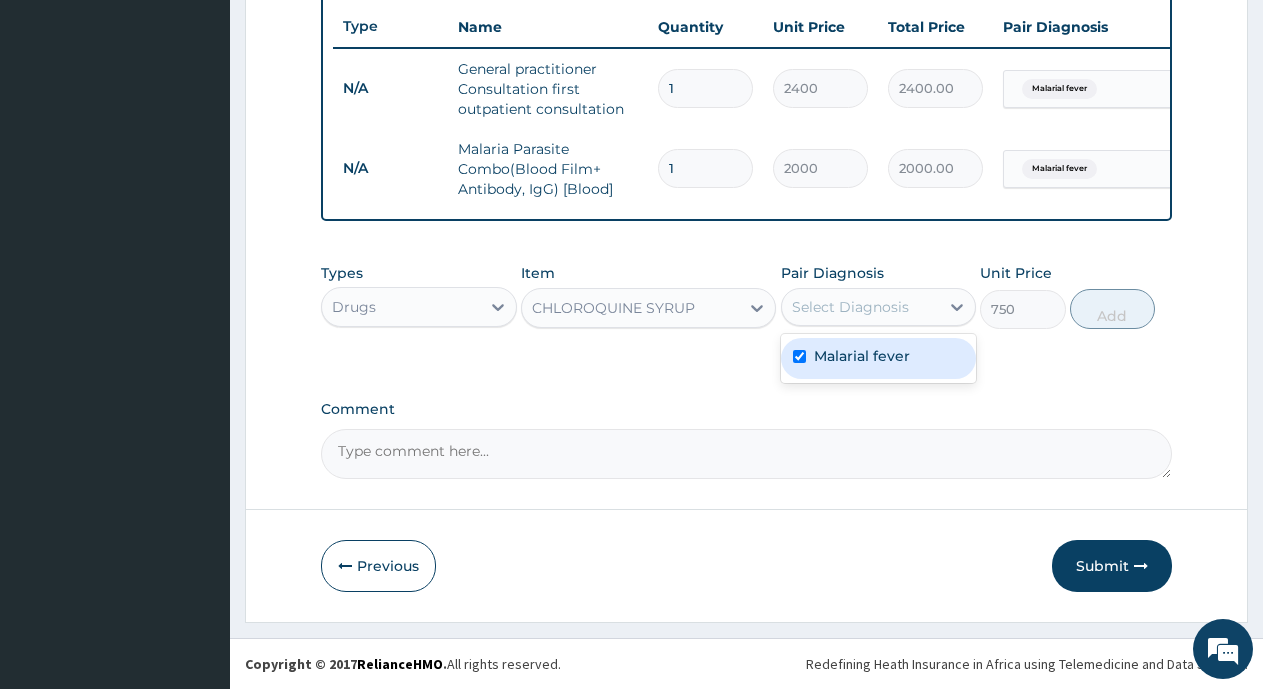 checkbox on "true" 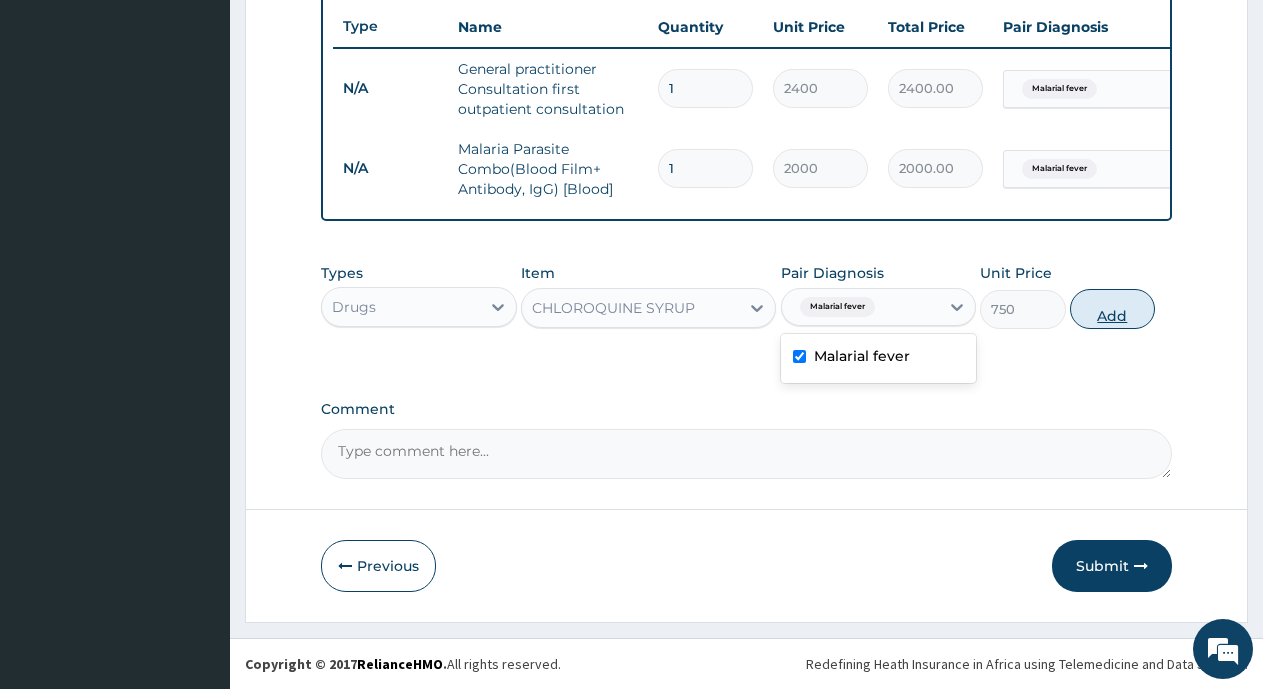 click on "Add" at bounding box center (1112, 309) 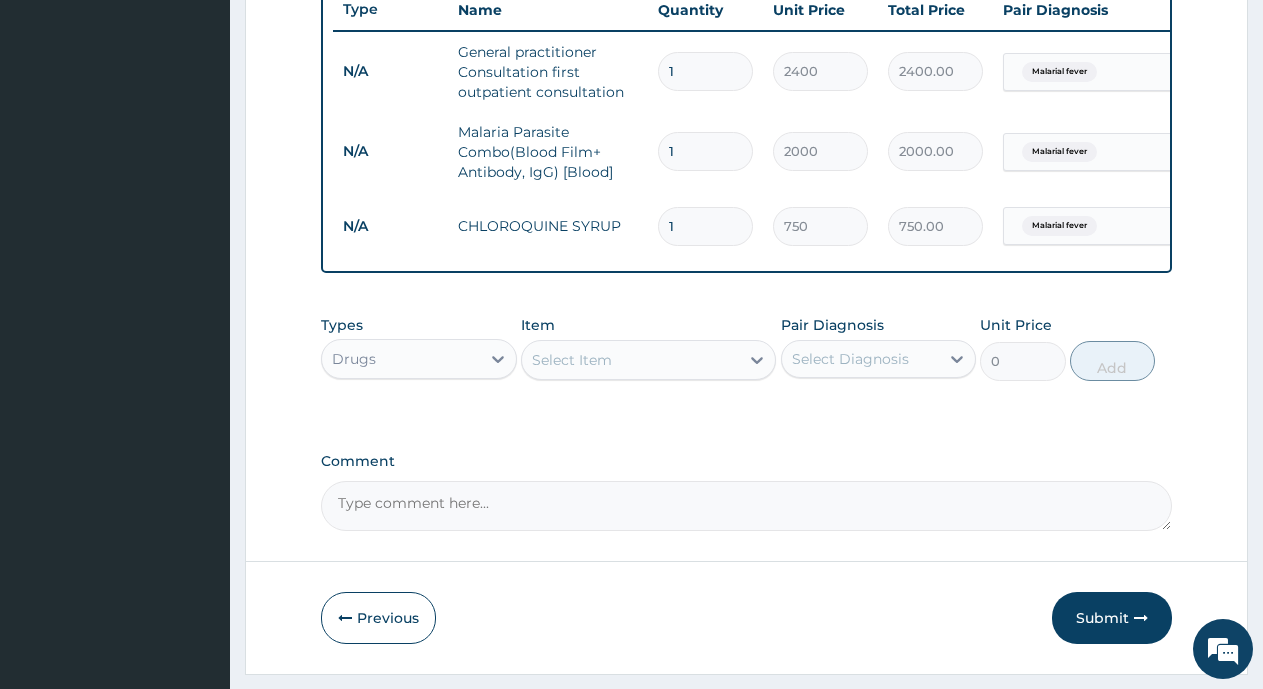 click on "Select Item" at bounding box center (572, 360) 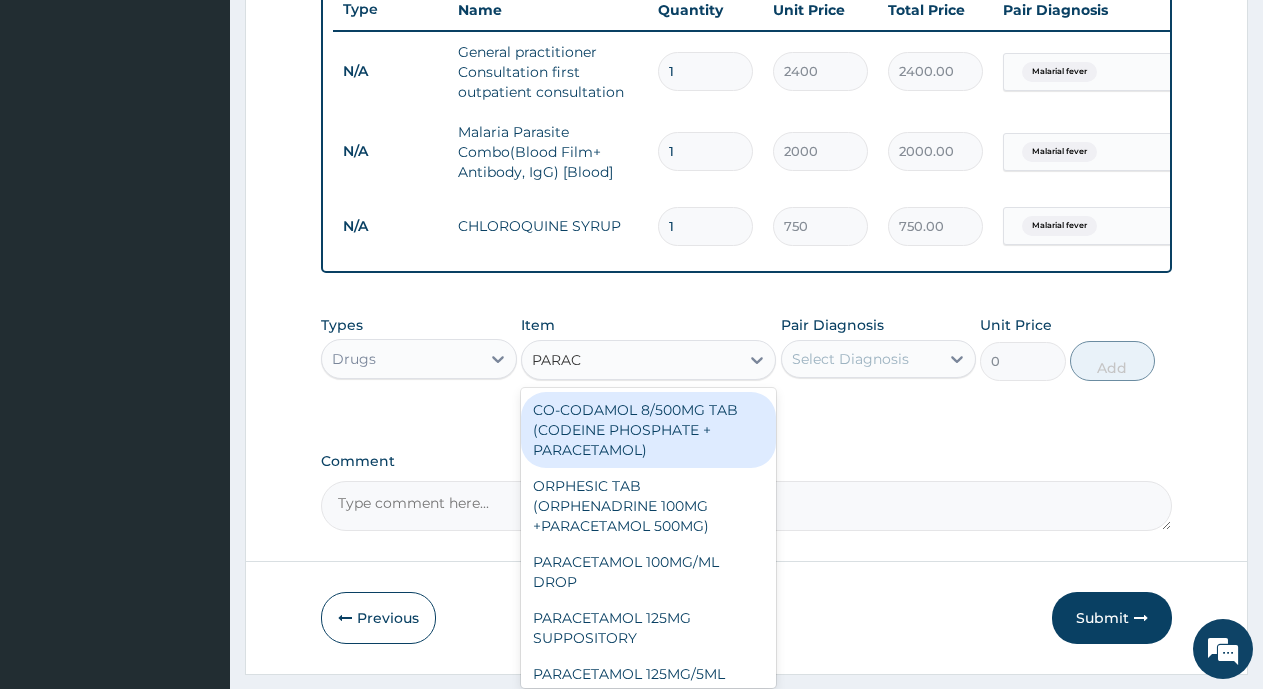 type on "PARACE" 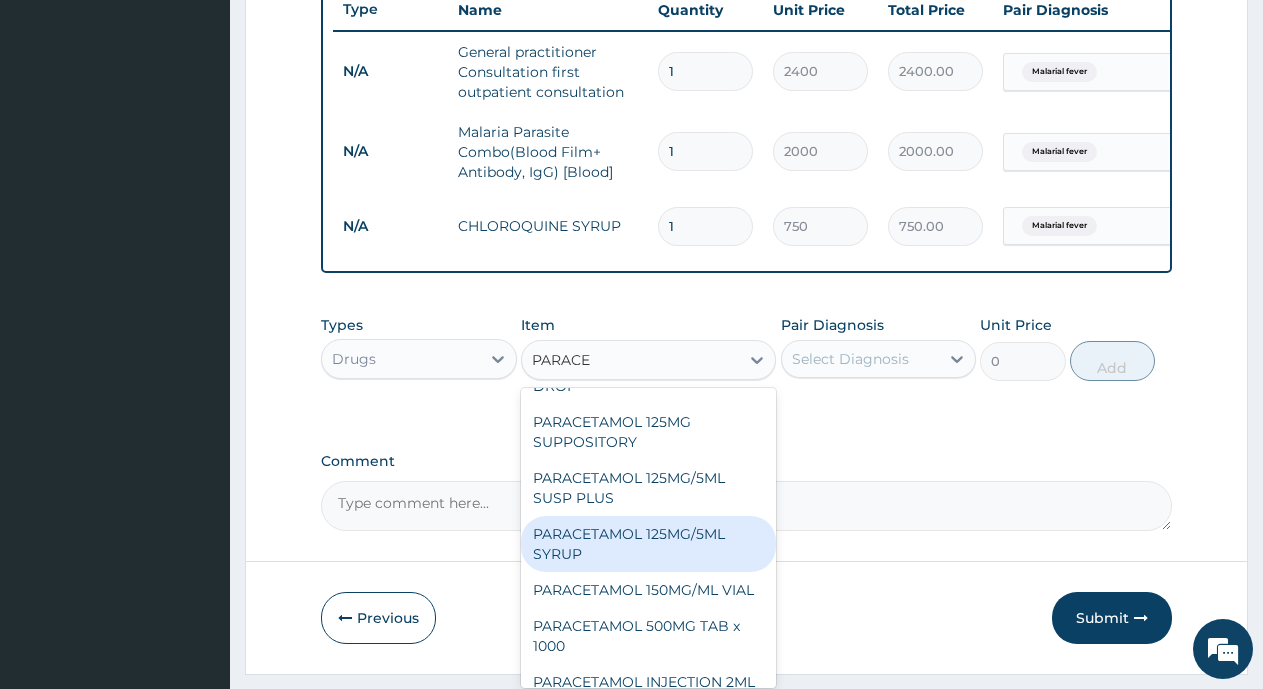 scroll, scrollTop: 200, scrollLeft: 0, axis: vertical 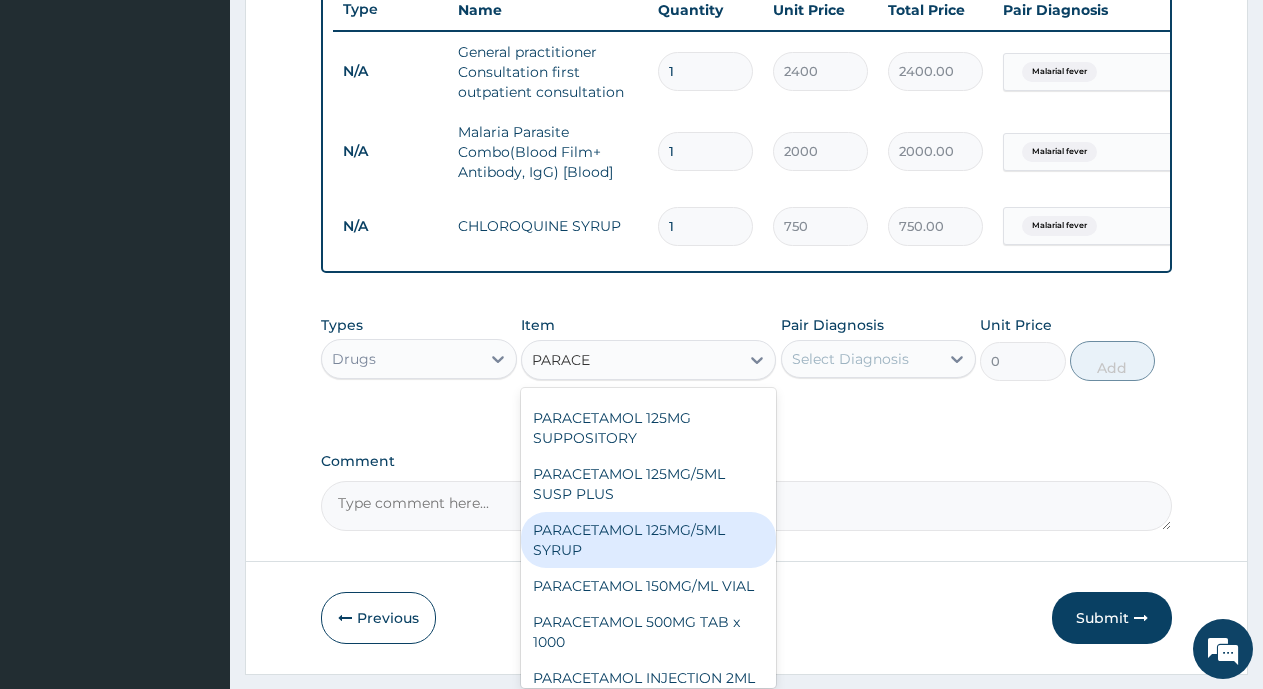 click on "PARACETAMOL 125MG/5ML SYRUP" at bounding box center [648, 540] 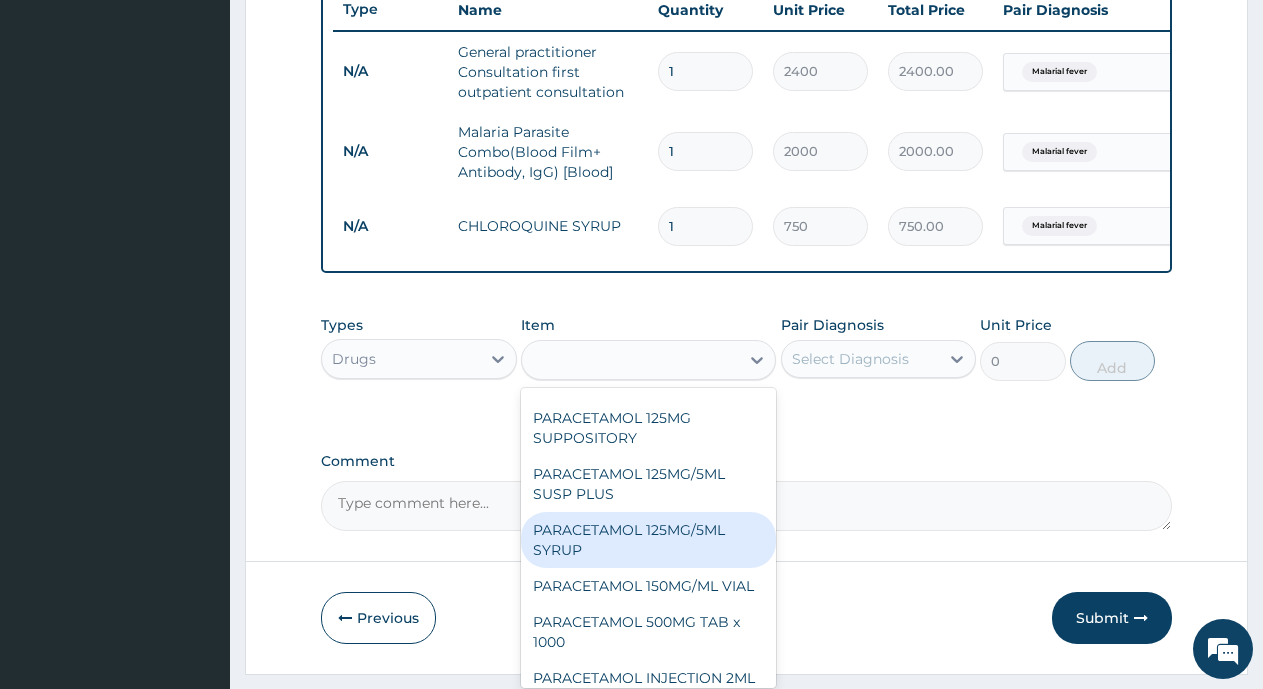 type on "750" 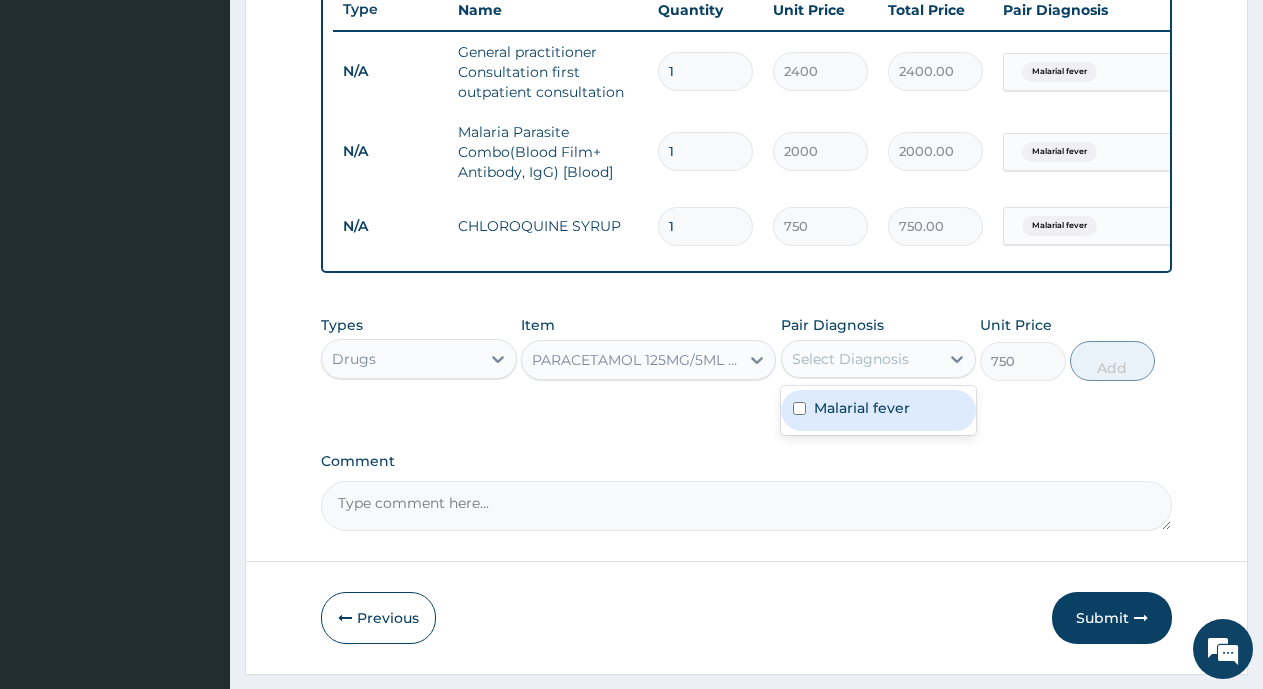 click on "Select Diagnosis" at bounding box center (861, 359) 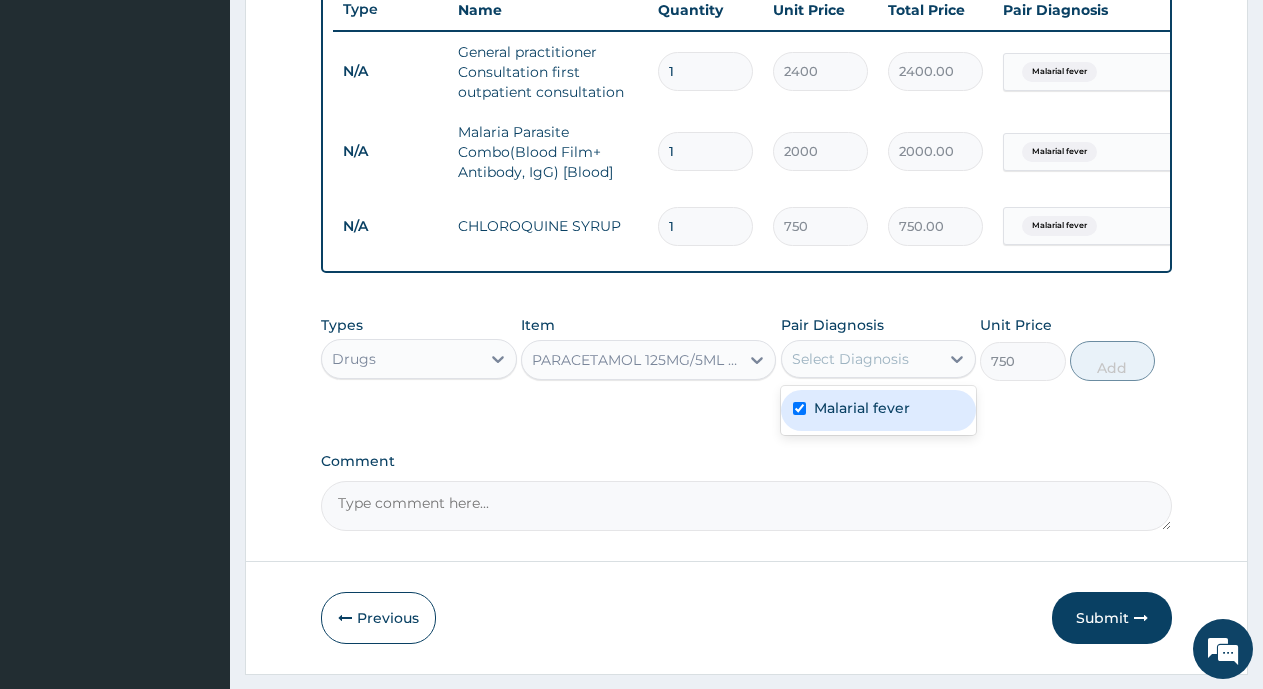 checkbox on "true" 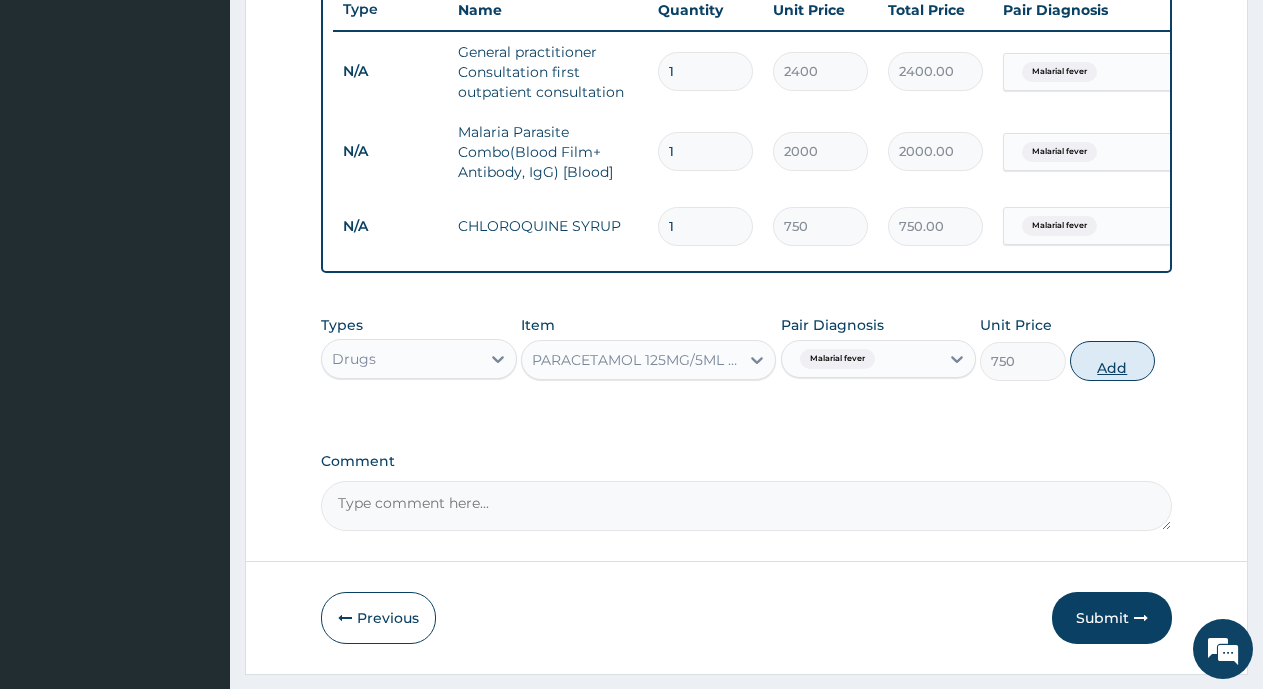 click on "Add" at bounding box center [1112, 361] 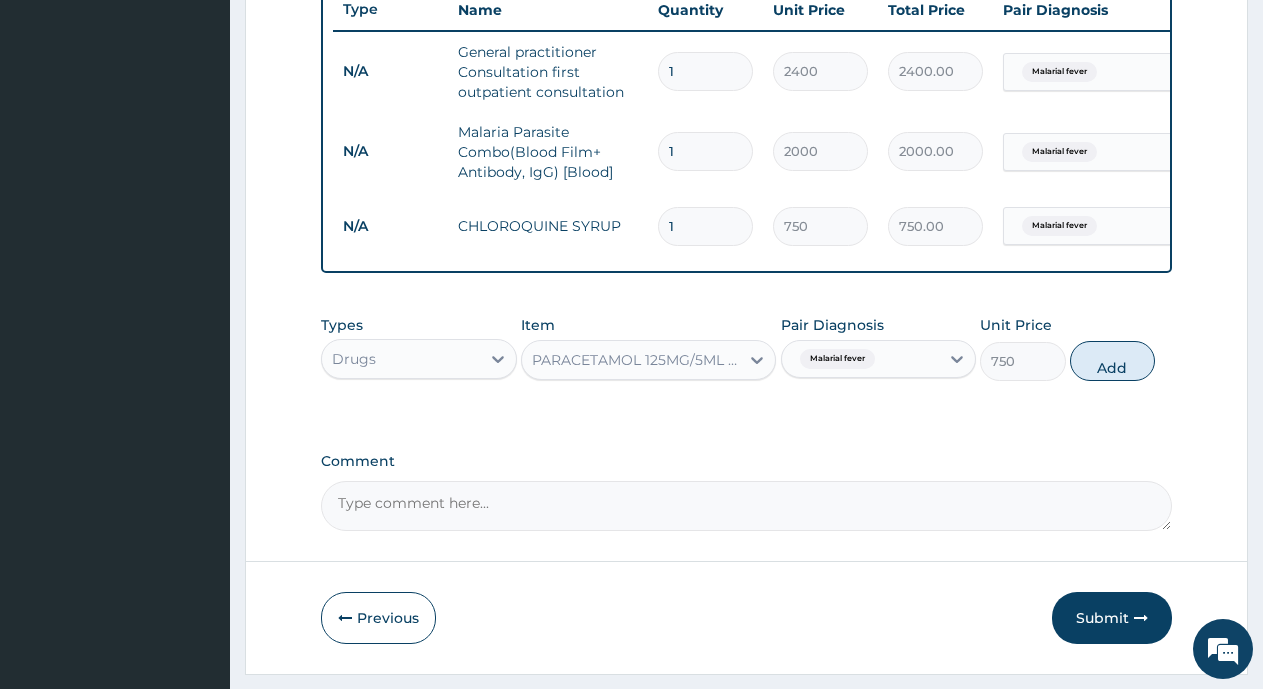 type on "0" 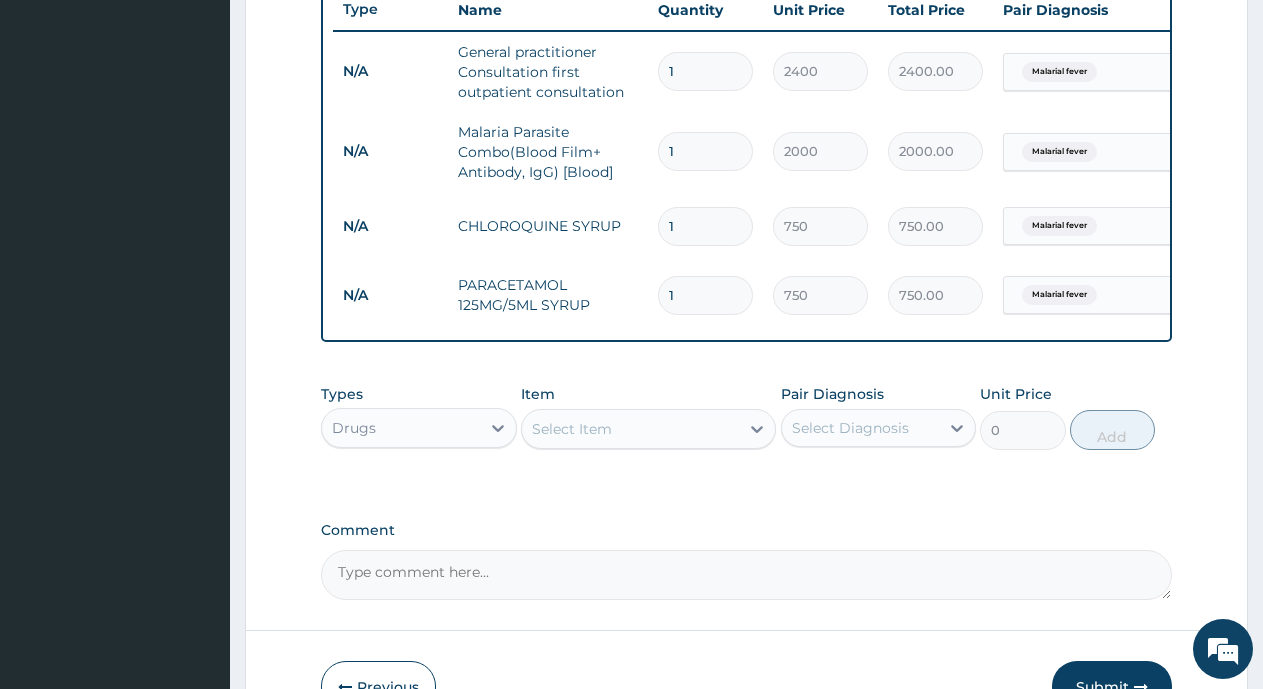 click on "Select Item" at bounding box center (572, 429) 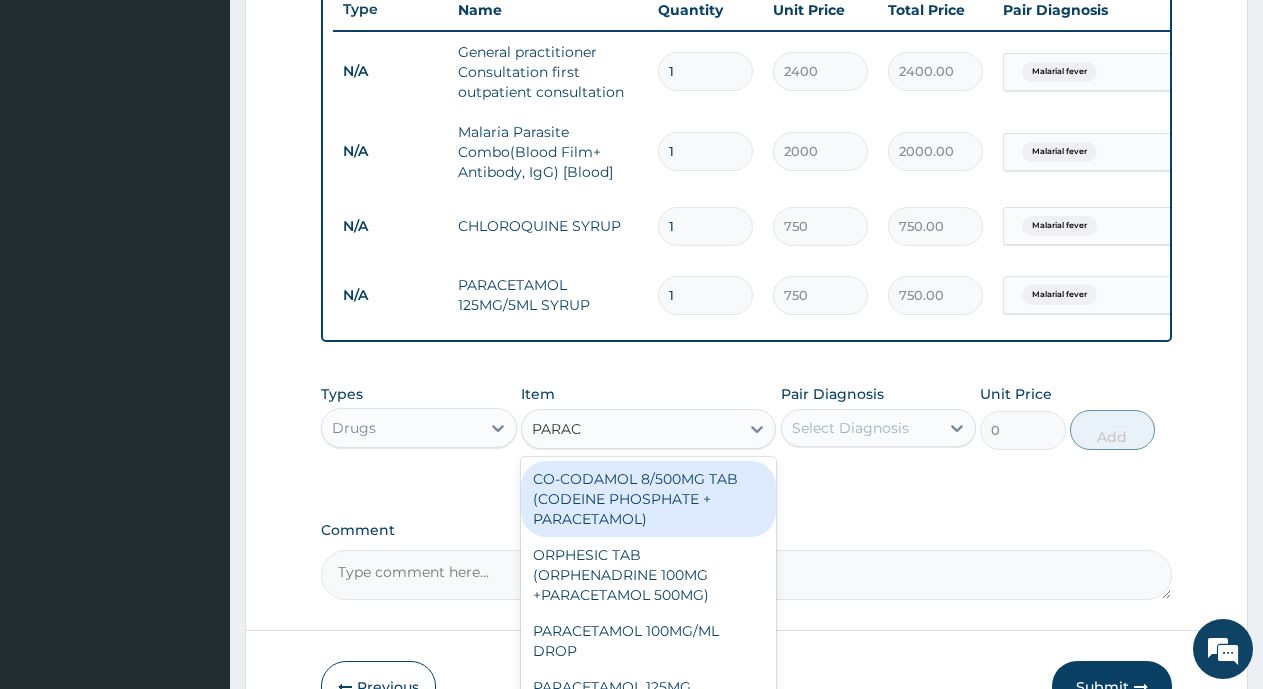 type on "PARACE" 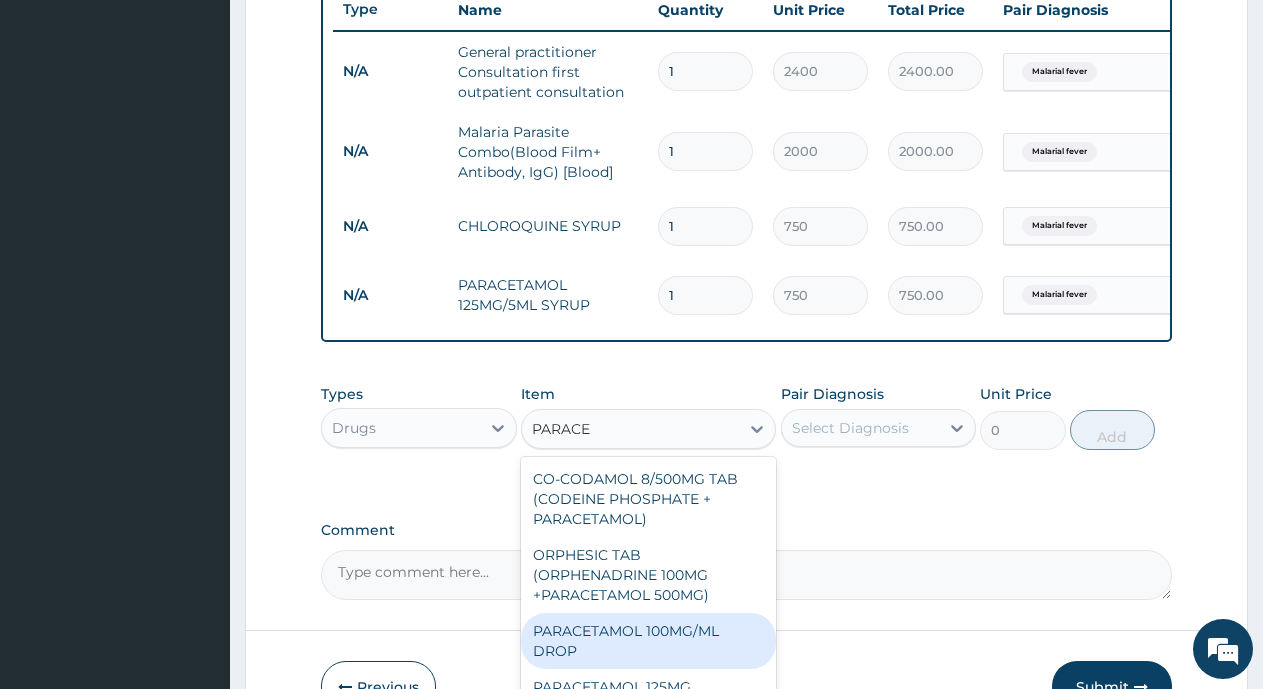 scroll, scrollTop: 308, scrollLeft: 0, axis: vertical 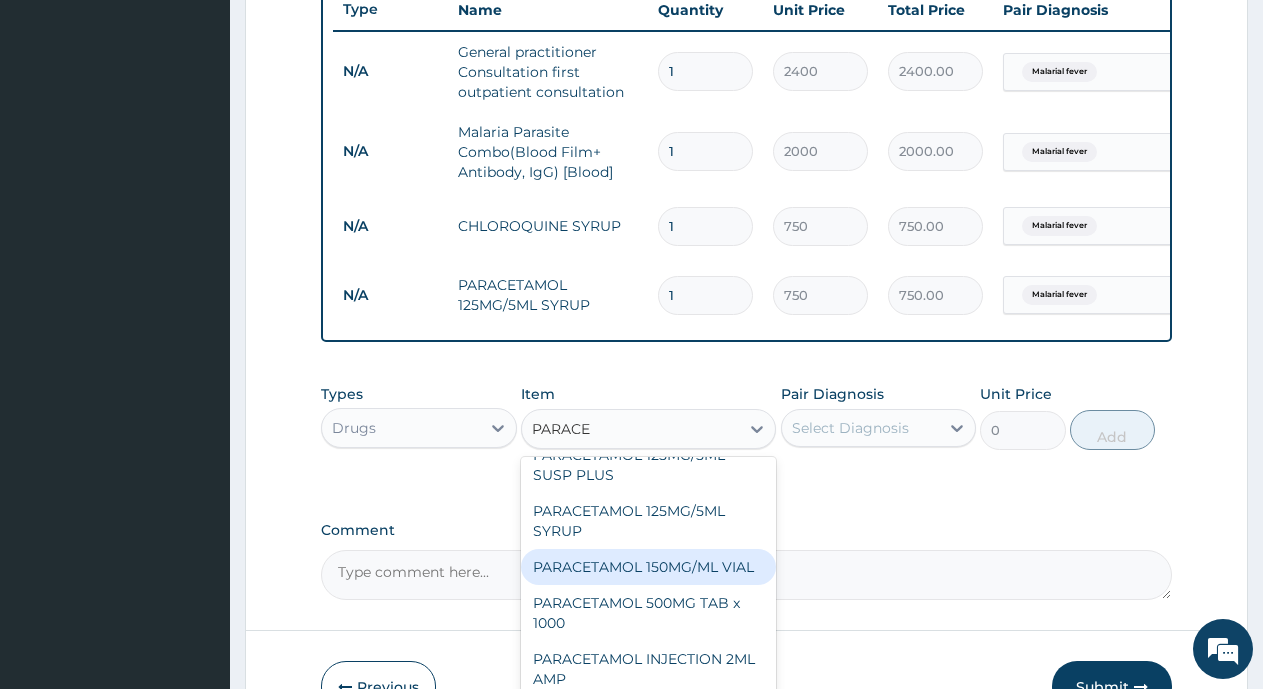 click on "PARACETAMOL 150MG/ML VIAL" at bounding box center [648, 567] 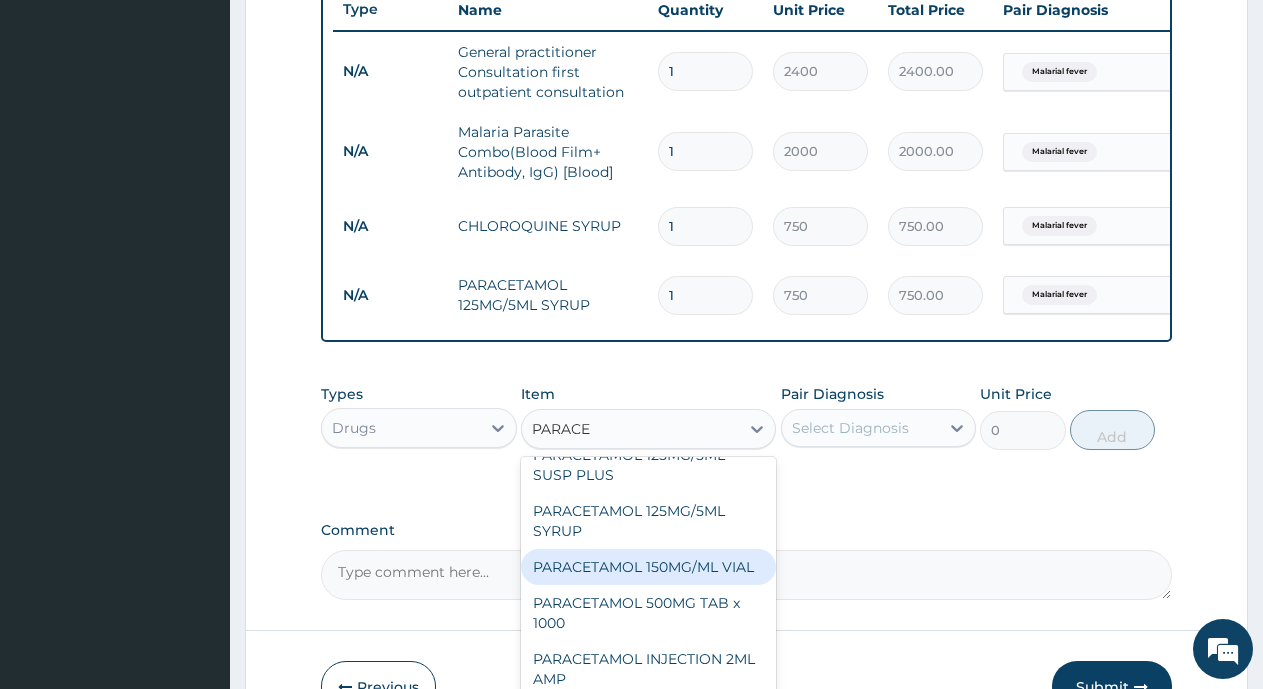 type 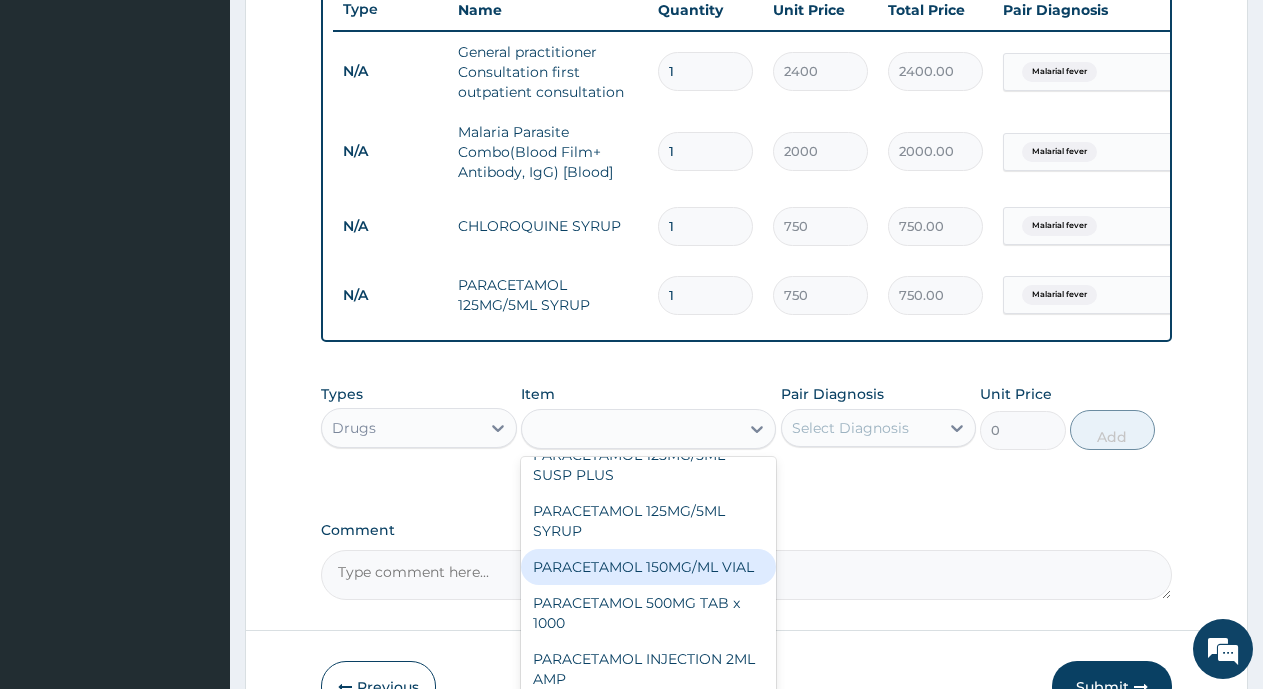 type on "1035" 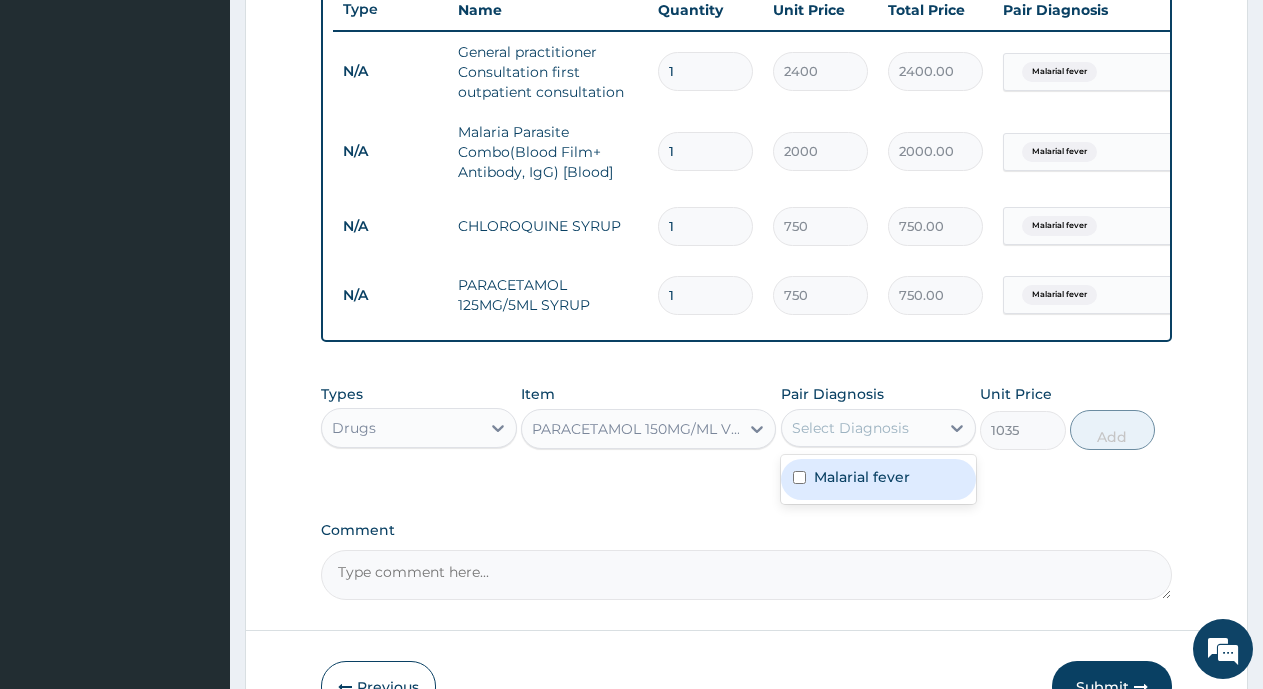 click on "Select Diagnosis" at bounding box center (850, 428) 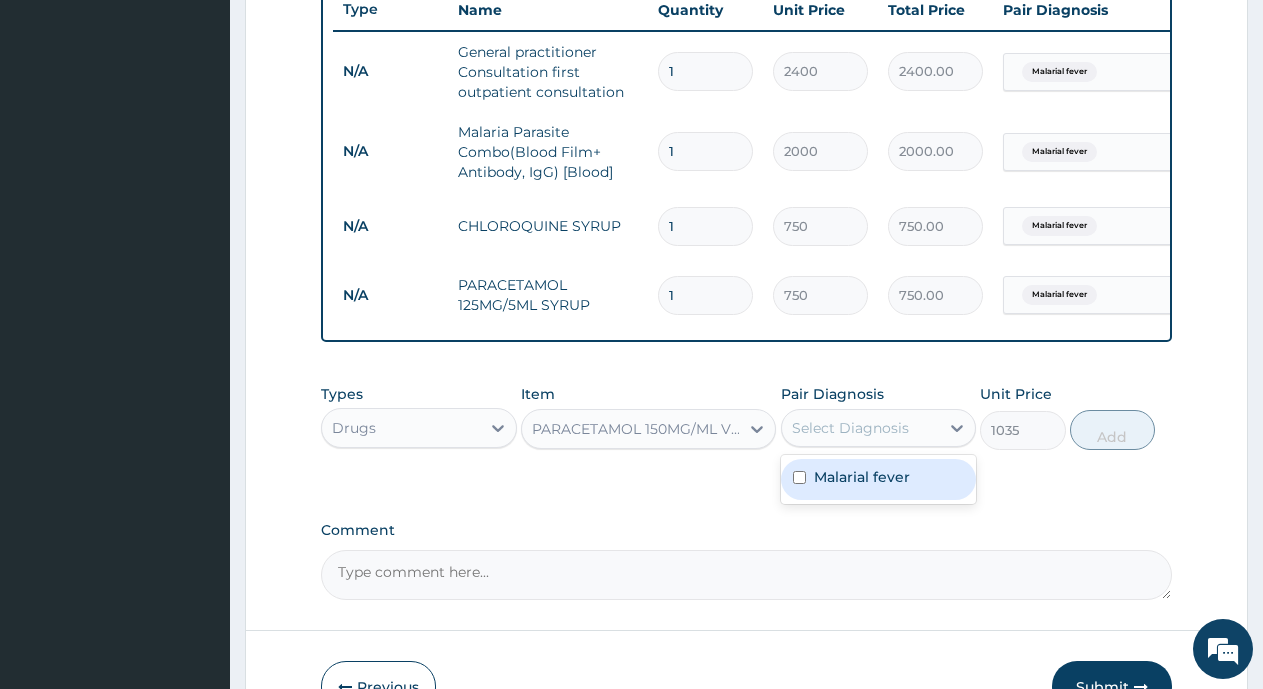 drag, startPoint x: 853, startPoint y: 495, endPoint x: 1279, endPoint y: 460, distance: 427.43536 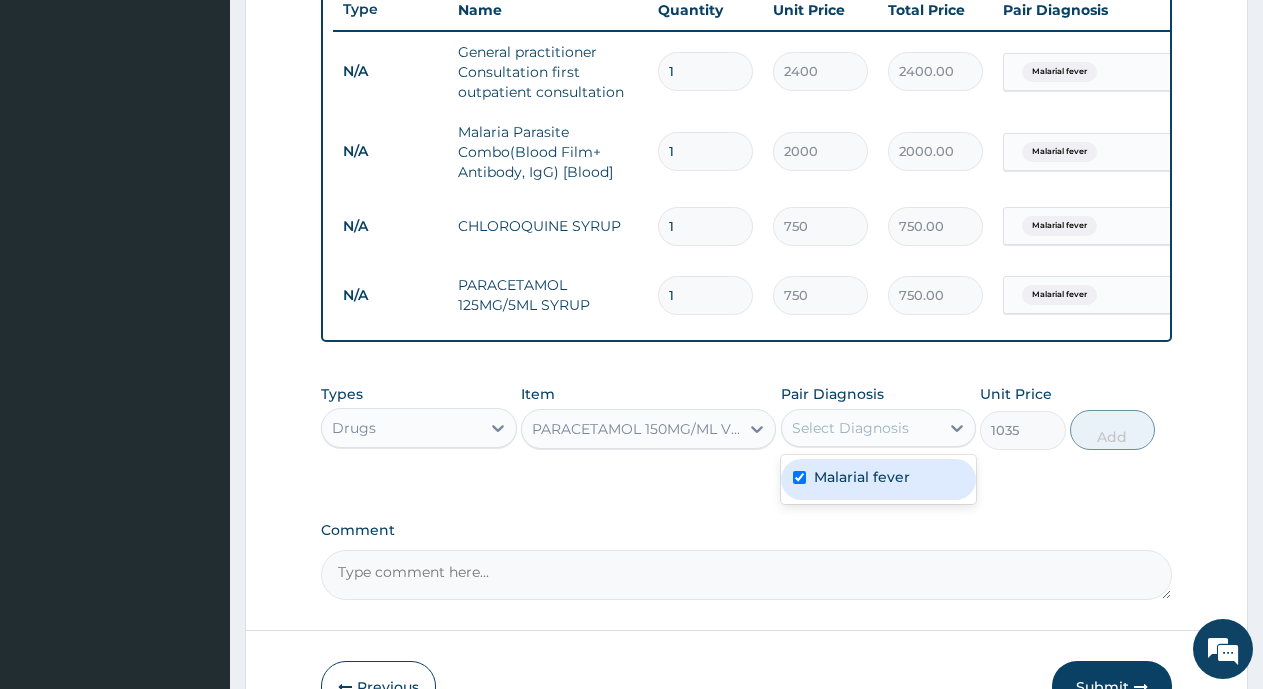 checkbox on "true" 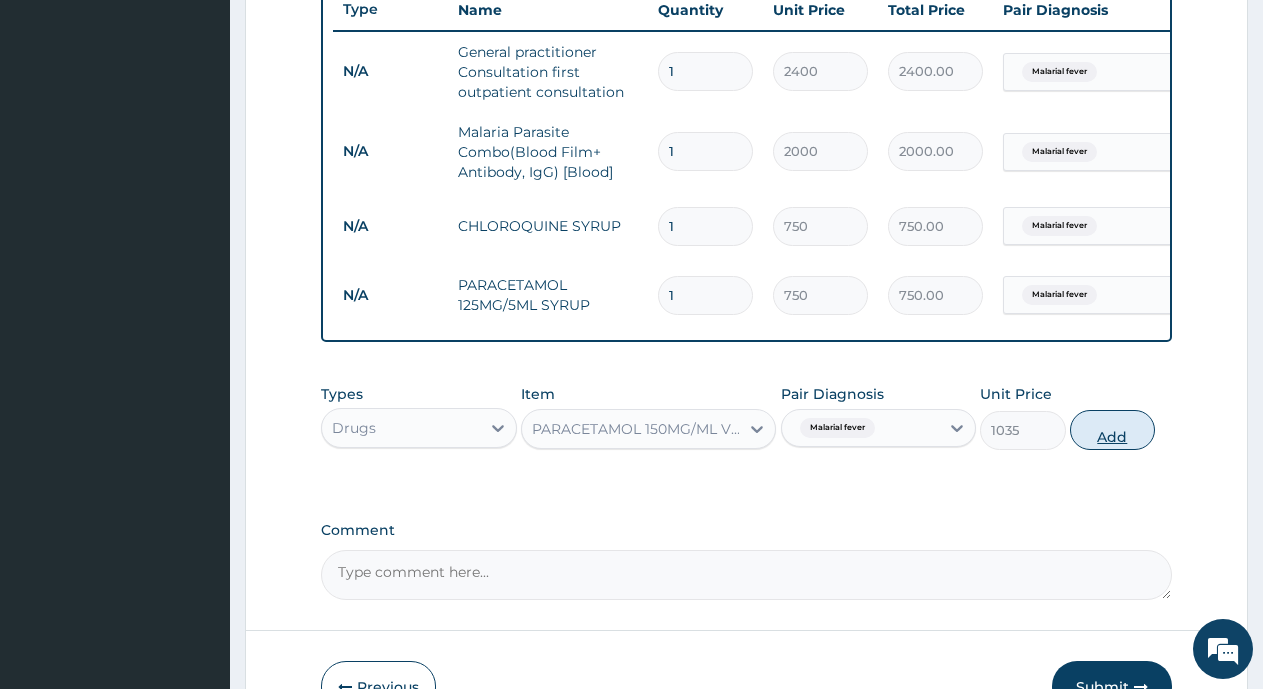 click on "Add" at bounding box center [1112, 430] 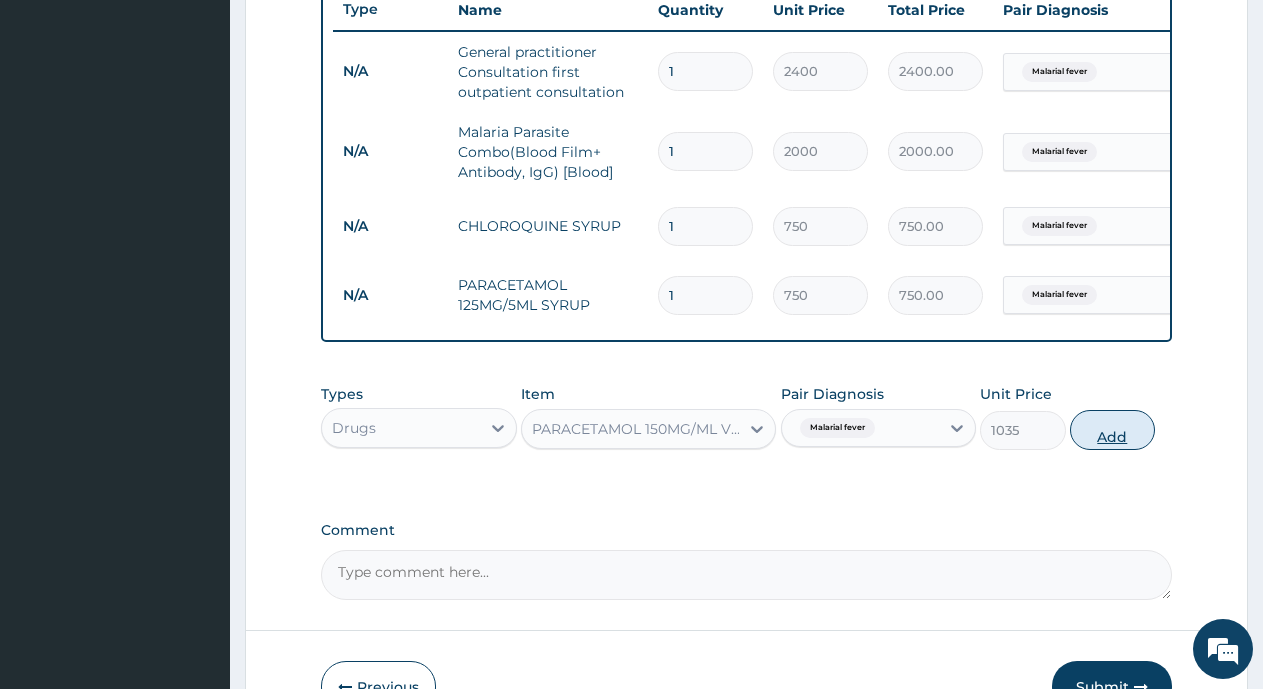 type on "0" 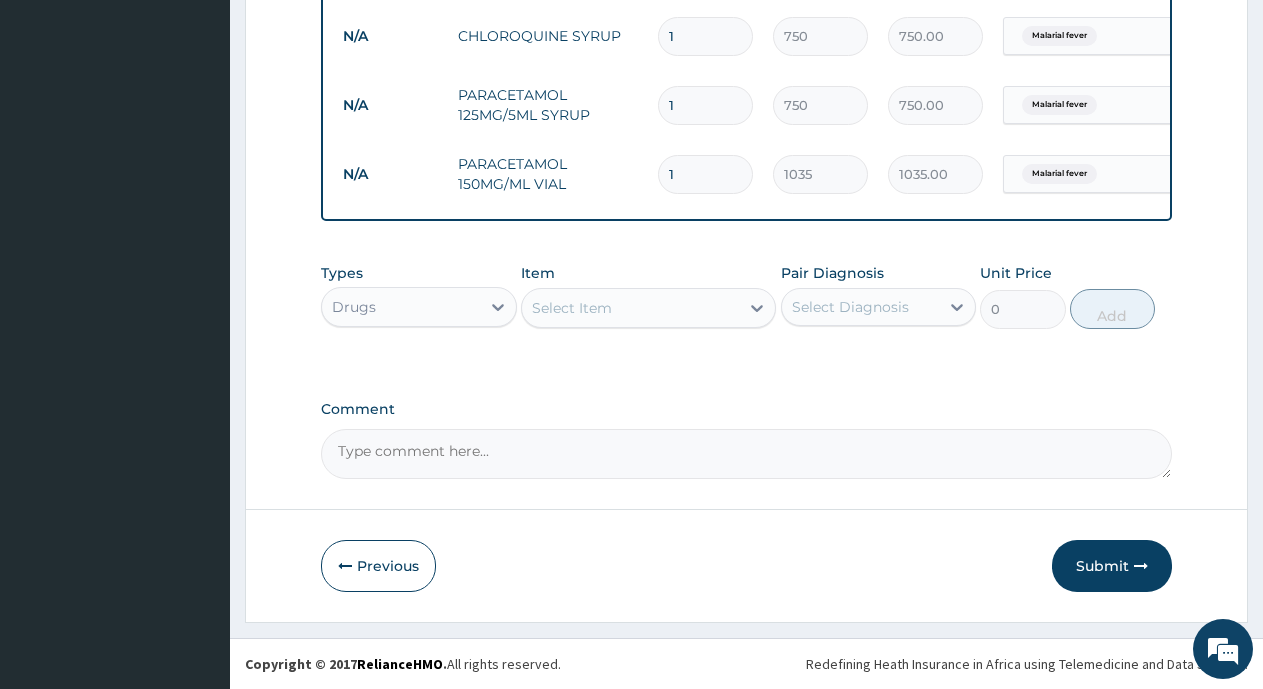 scroll, scrollTop: 973, scrollLeft: 0, axis: vertical 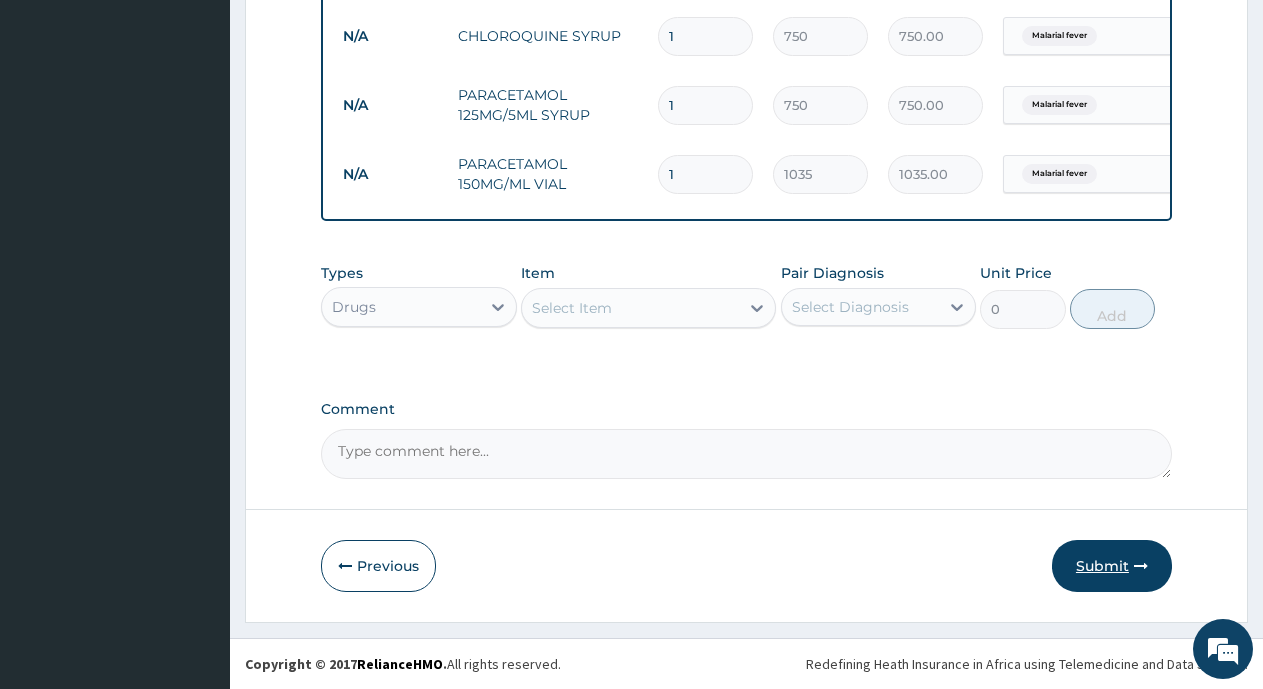 click on "Submit" at bounding box center [1112, 566] 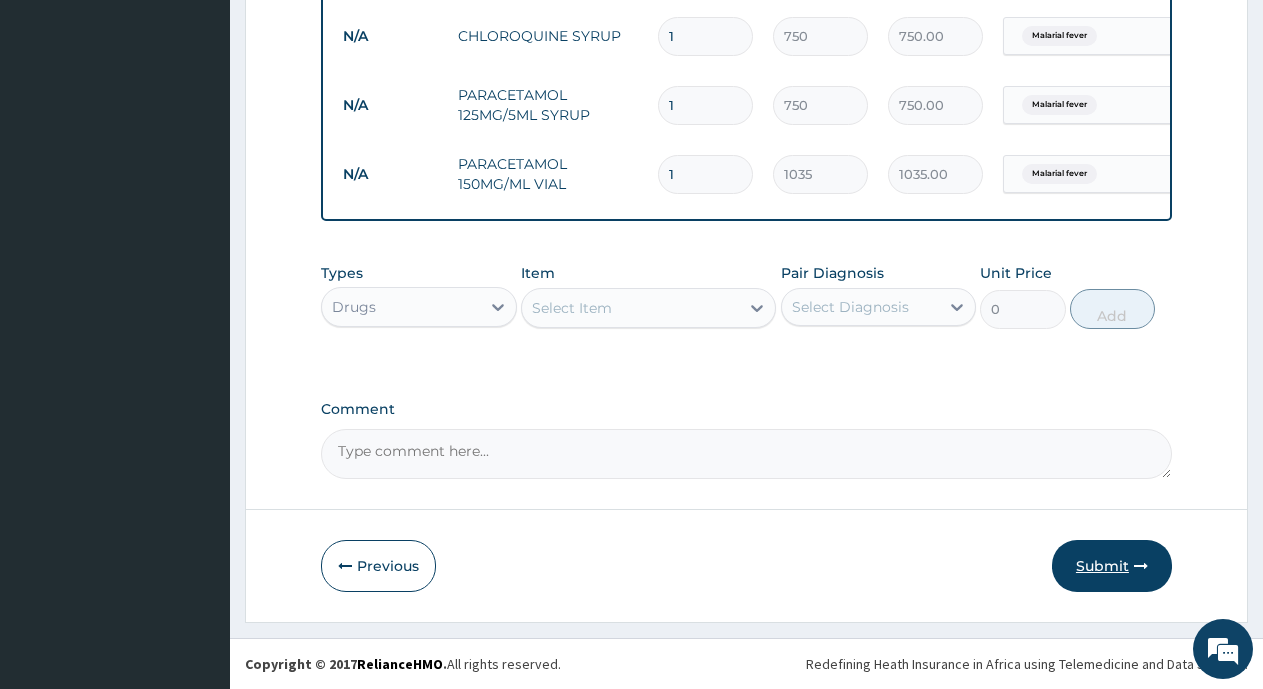 click on "Submit" at bounding box center (1112, 566) 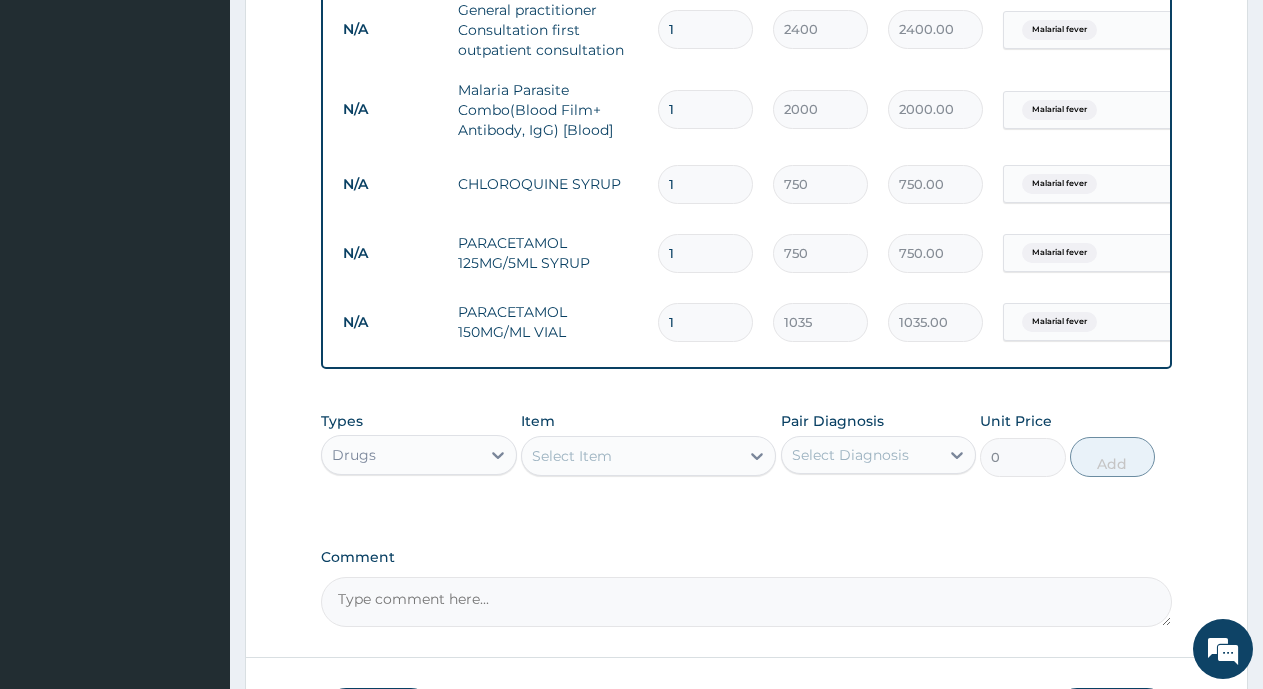 scroll, scrollTop: 973, scrollLeft: 0, axis: vertical 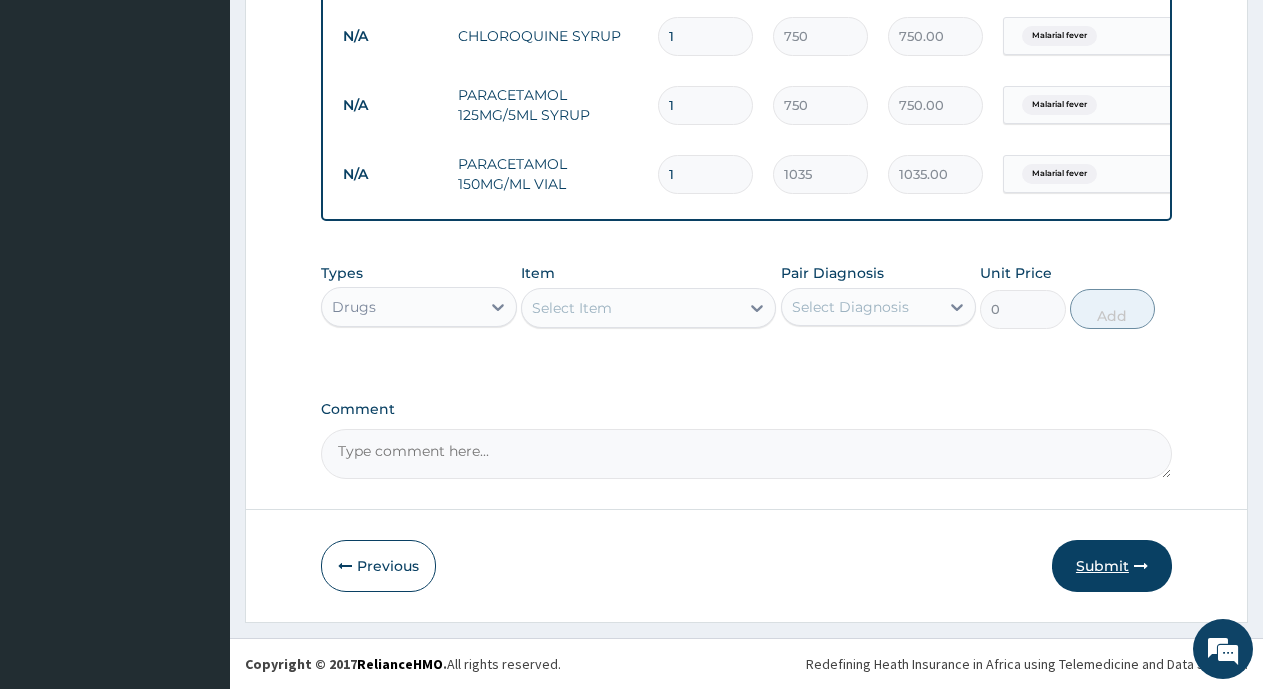 click on "Submit" at bounding box center (1112, 566) 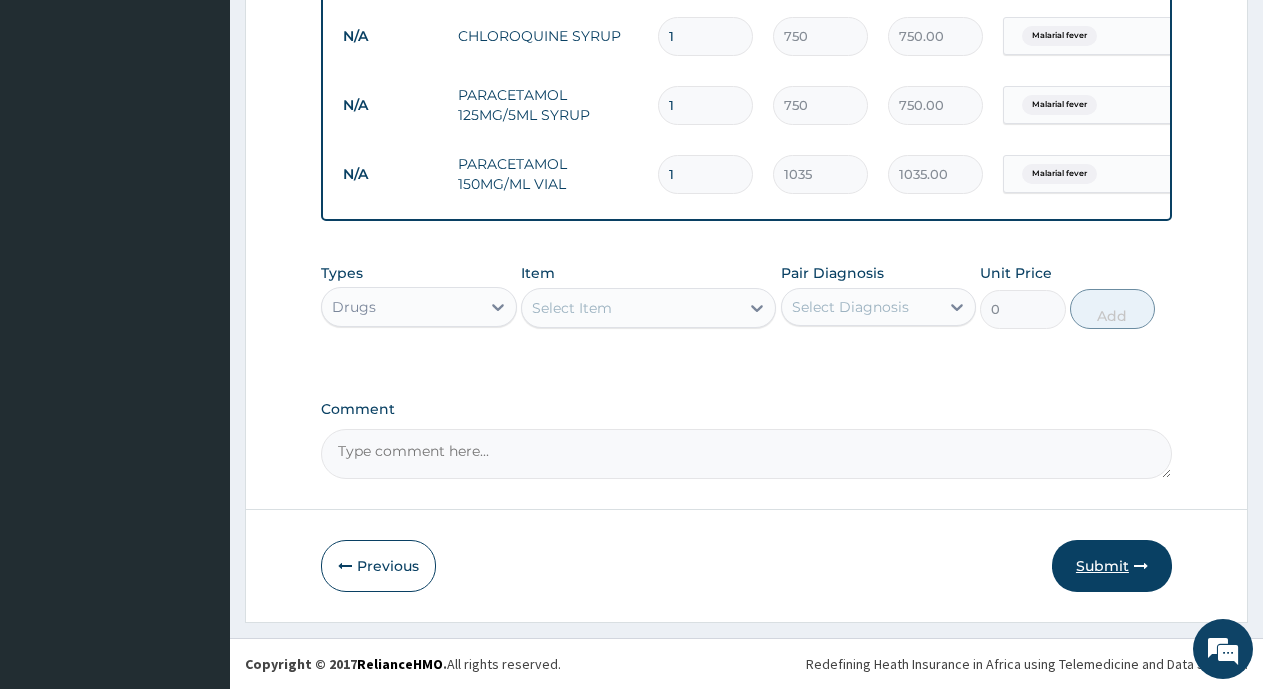 click on "Submit" at bounding box center [1112, 566] 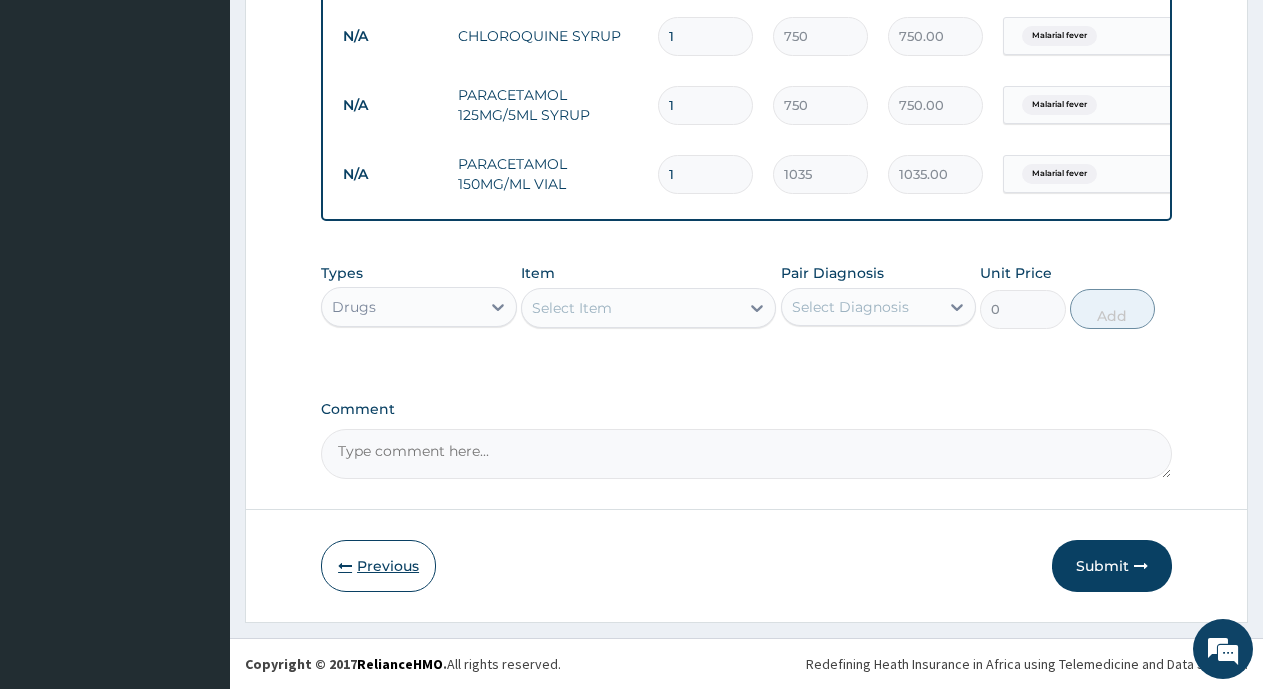 click on "Previous" at bounding box center [378, 566] 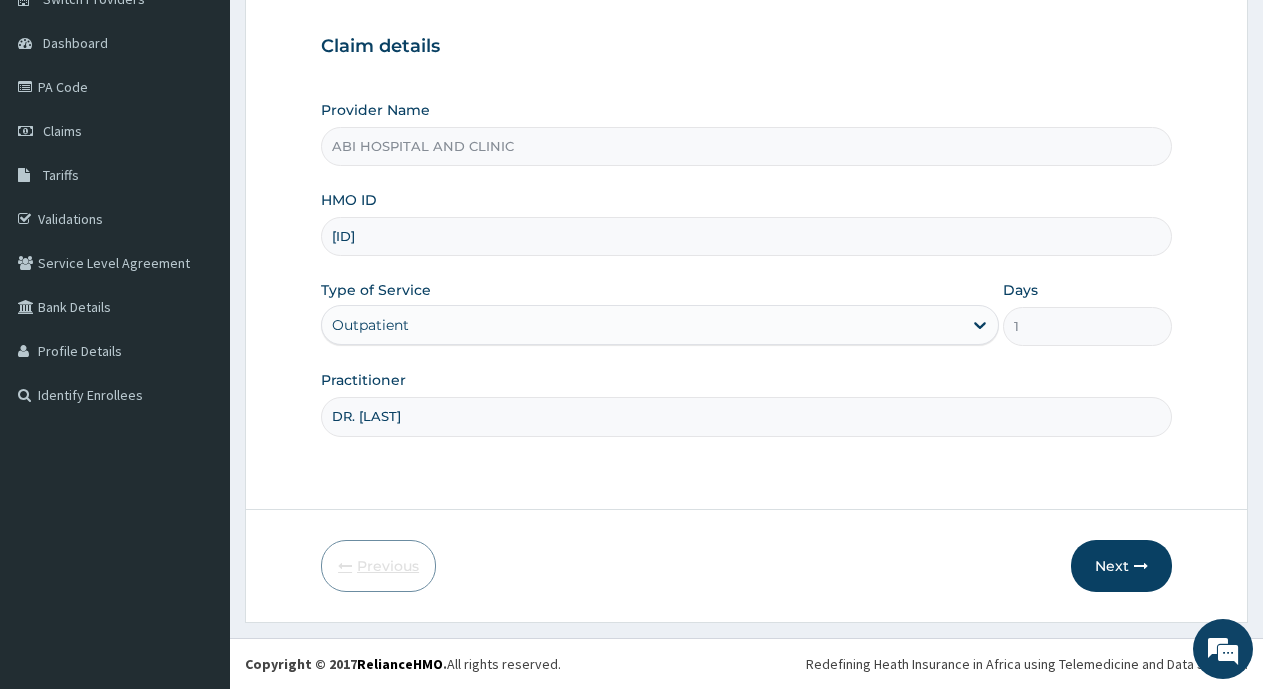 scroll, scrollTop: 175, scrollLeft: 0, axis: vertical 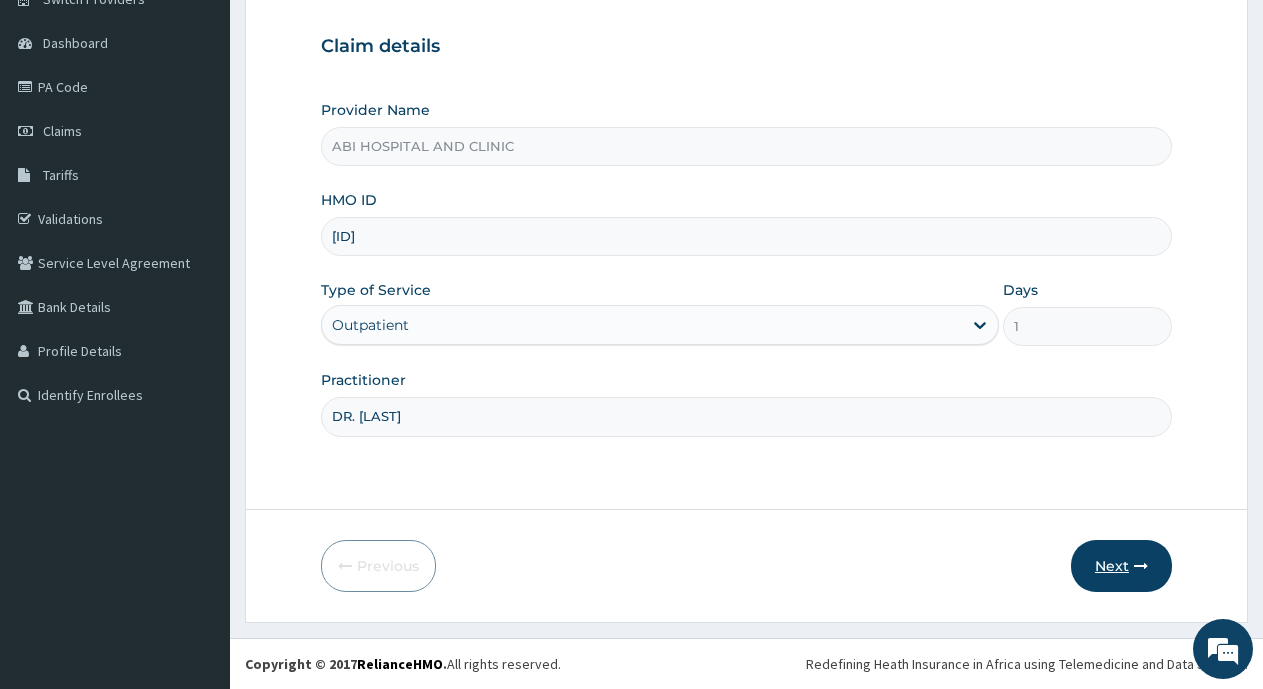 click on "Next" at bounding box center [1121, 566] 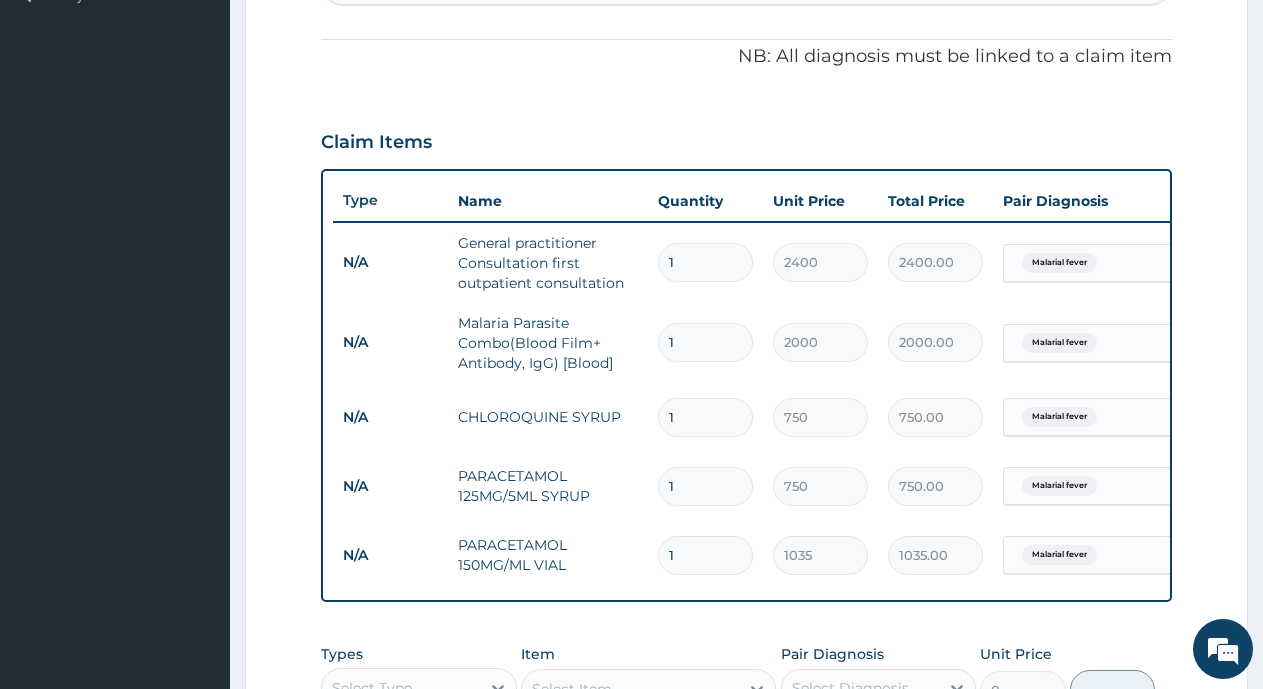 scroll, scrollTop: 875, scrollLeft: 0, axis: vertical 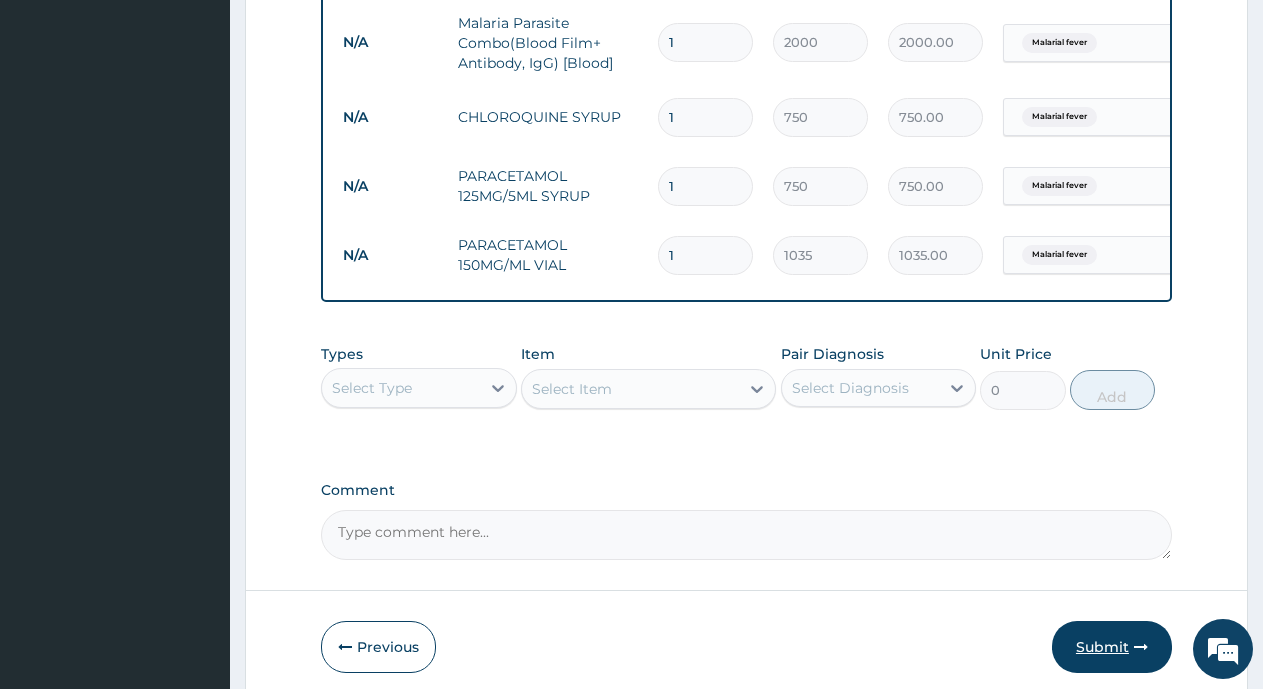 click on "Submit" at bounding box center [1112, 647] 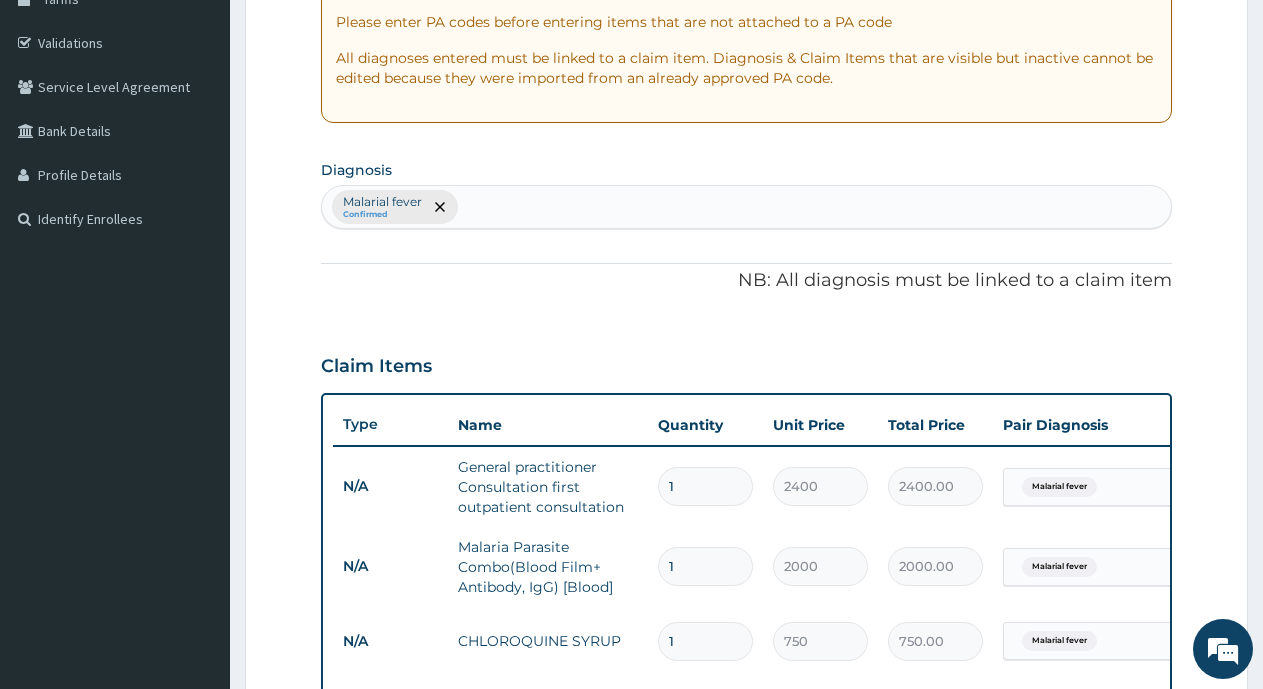 scroll, scrollTop: 175, scrollLeft: 0, axis: vertical 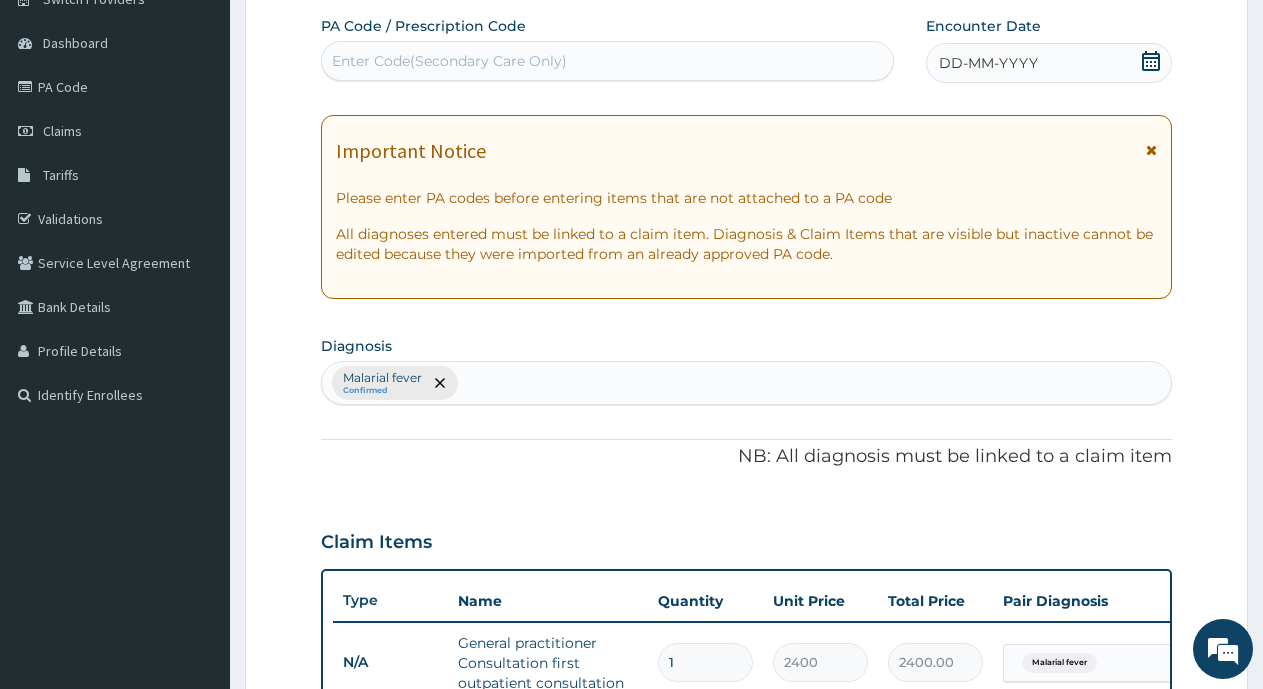click 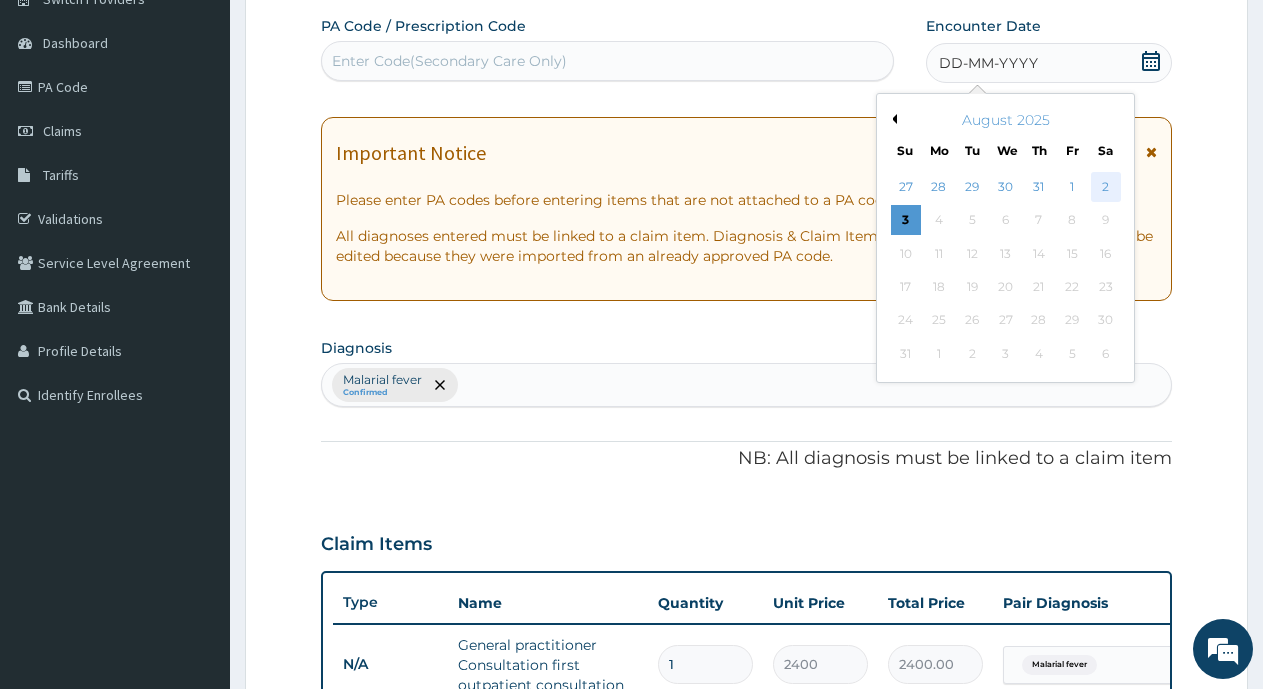click on "2" at bounding box center (1106, 187) 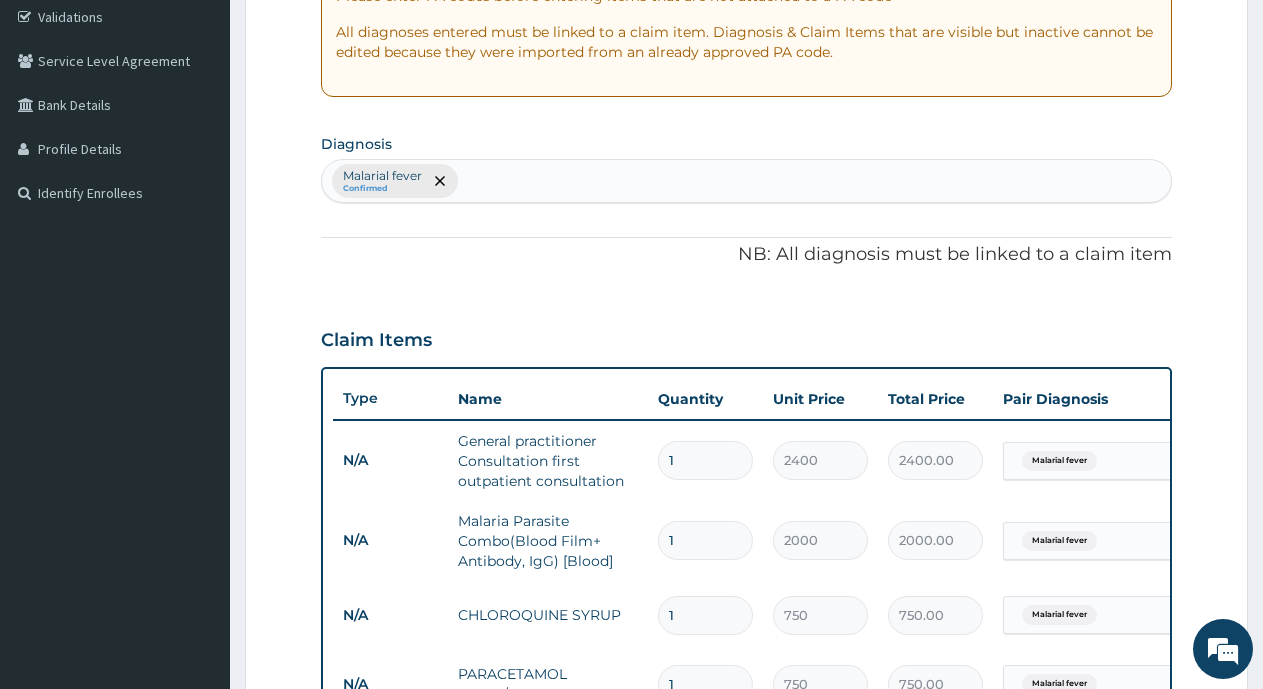 scroll, scrollTop: 273, scrollLeft: 0, axis: vertical 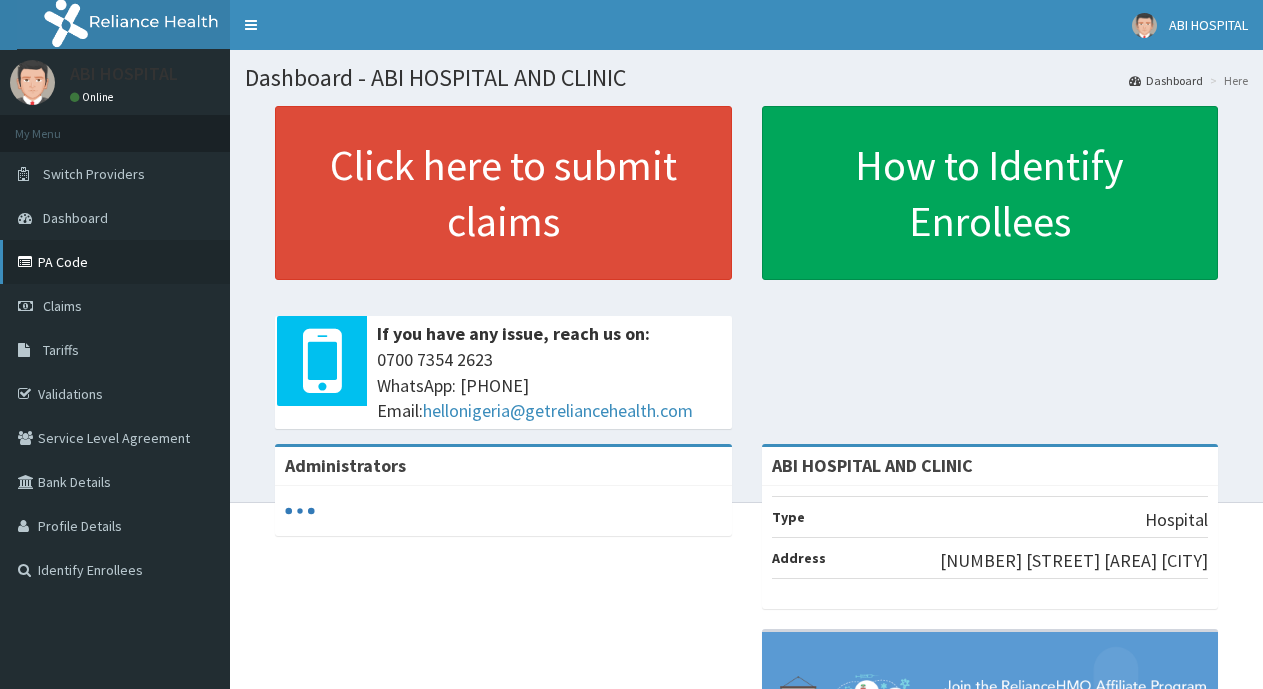 click on "PA Code" at bounding box center (115, 262) 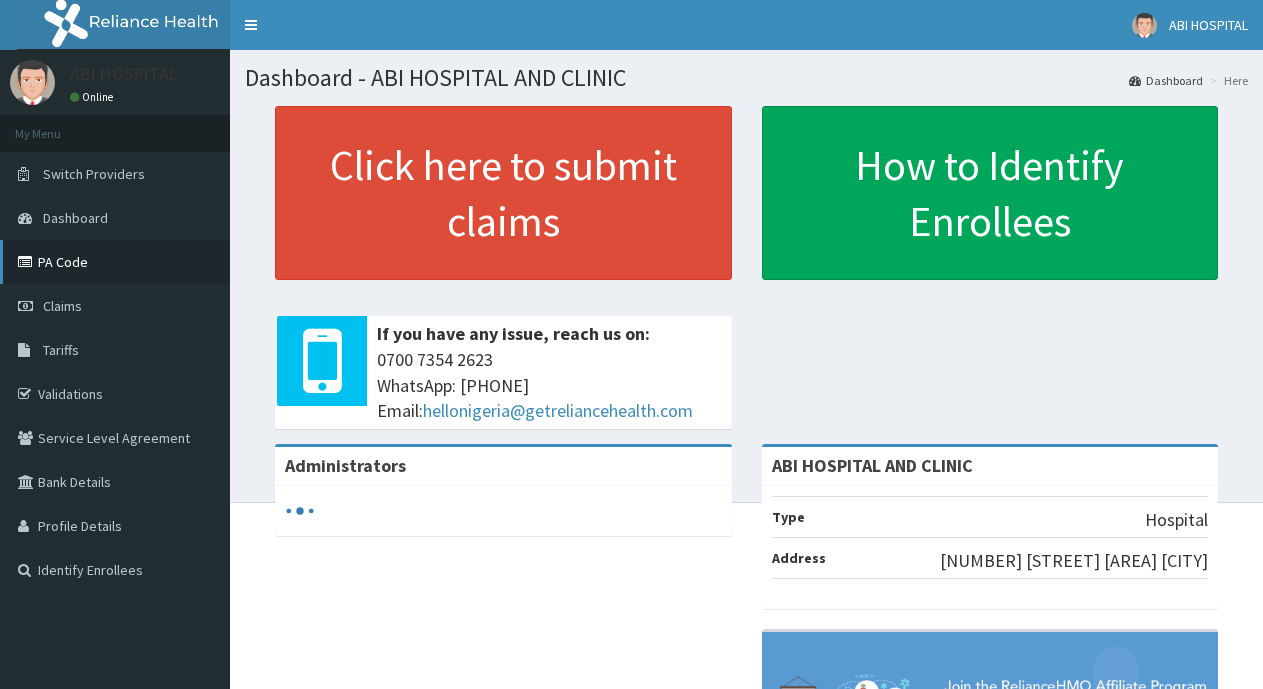 scroll, scrollTop: 0, scrollLeft: 0, axis: both 